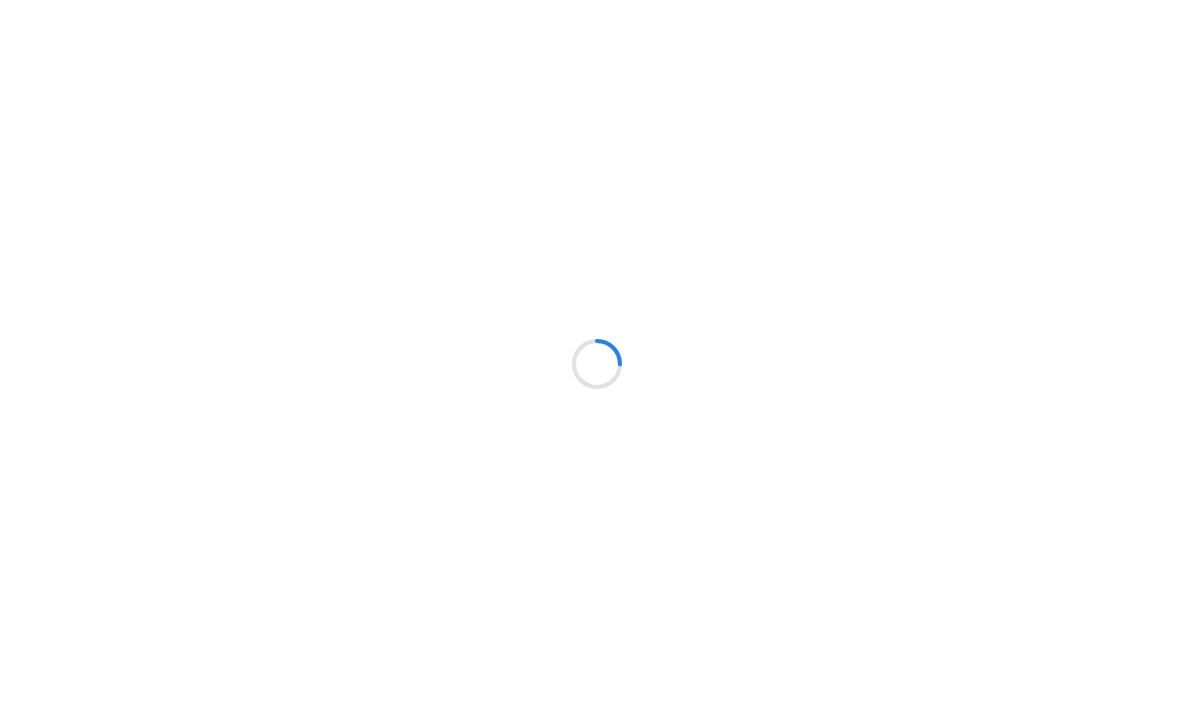 scroll, scrollTop: 0, scrollLeft: 0, axis: both 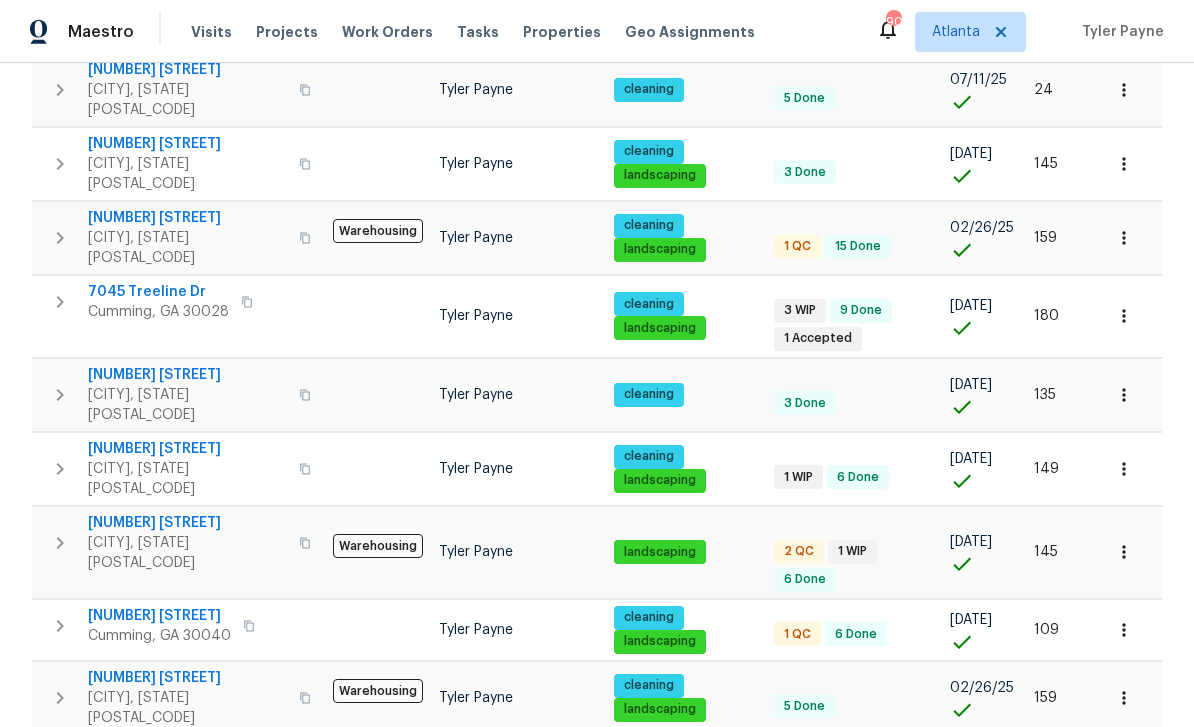 click on "832 Overlook Trl" at bounding box center (187, 449) 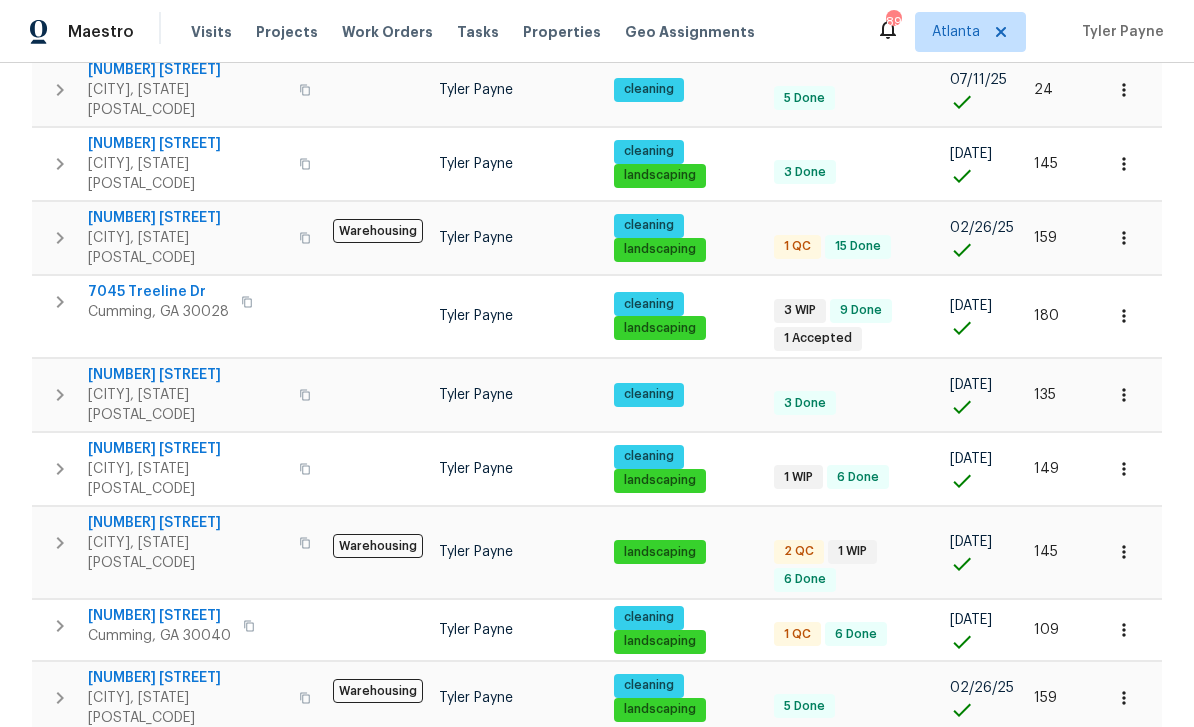 click on "8014 Bells Ferry Rd" at bounding box center [187, 218] 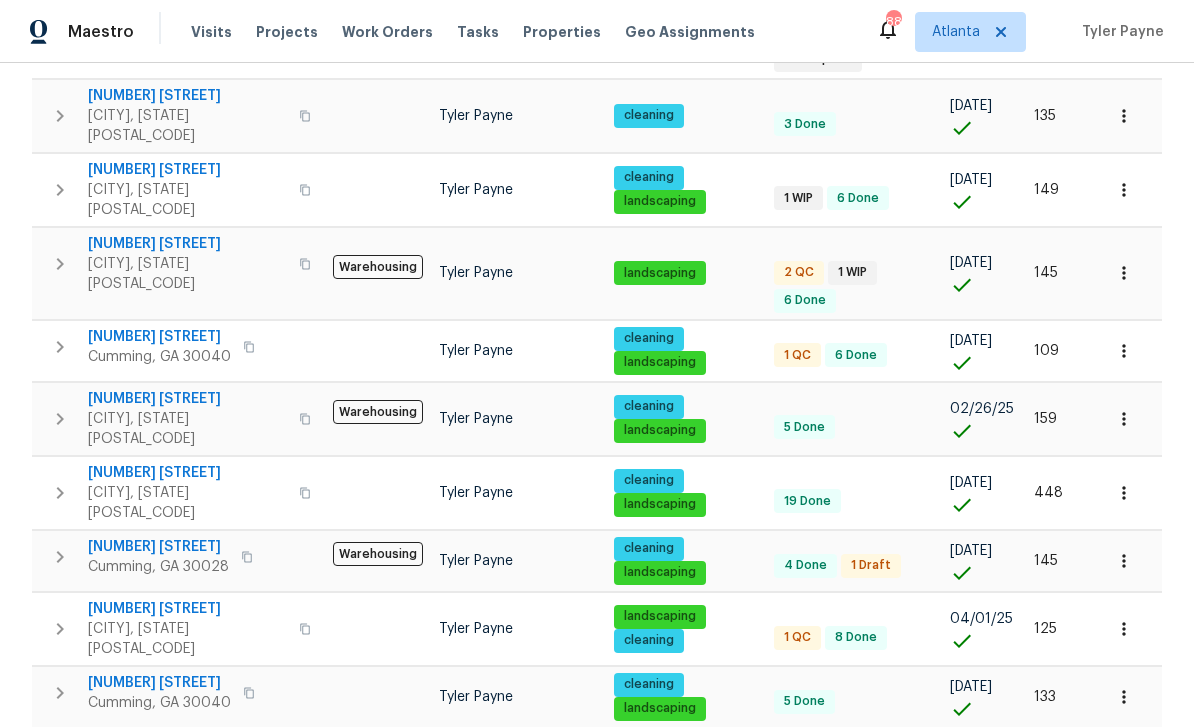 scroll, scrollTop: 723, scrollLeft: 0, axis: vertical 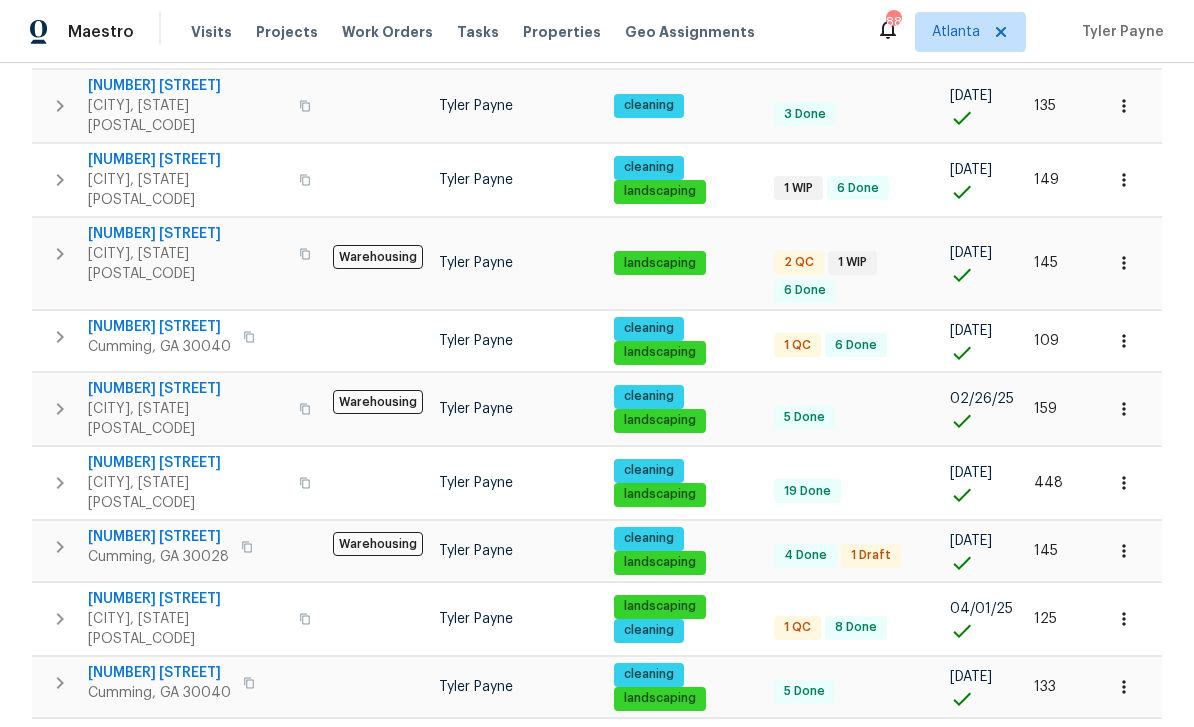 click on "501 Fable Ln" at bounding box center [187, 599] 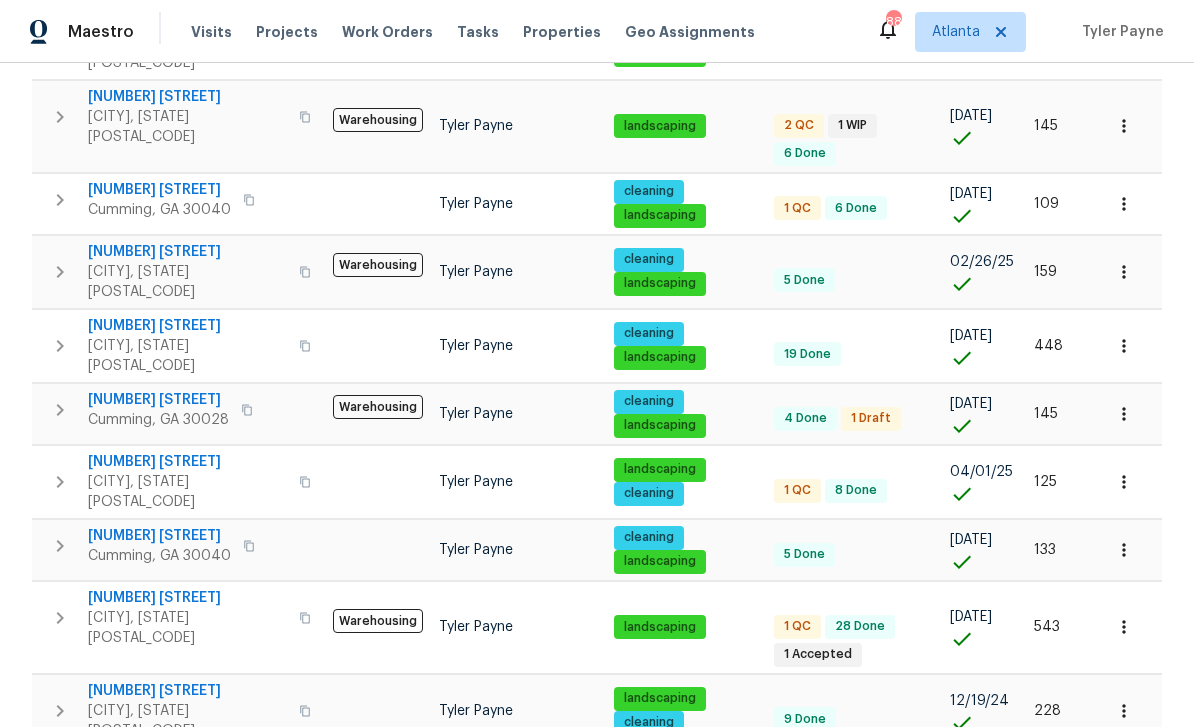 scroll, scrollTop: 864, scrollLeft: 0, axis: vertical 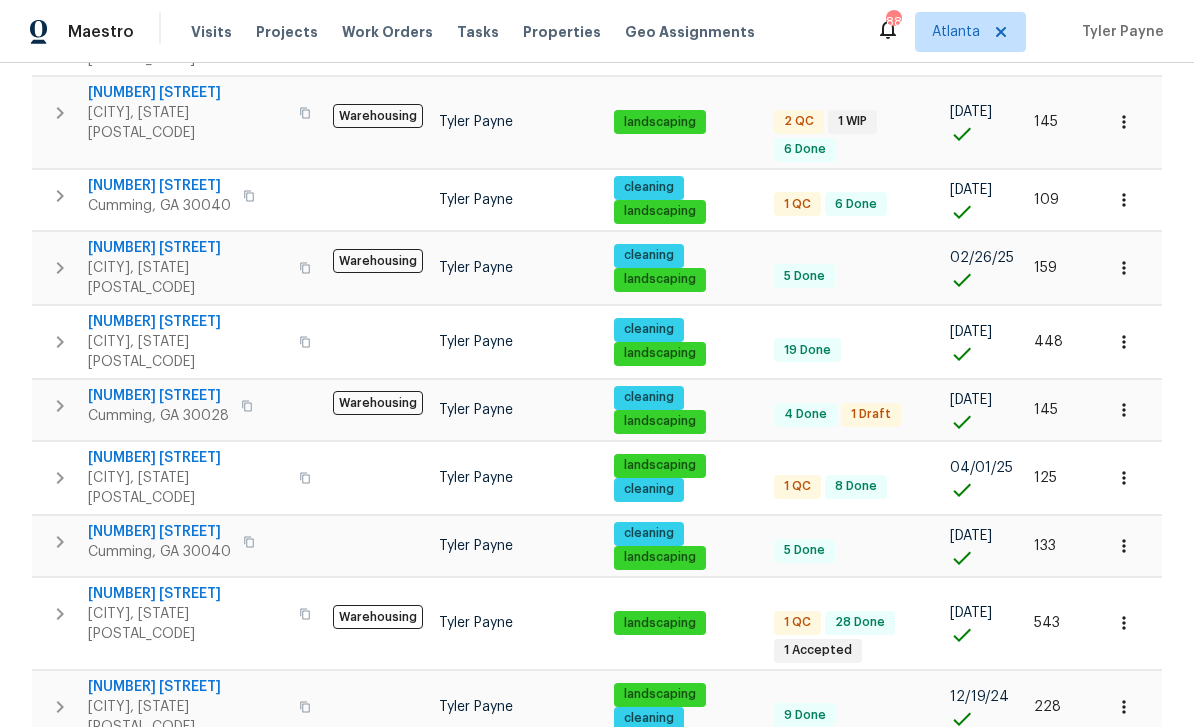 click on "819 Bermuda Run" at bounding box center (187, 594) 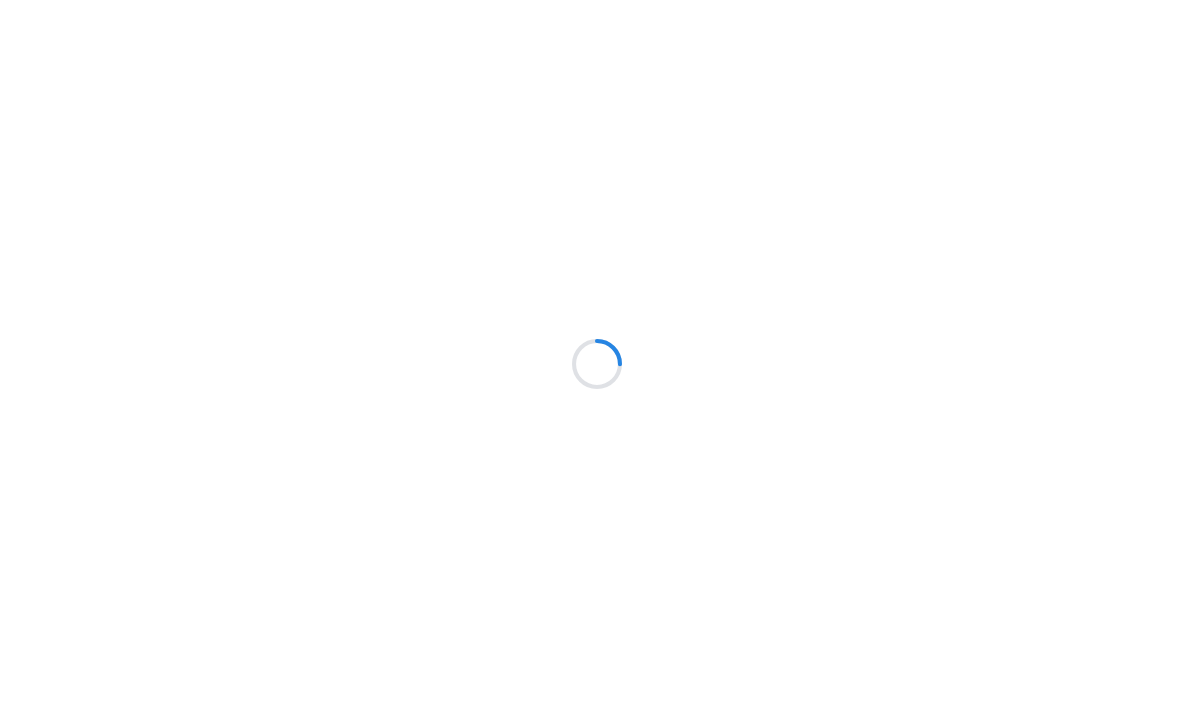 scroll, scrollTop: 0, scrollLeft: 0, axis: both 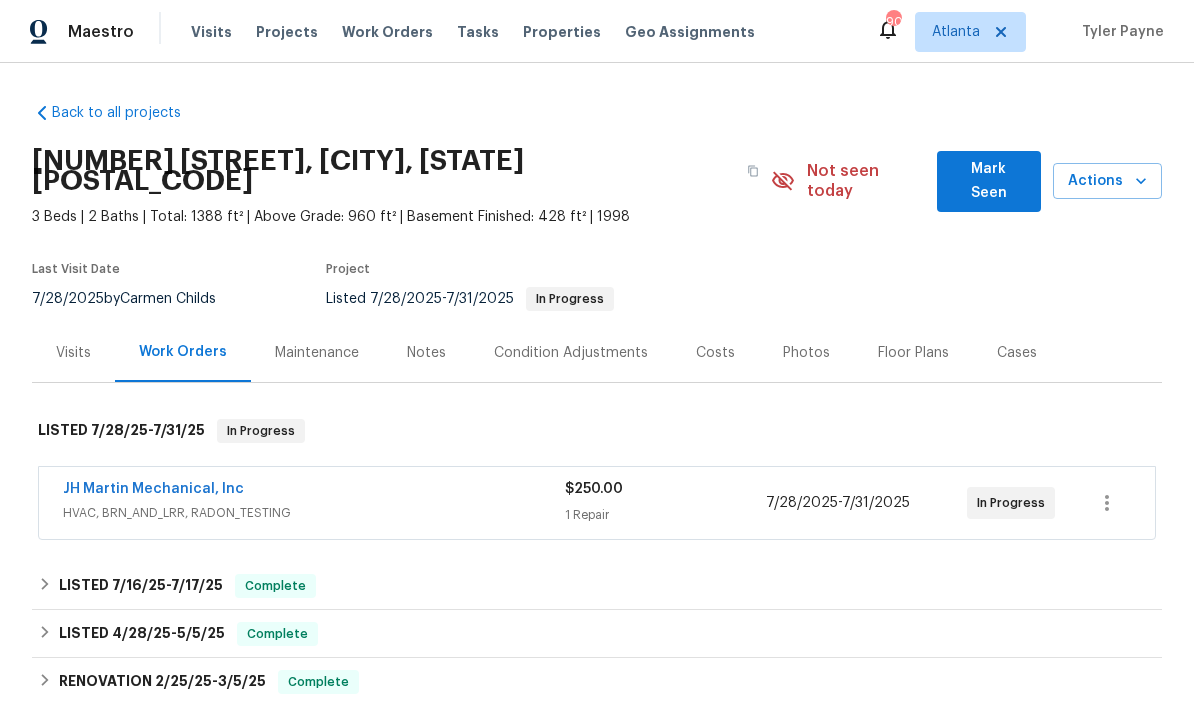 click on "JH Martin Mechanical, Inc" at bounding box center [153, 489] 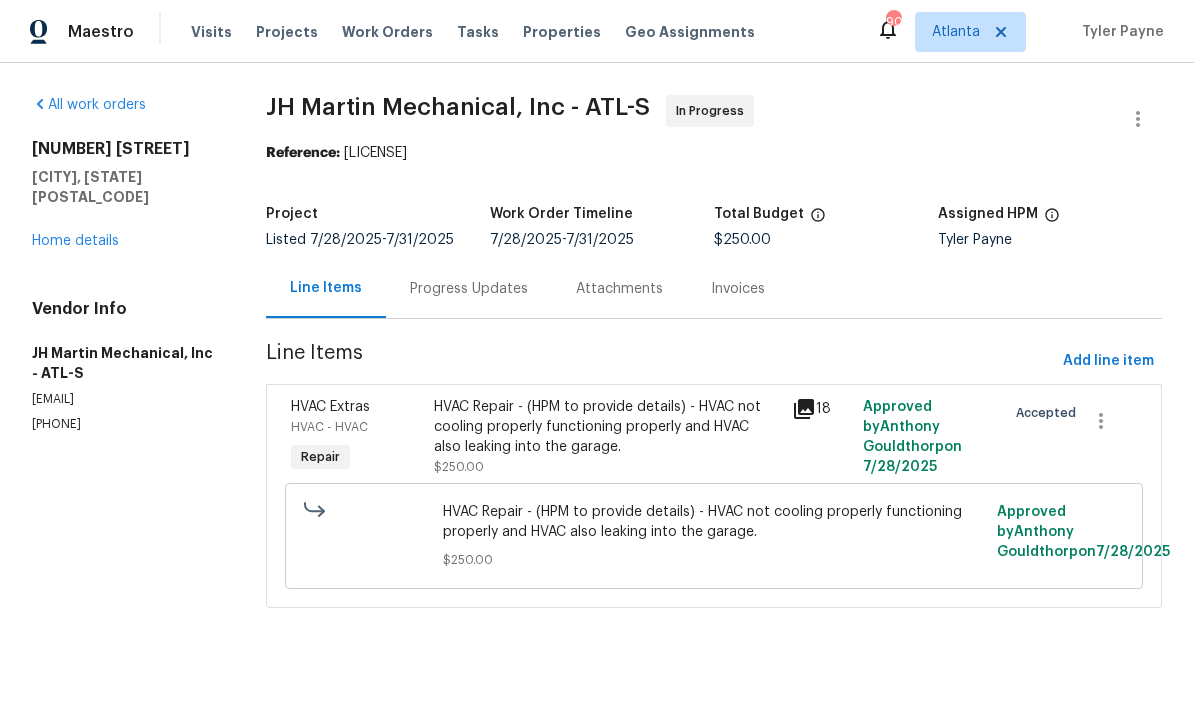 click on "Progress Updates" at bounding box center [469, 289] 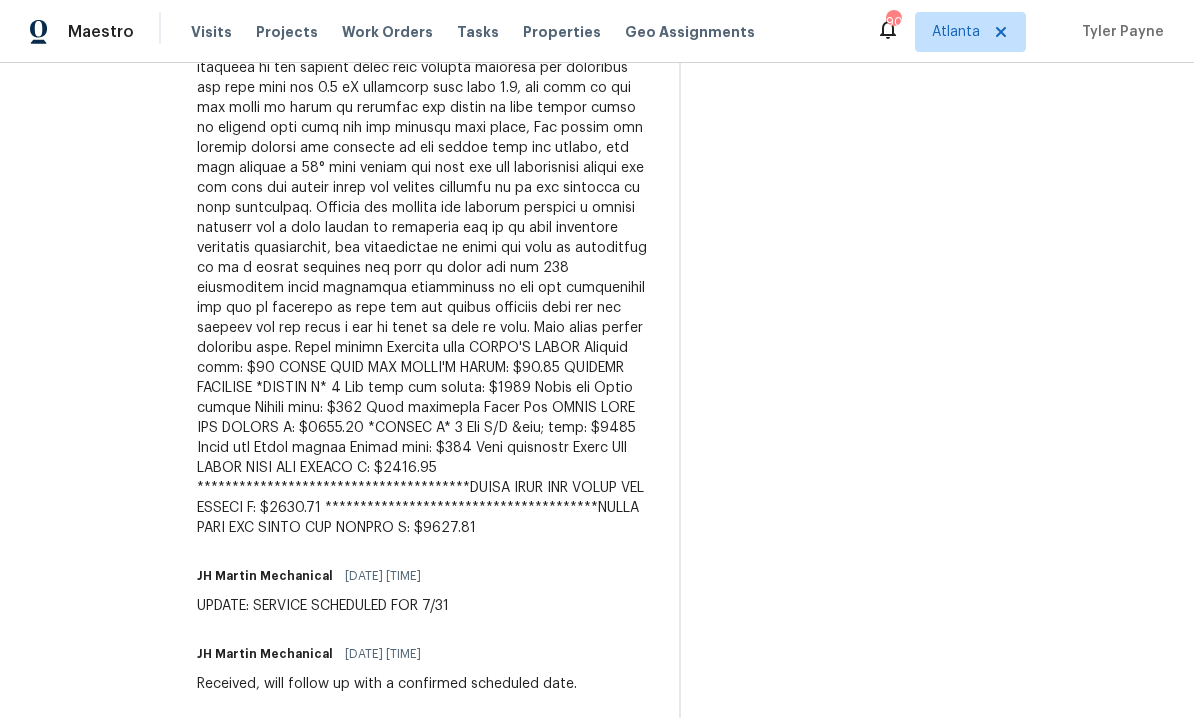 scroll, scrollTop: 887, scrollLeft: 0, axis: vertical 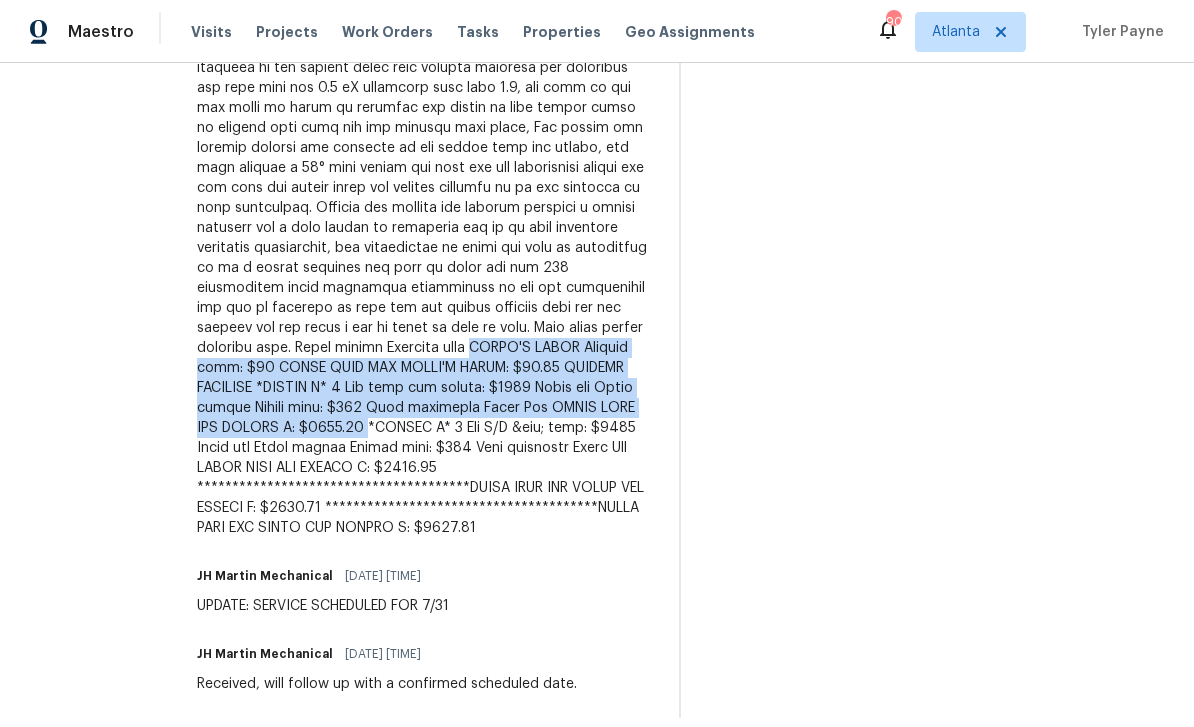 copy on "TODAY'S VISIT
Service call: $75
TOTAL COST FOR TODAY'S VISIT: $75.00
FURTHER APPROVAL
*OPTION A*
2 Ton full gas system: $4325
Drain pan
Float switch
Filter rack: $125
Flex connector
Tstat
Pad
TOTAL COST FOR OPTION A: $4450.00" 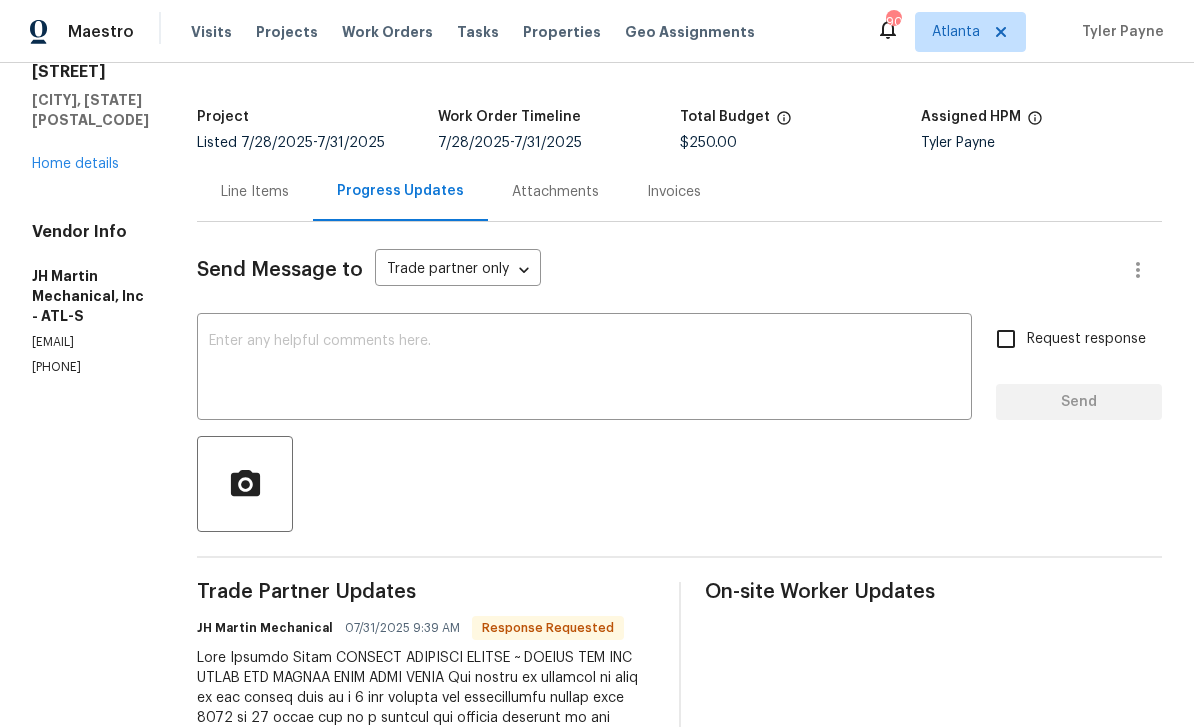 scroll, scrollTop: 87, scrollLeft: 0, axis: vertical 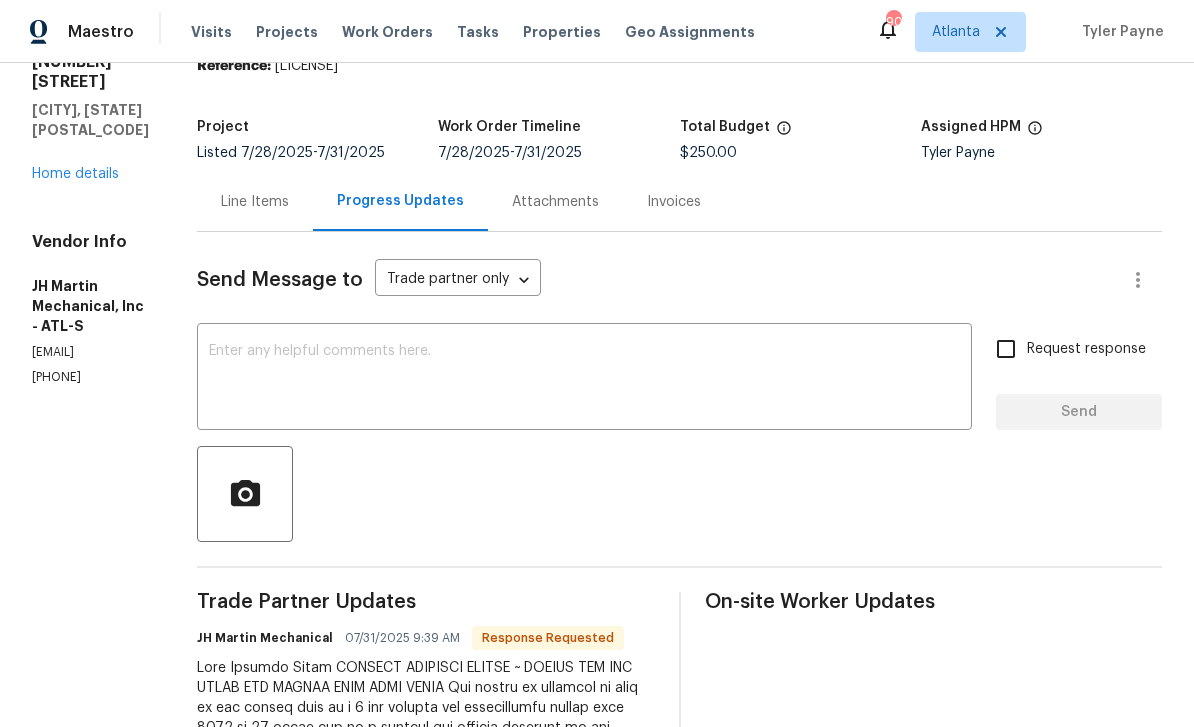 click on "Line Items" at bounding box center (255, 202) 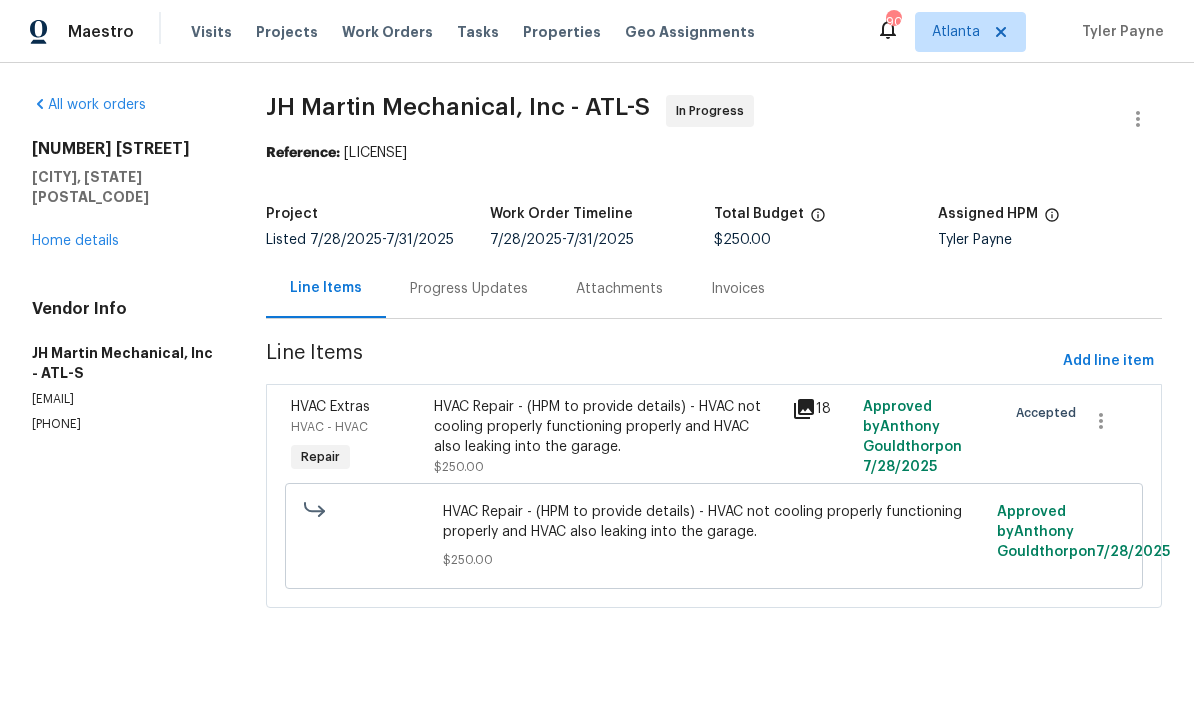 scroll, scrollTop: 0, scrollLeft: 0, axis: both 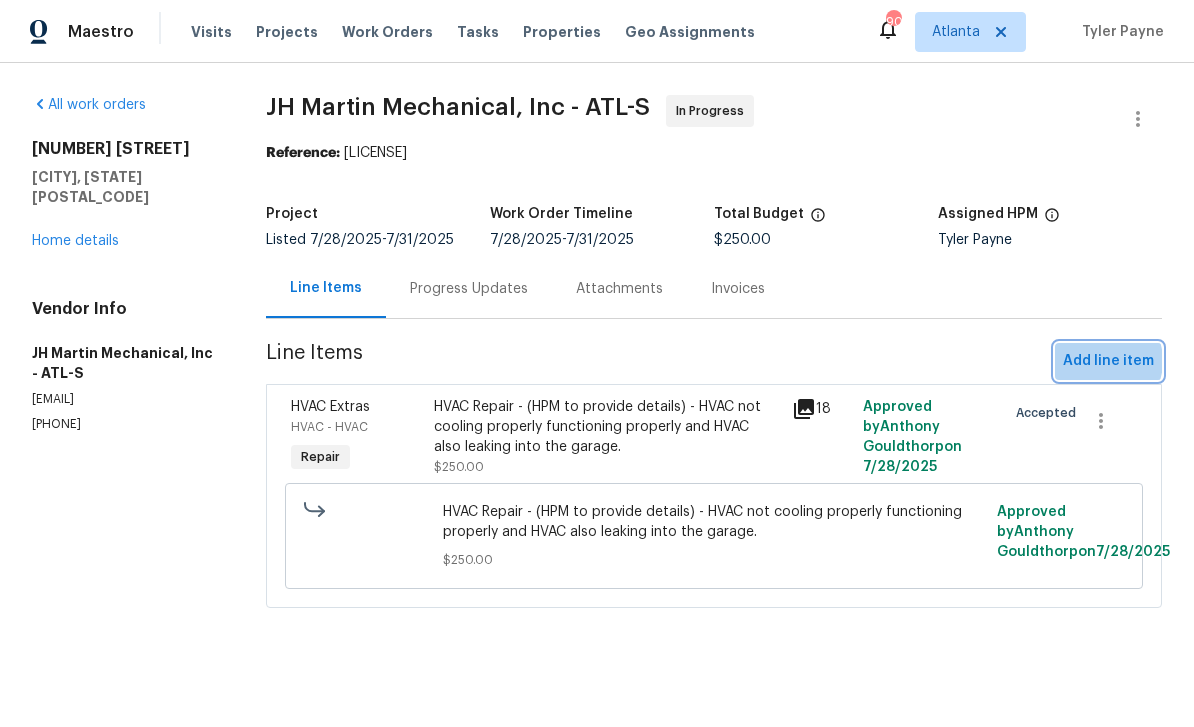 click on "Add line item" at bounding box center [1108, 361] 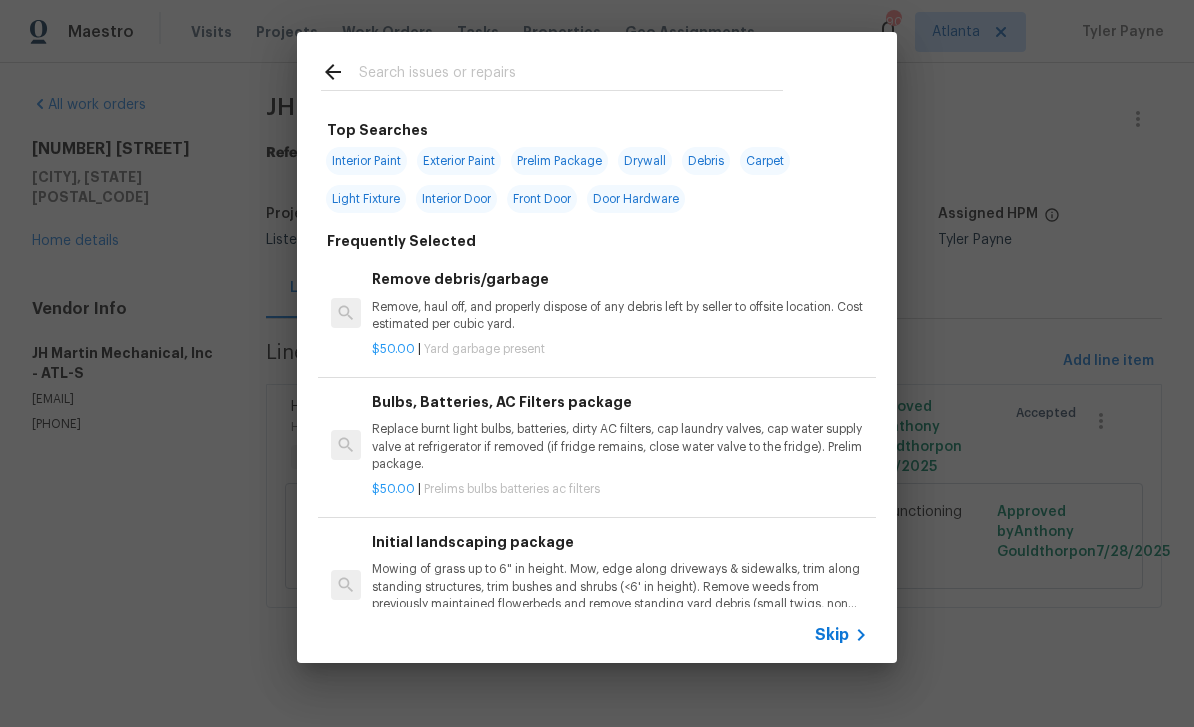 click at bounding box center (571, 75) 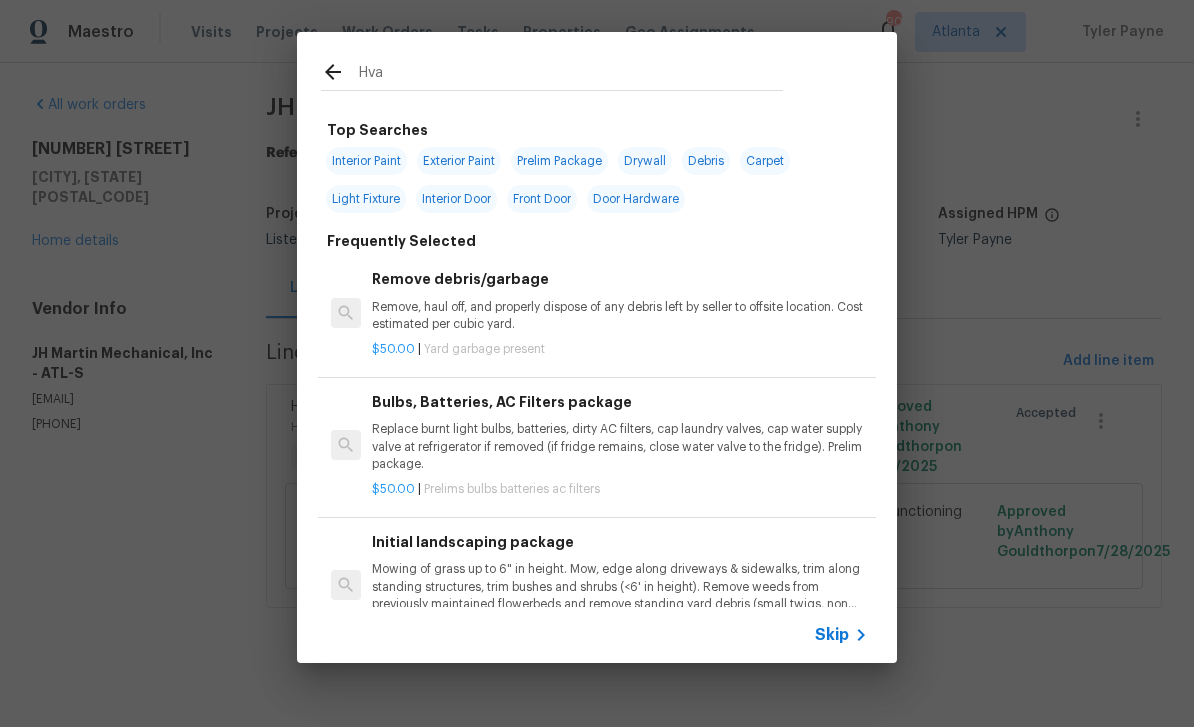 type on "Hvac" 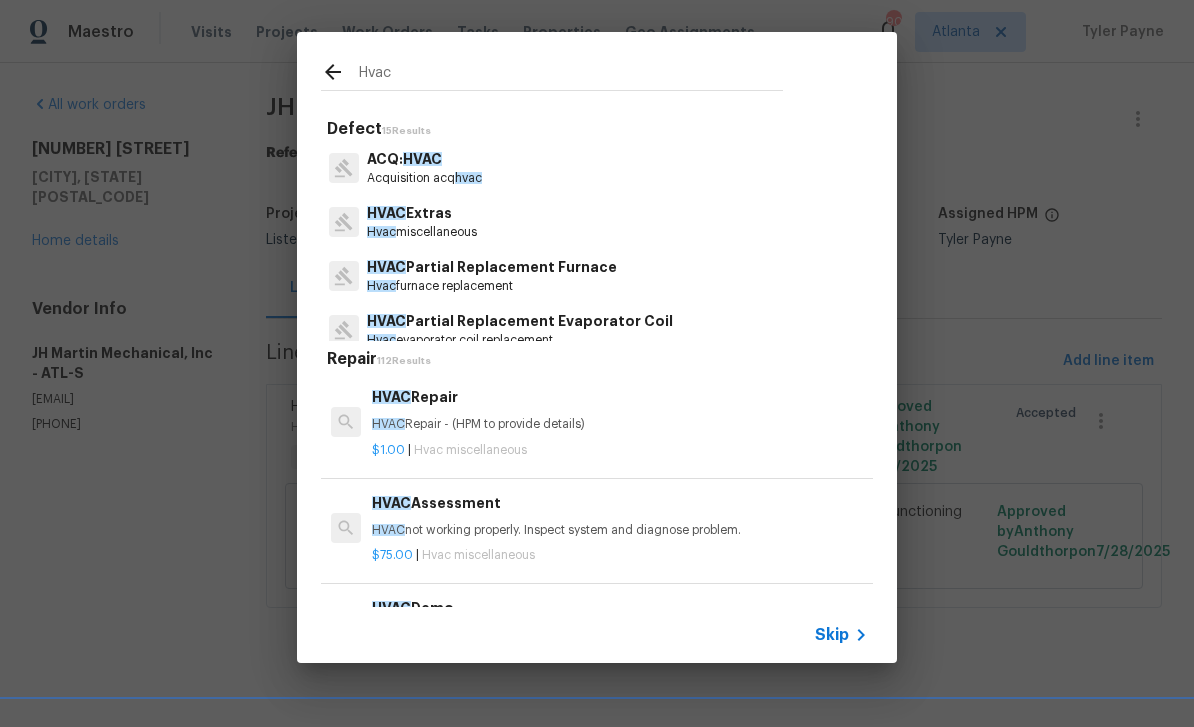 click on "HVAC" at bounding box center [422, 159] 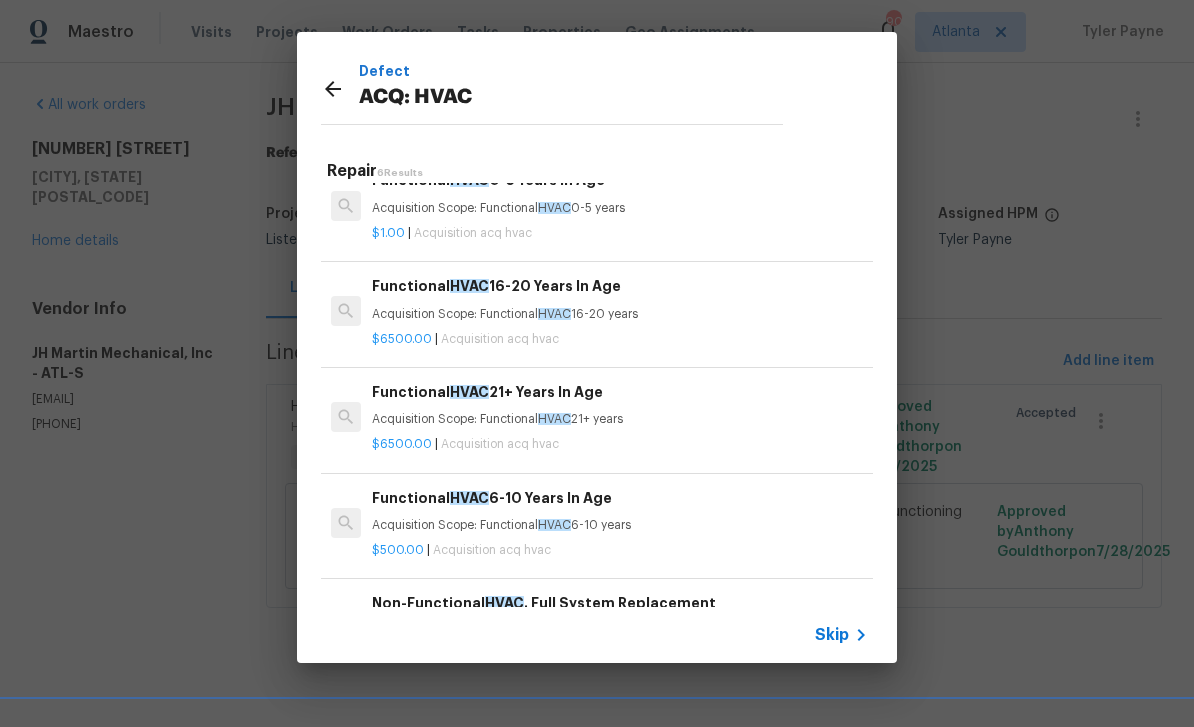 scroll, scrollTop: 133, scrollLeft: 0, axis: vertical 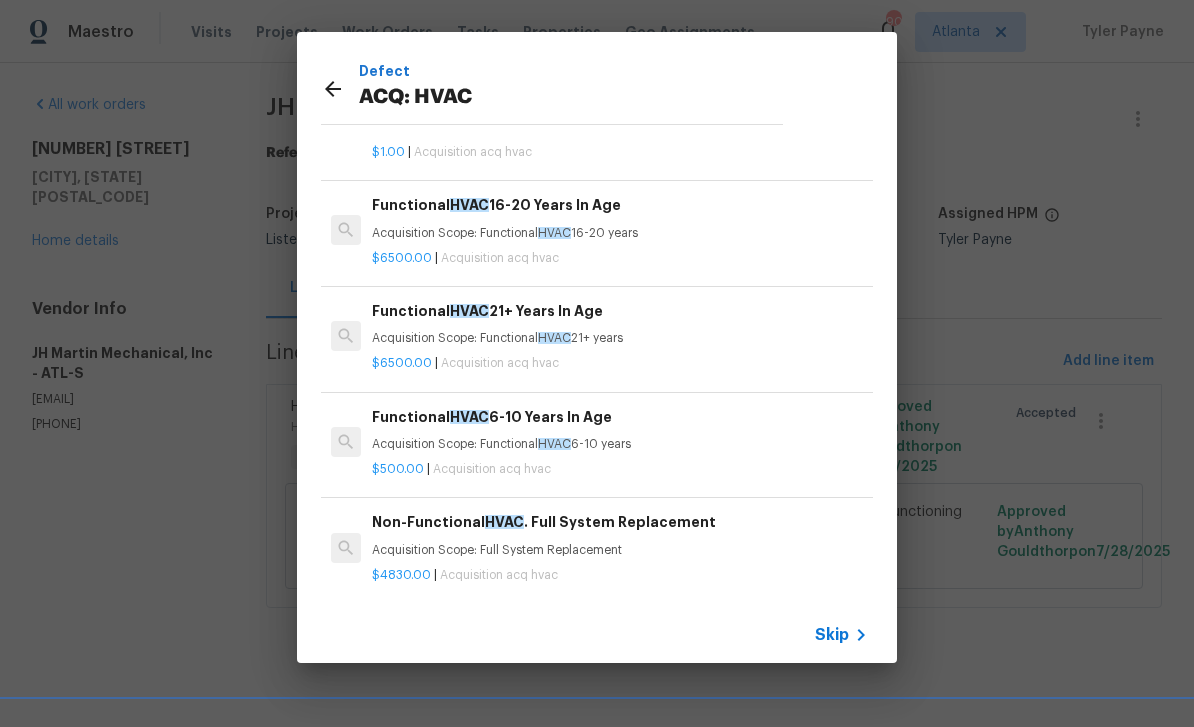 click on "Skip" at bounding box center [832, 635] 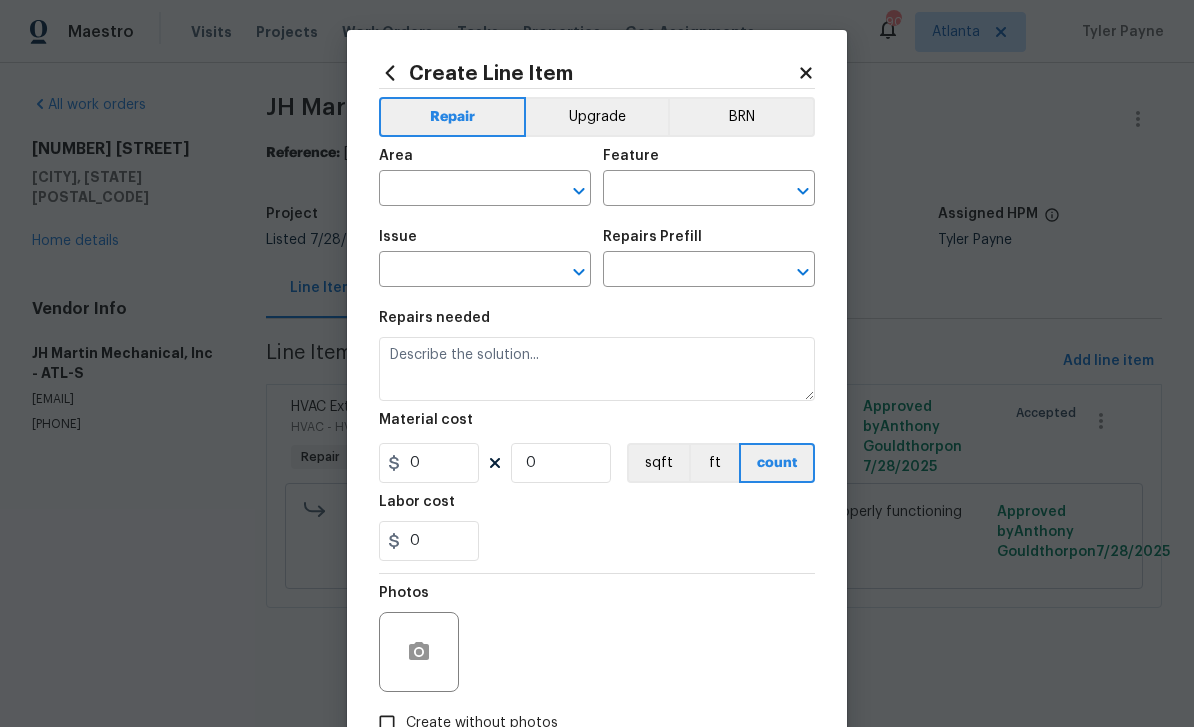 click 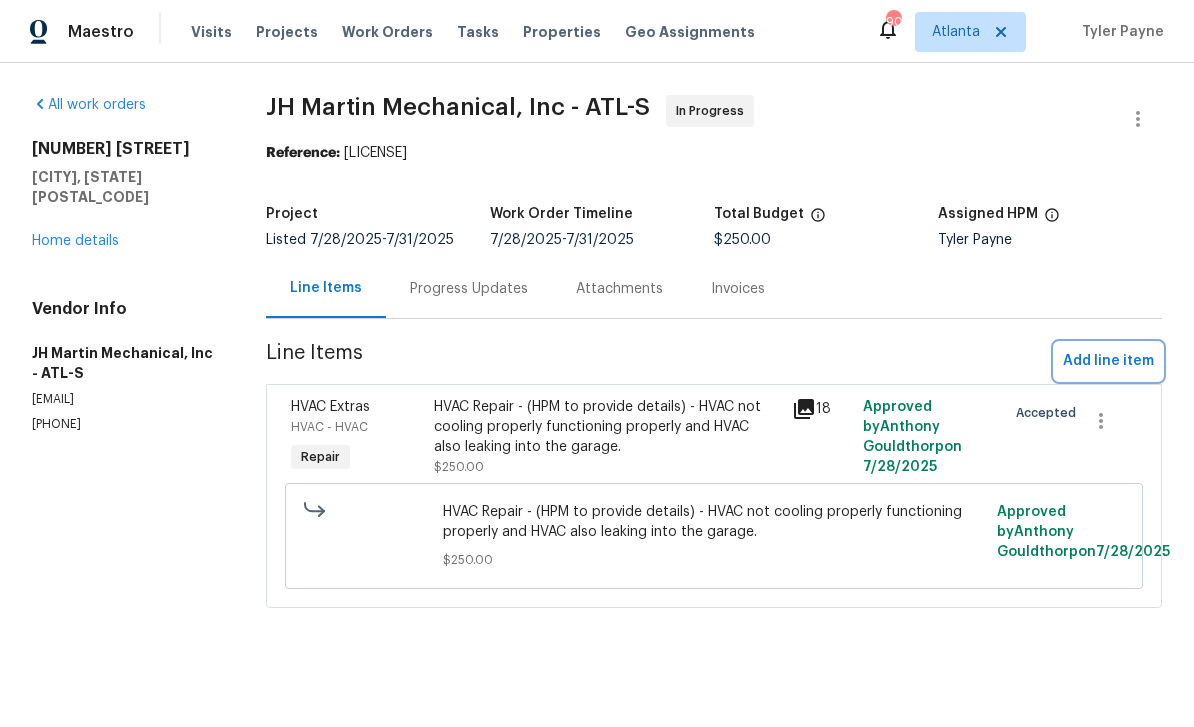 click on "Add line item" at bounding box center (1108, 361) 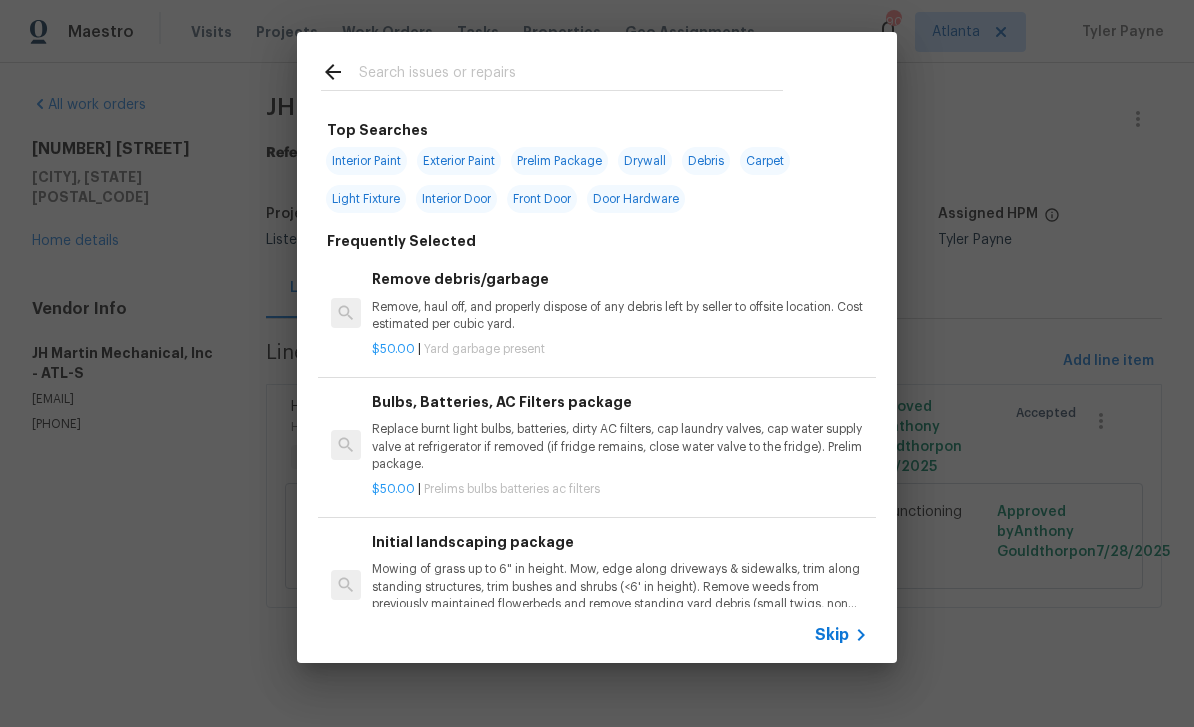 click at bounding box center (571, 75) 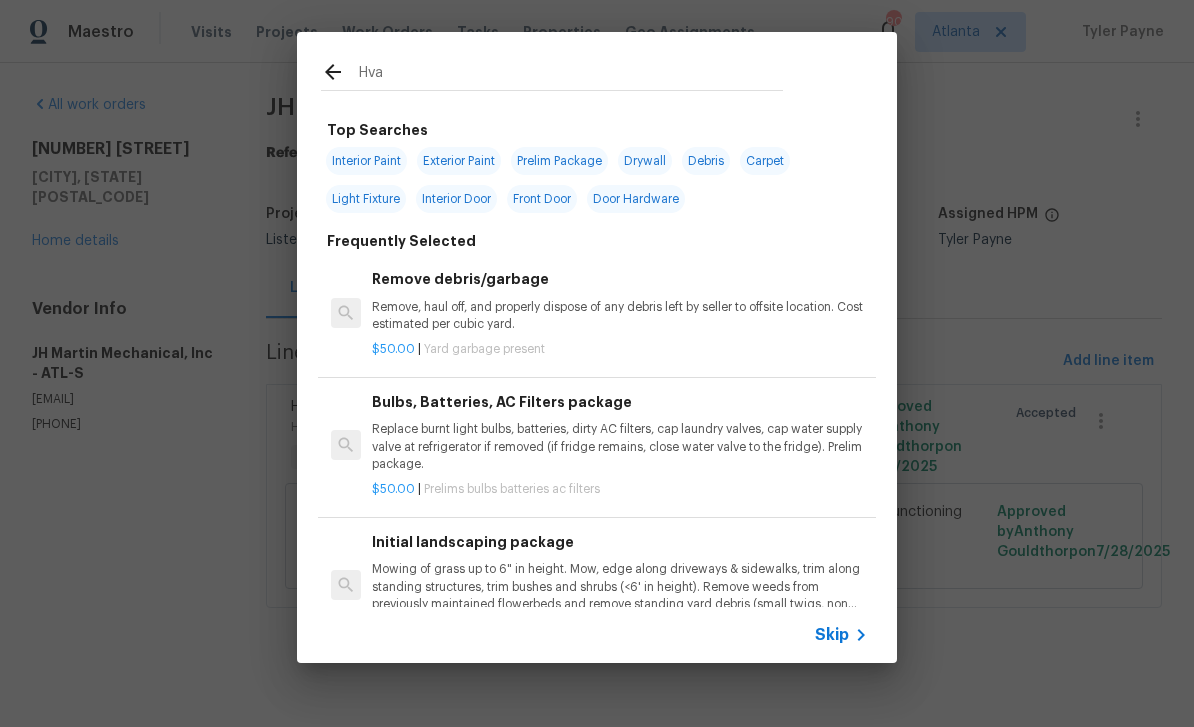 type on "Hvac" 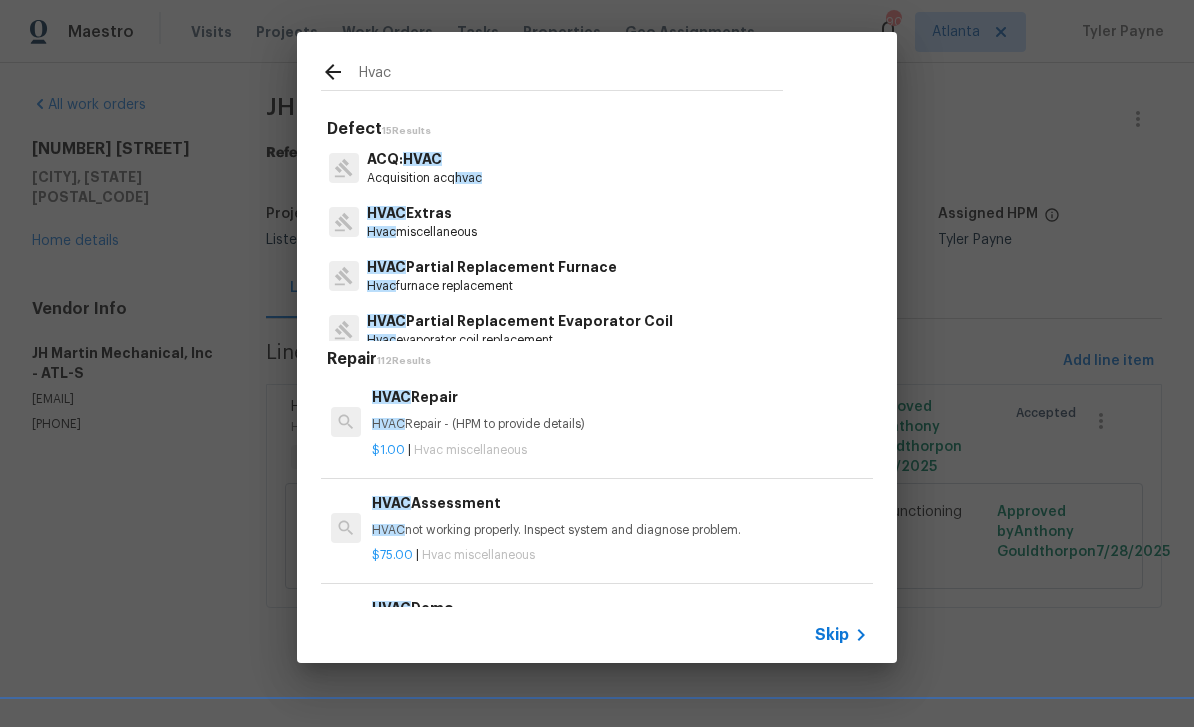 click on "HVAC  Repair - (HPM to provide details)" at bounding box center (620, 424) 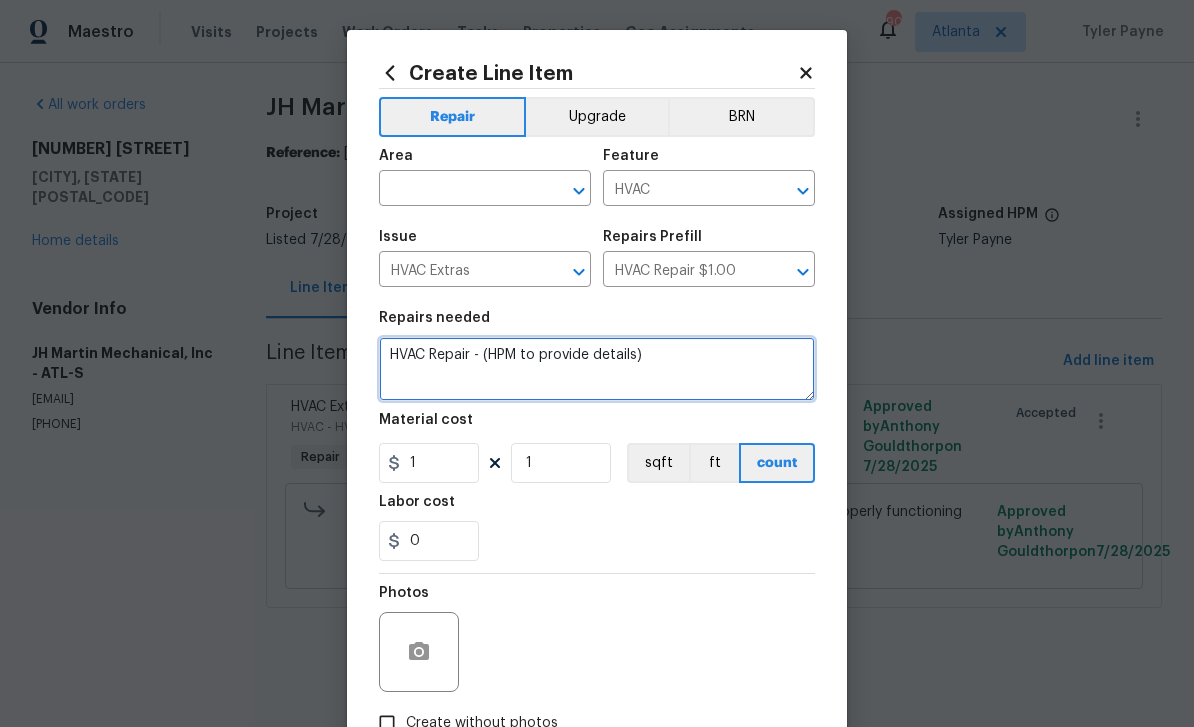 click on "HVAC Repair - (HPM to provide details)" at bounding box center [597, 369] 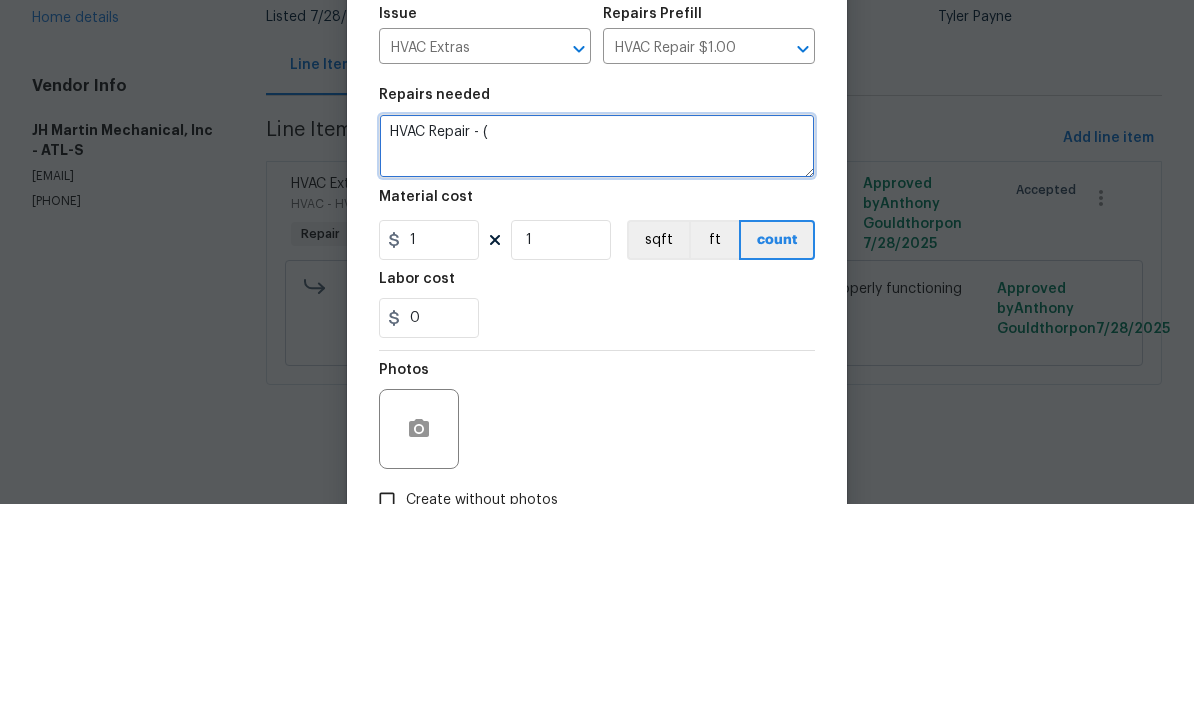 type on "HVAC" 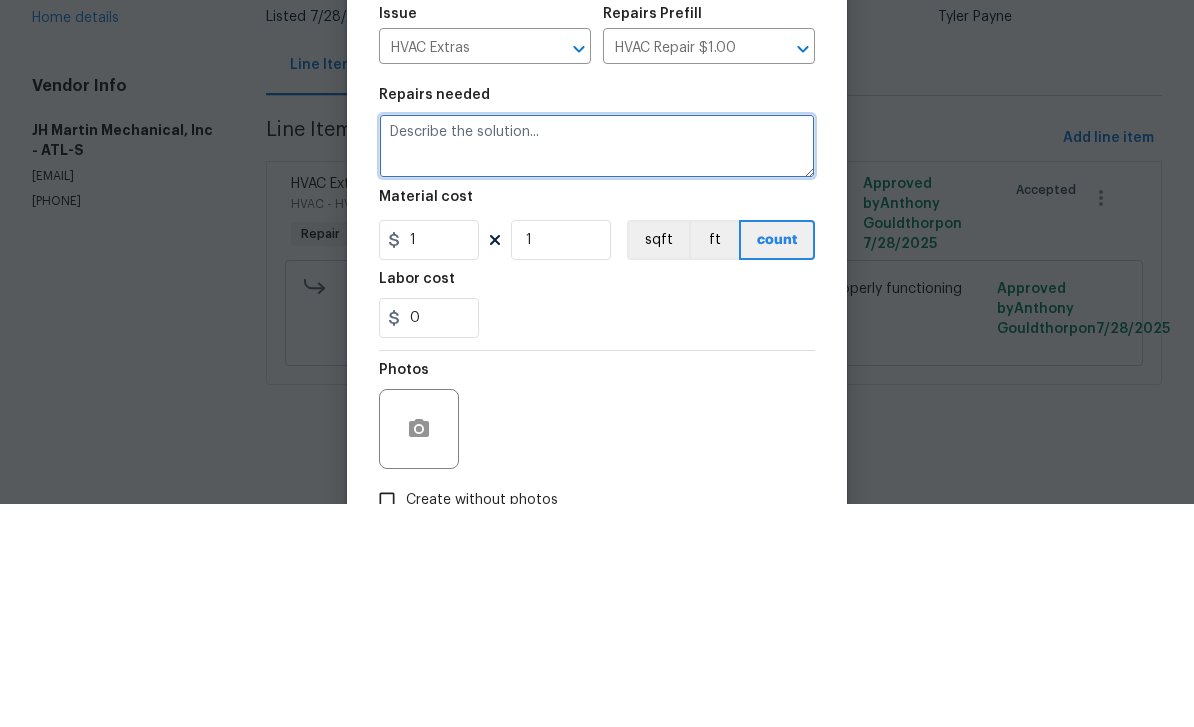 paste on "TODAY'S VISIT Service call: $75 TOTAL COST FOR TODAY'S VISIT: $75.00 FURTHER APPROVAL *OPTION A* 2 Ton full gas system: $4325 Drain pan Float switch Filter rack: $125 Flex connector Tstat Pad TOTAL COST FOR OPTION A: $4450.00" 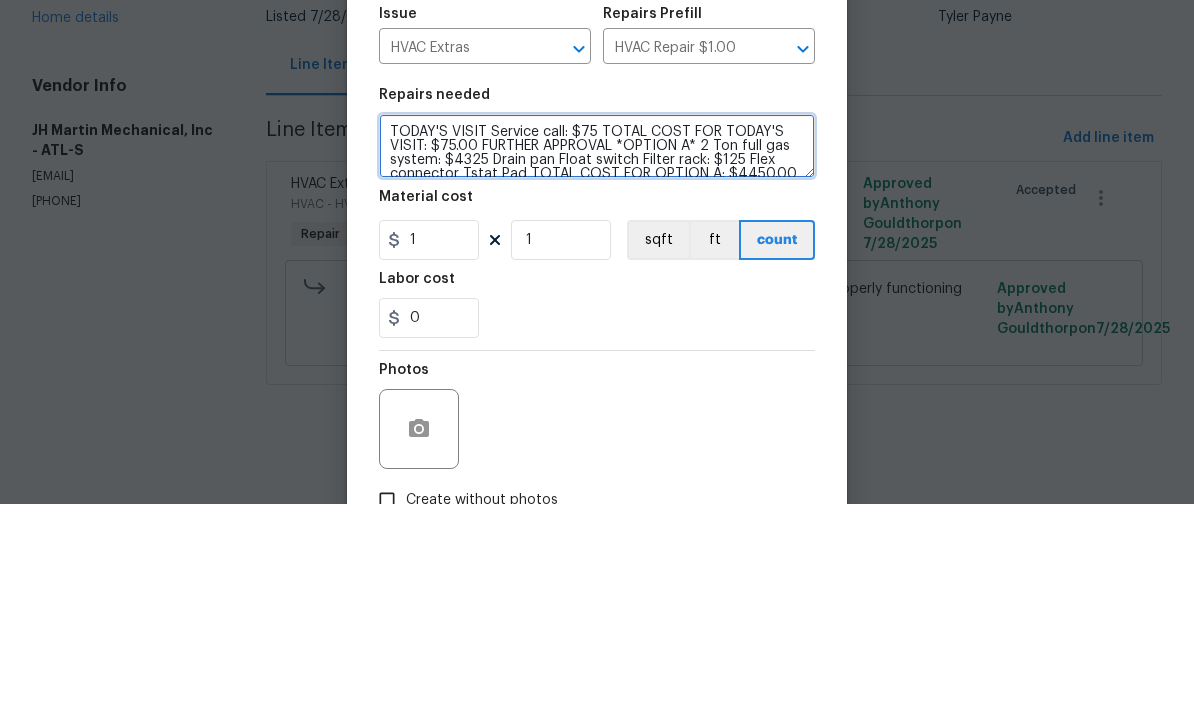 scroll, scrollTop: 4, scrollLeft: 0, axis: vertical 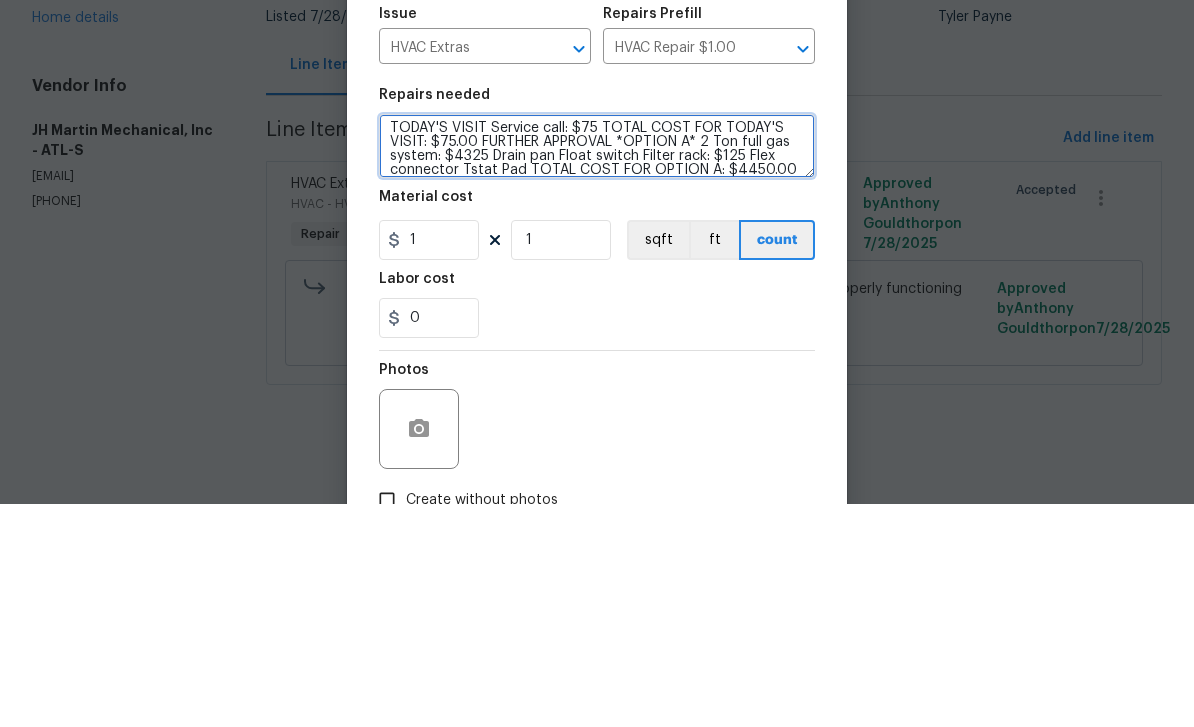 type on "TODAY'S VISIT Service call: $75 TOTAL COST FOR TODAY'S VISIT: $75.00 FURTHER APPROVAL *OPTION A* 2 Ton full gas system: $4325 Drain pan Float switch Filter rack: $125 Flex connector Tstat Pad TOTAL COST FOR OPTION A: $4450.00" 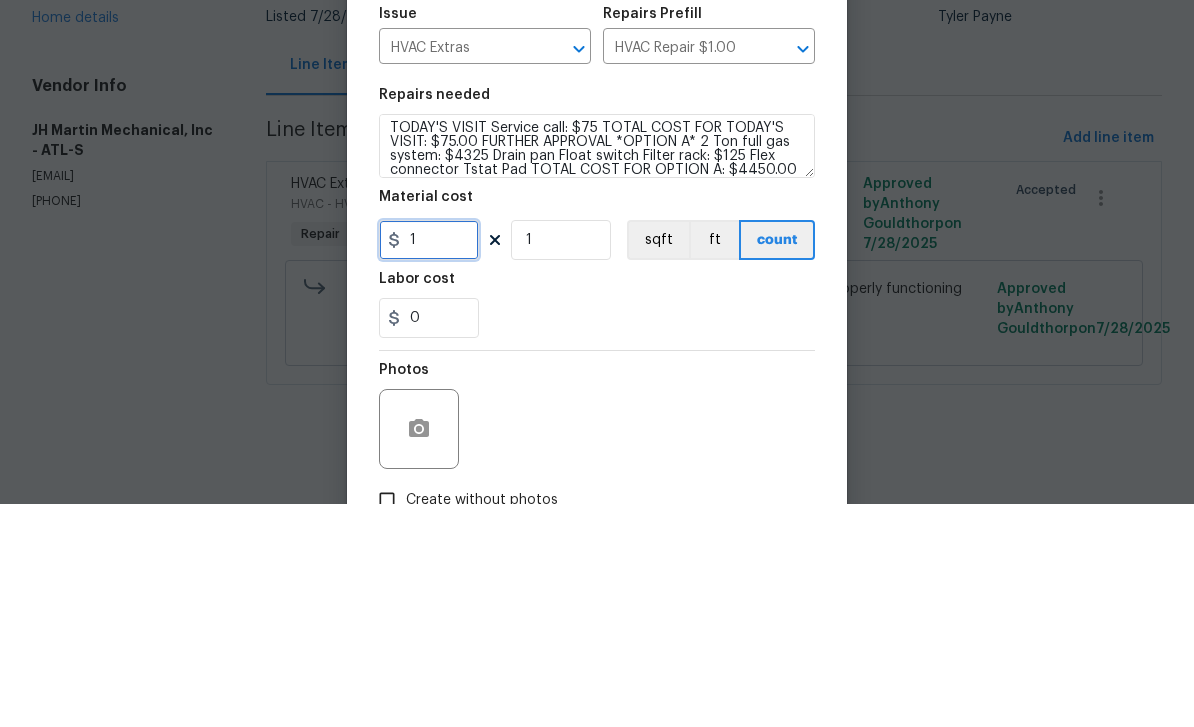 click on "1" at bounding box center (429, 463) 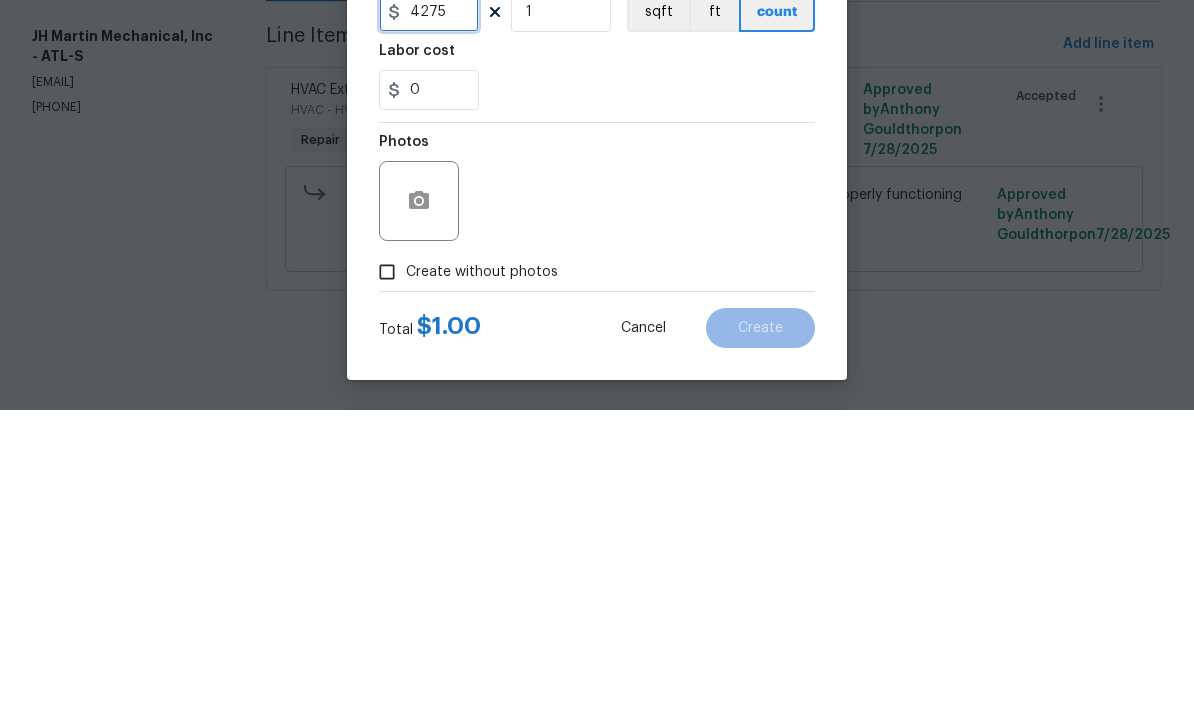 scroll, scrollTop: 138, scrollLeft: 0, axis: vertical 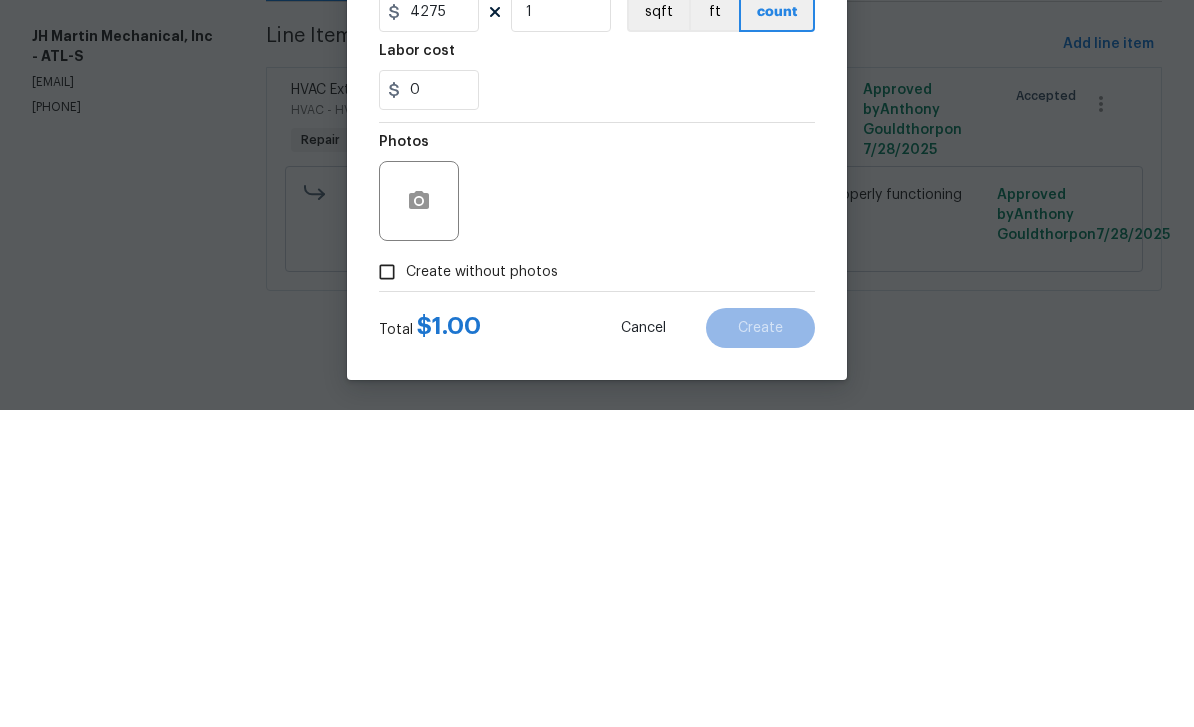 click on "Create without photos" at bounding box center (387, 589) 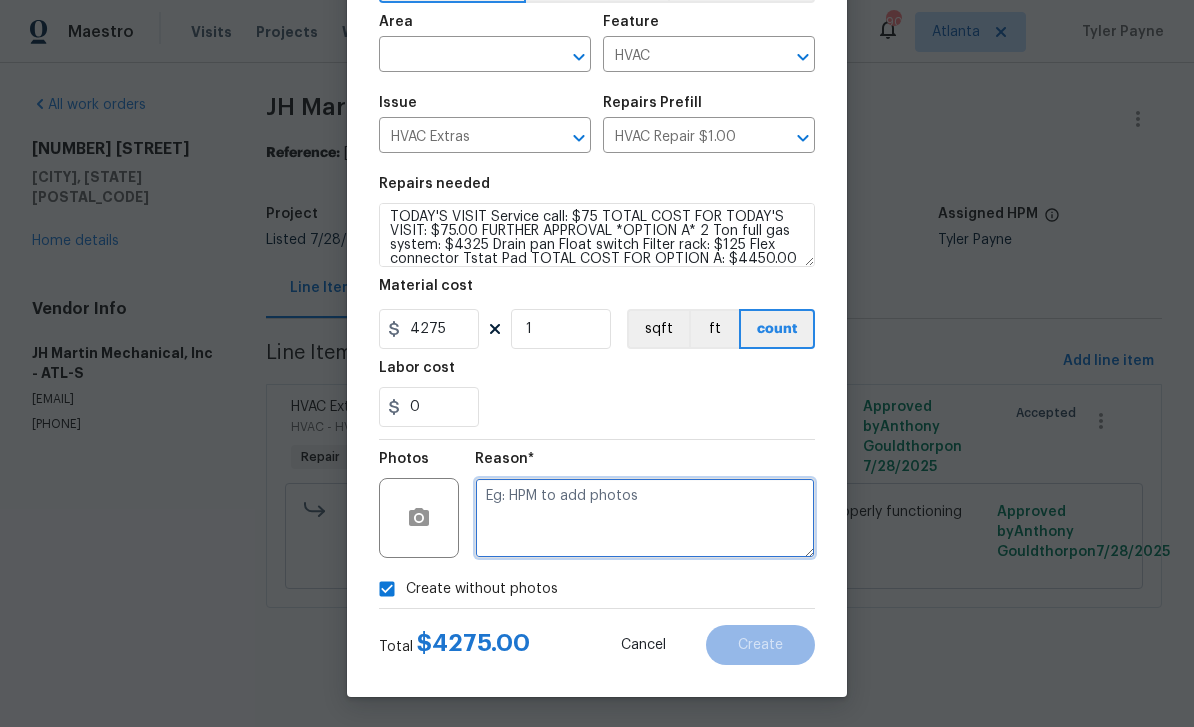 click at bounding box center [645, 518] 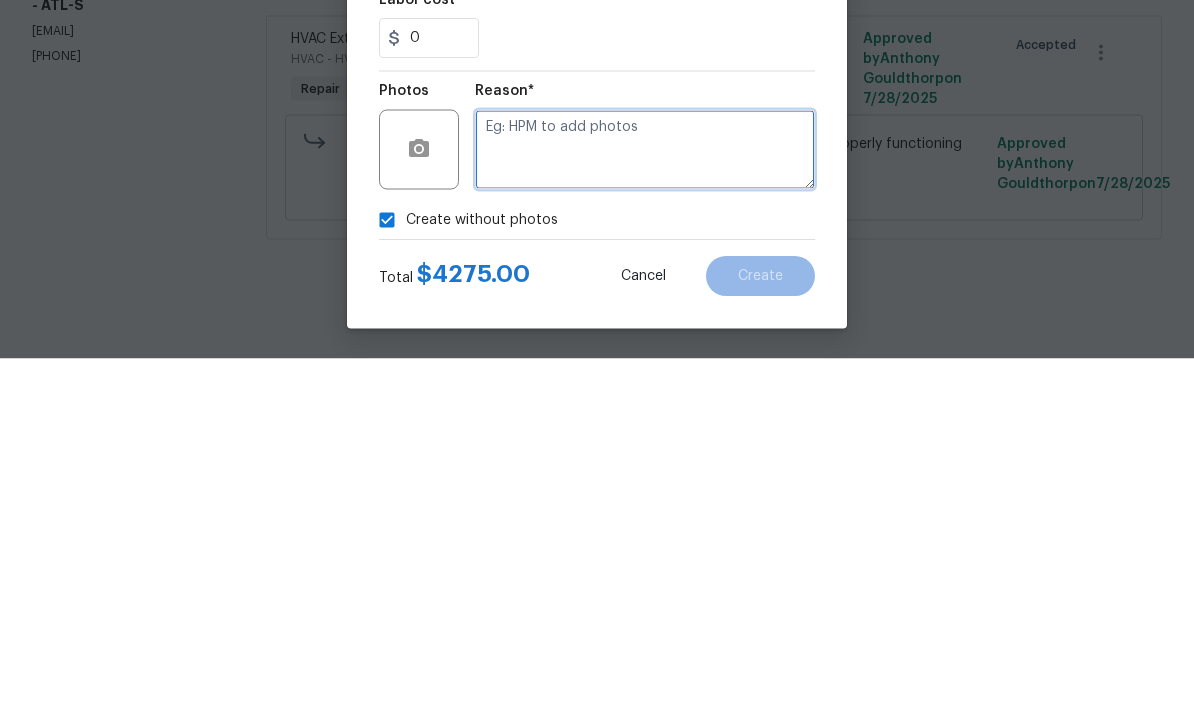 click at bounding box center [645, 518] 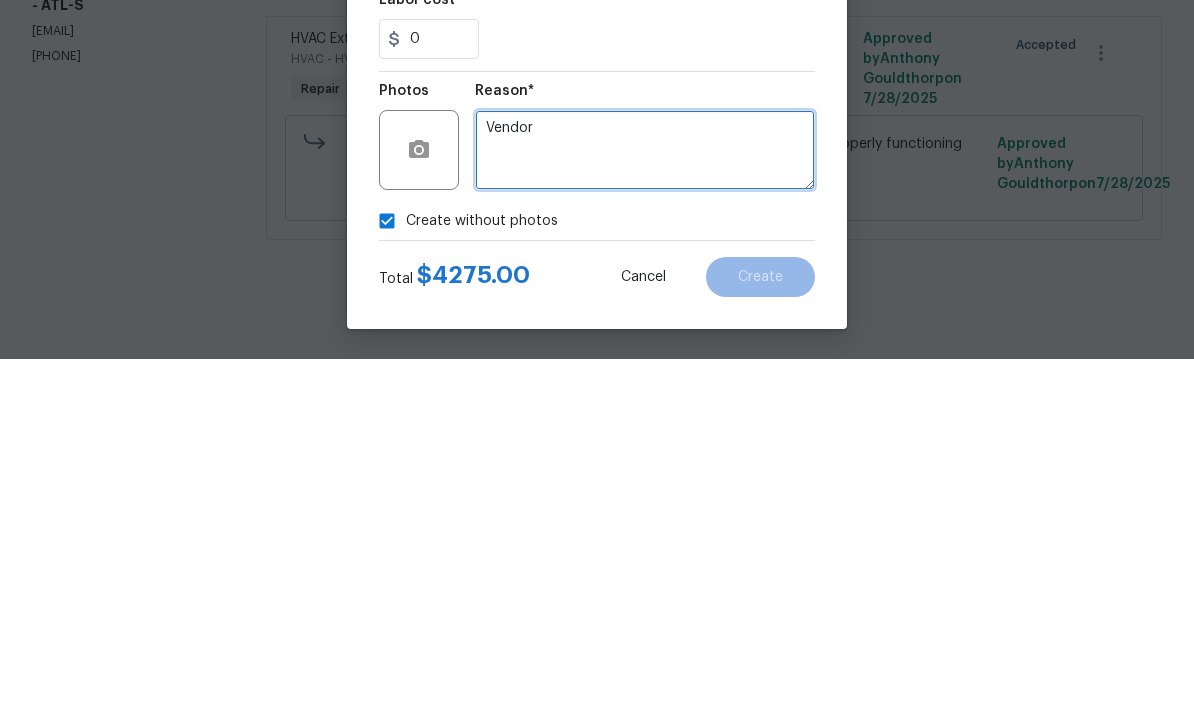 type on "Vendor" 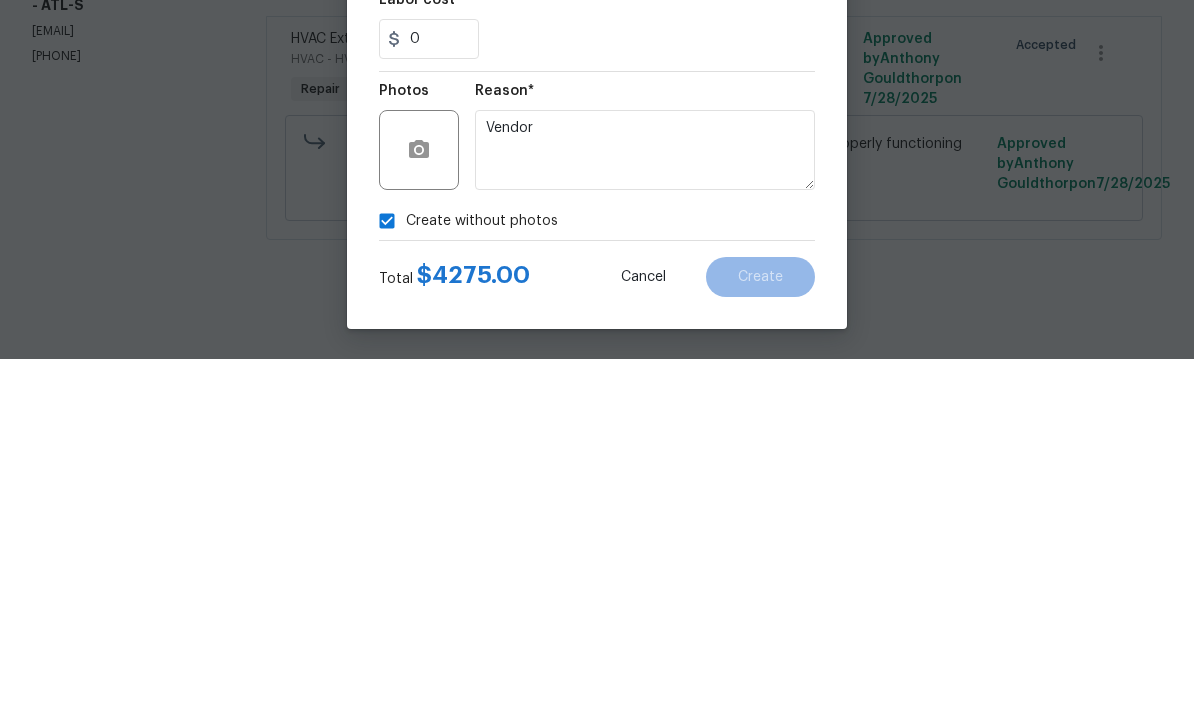 click on "Create without photos" at bounding box center (597, 589) 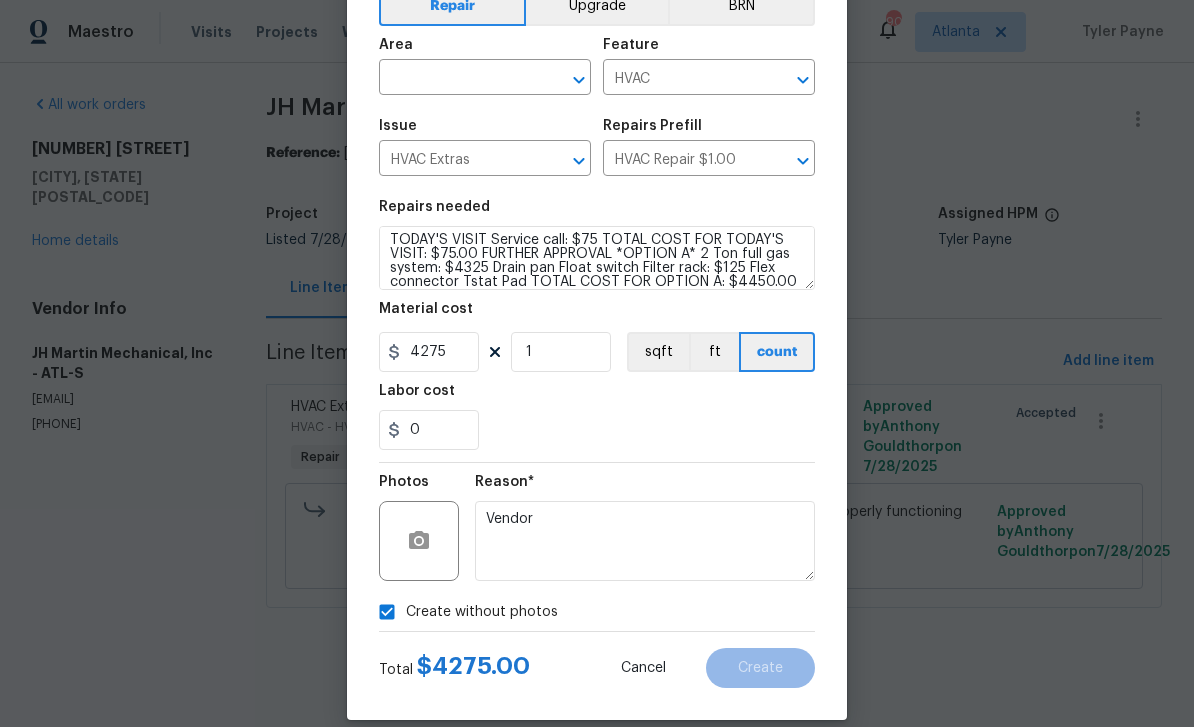 scroll, scrollTop: 100, scrollLeft: 0, axis: vertical 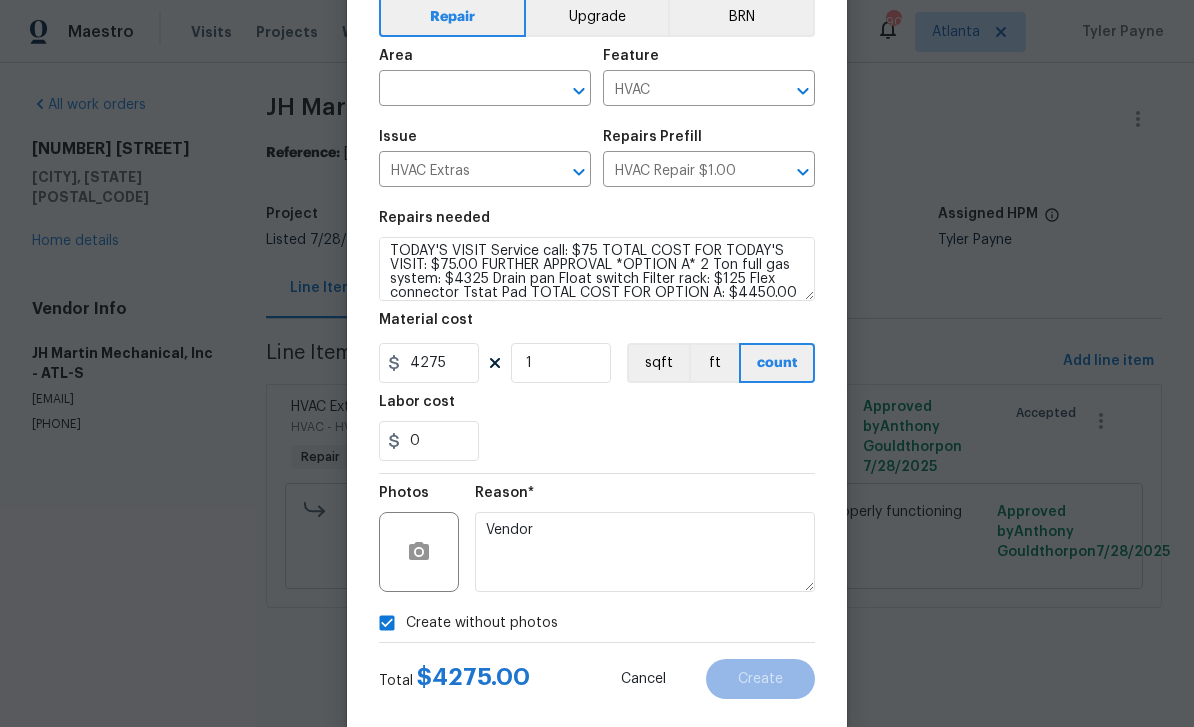 click at bounding box center (457, 90) 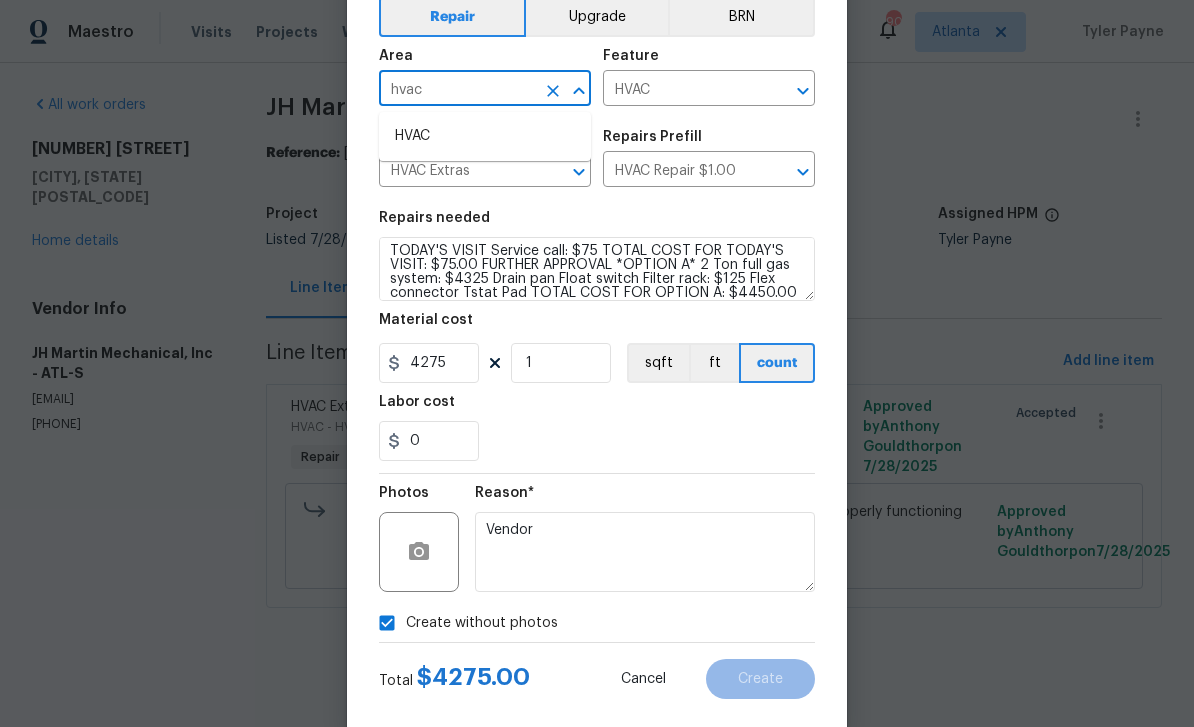 click on "HVAC" at bounding box center (485, 136) 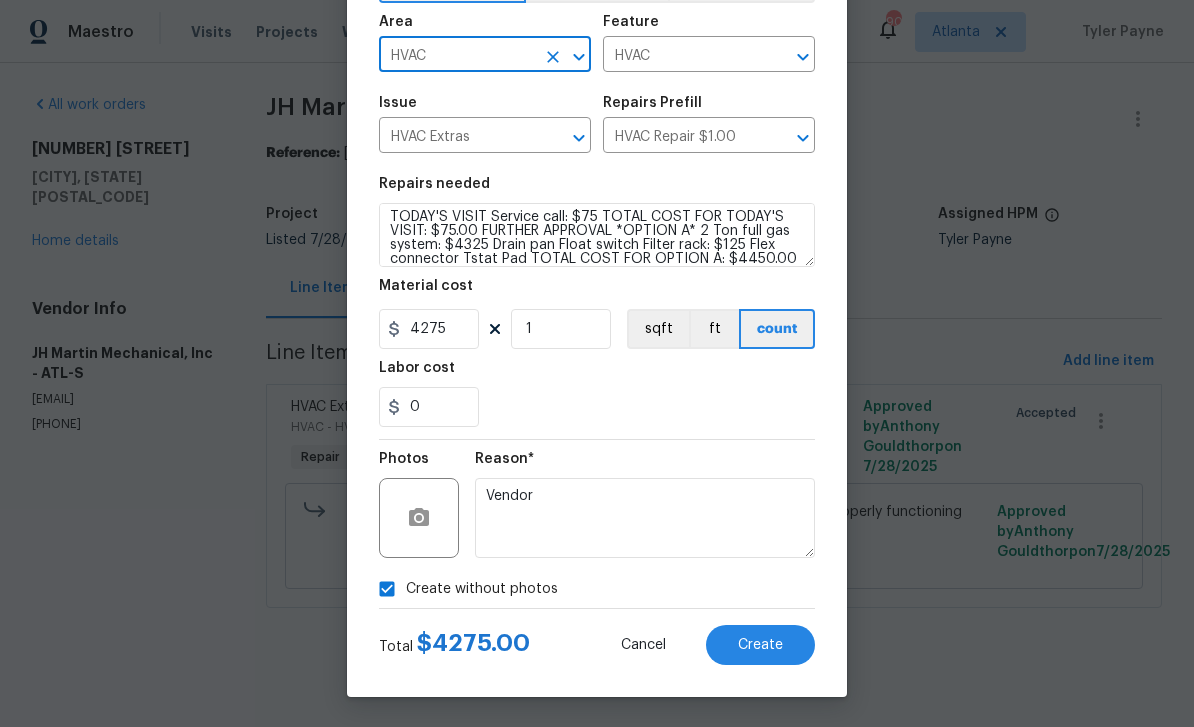scroll, scrollTop: 138, scrollLeft: 0, axis: vertical 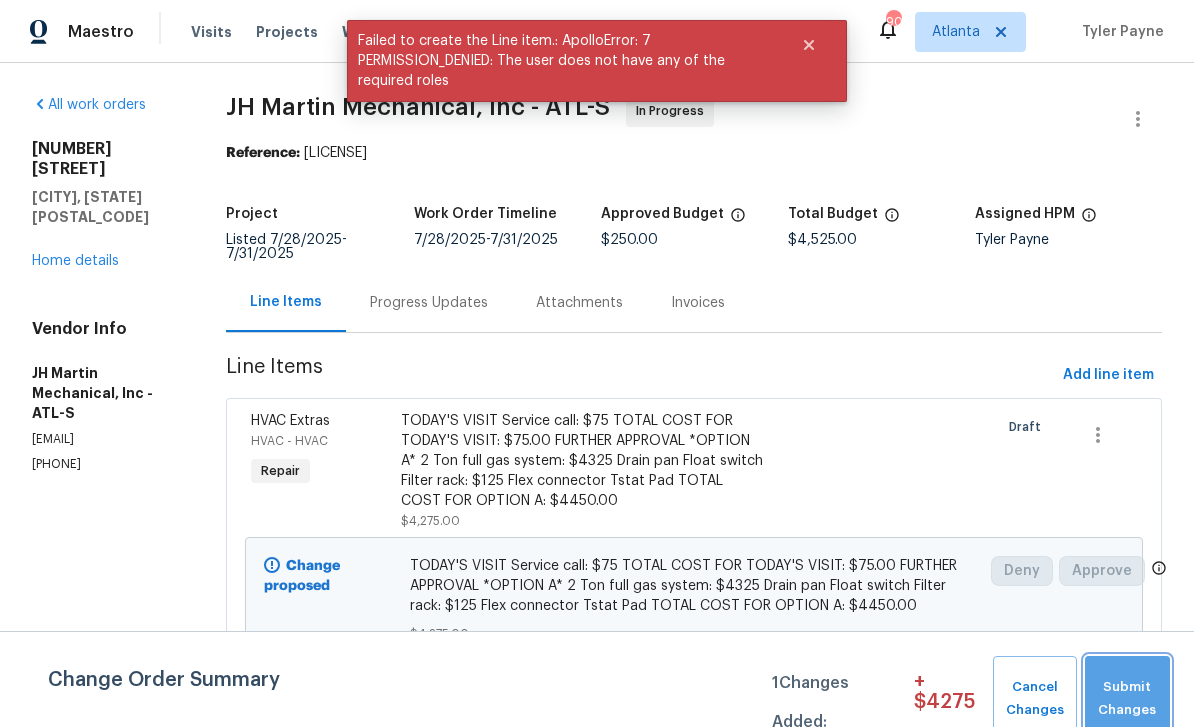 click on "Submit Changes" at bounding box center [1127, 699] 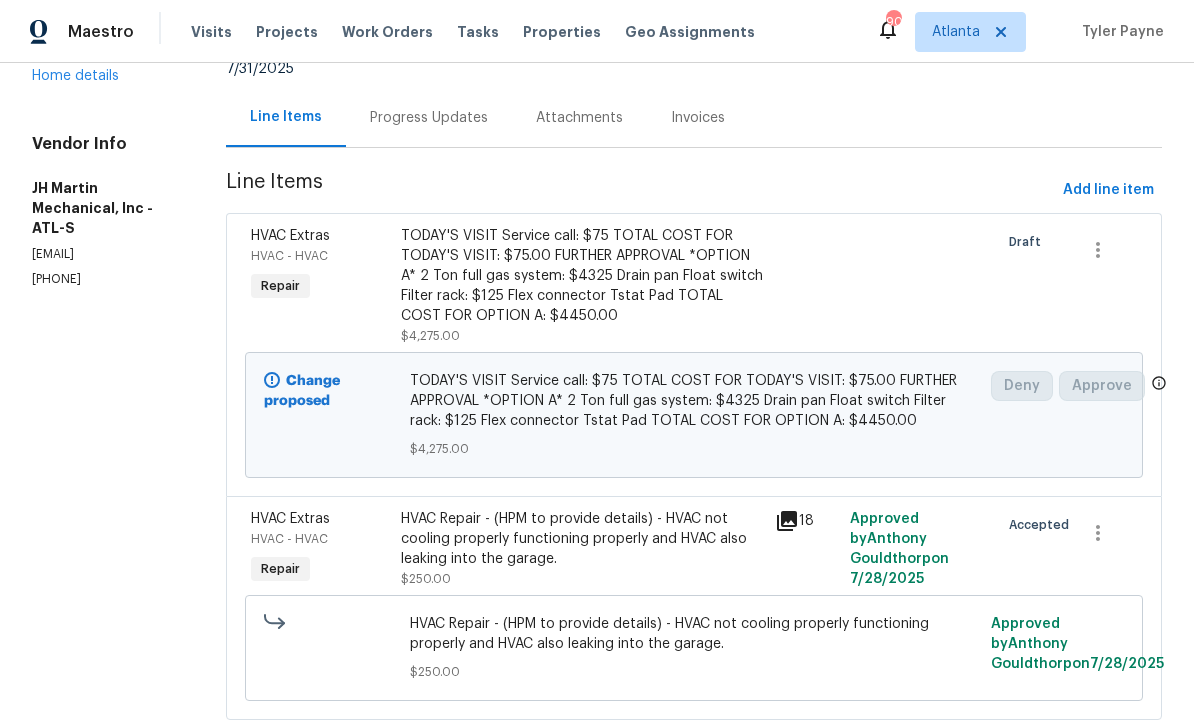 scroll, scrollTop: 184, scrollLeft: 0, axis: vertical 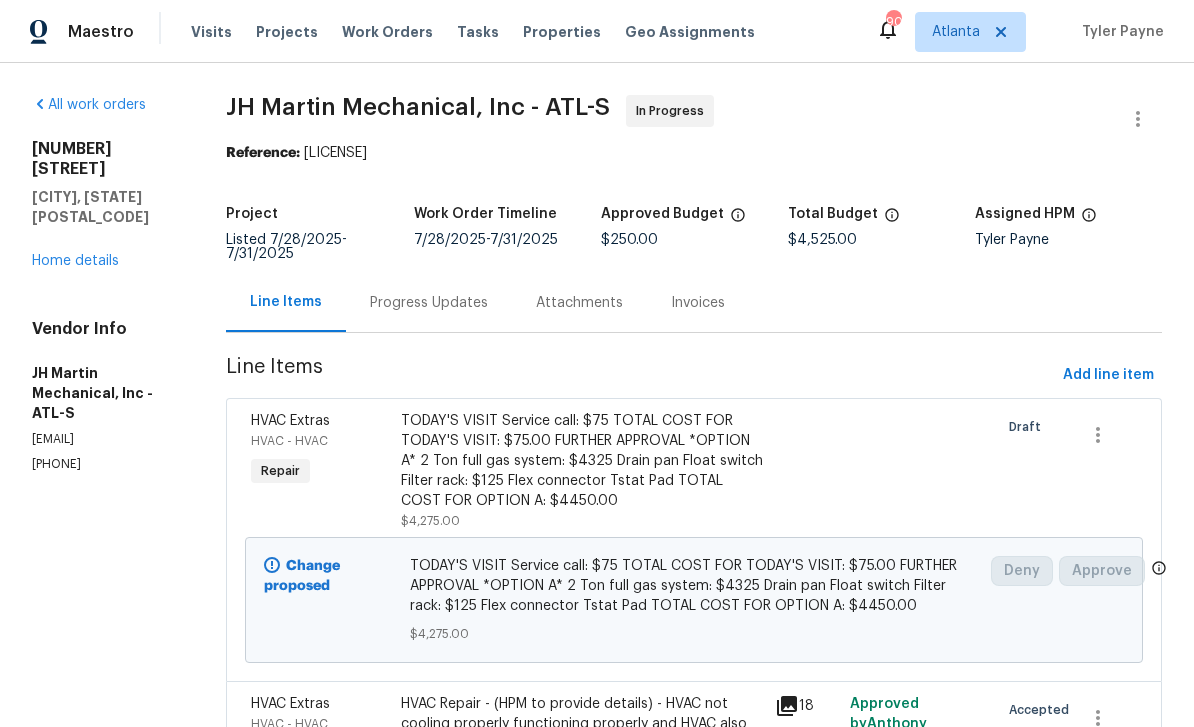 click on "Progress Updates" at bounding box center [429, 303] 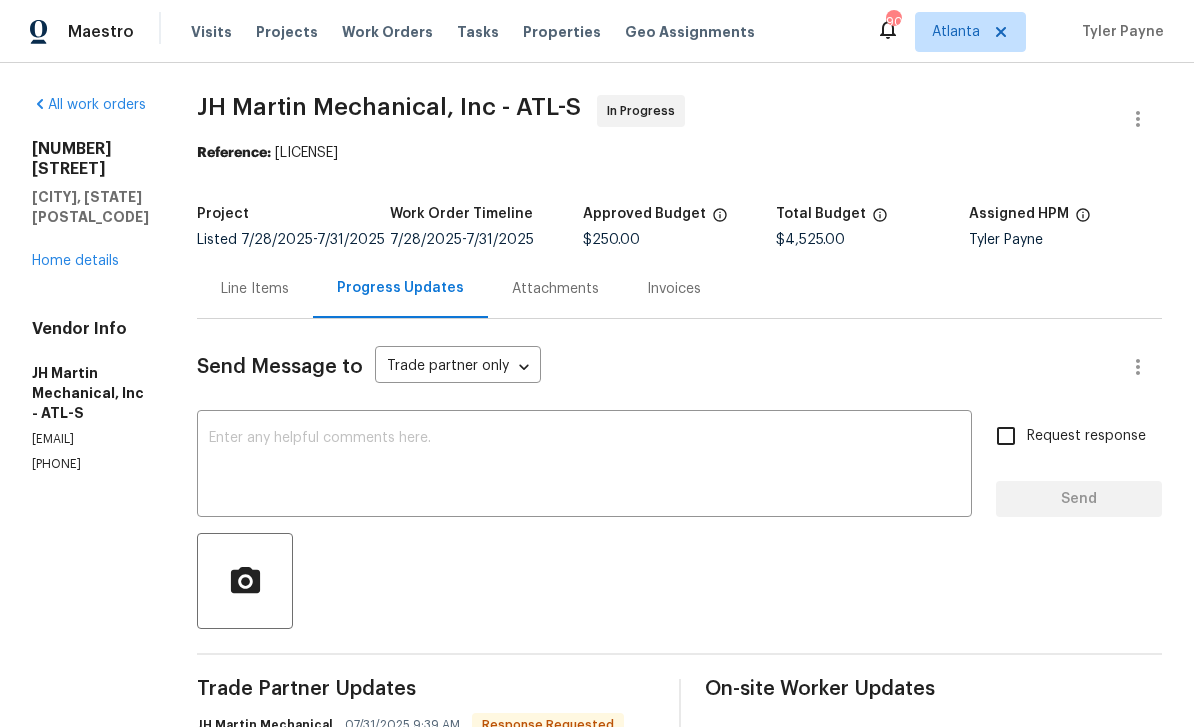 click at bounding box center [584, 466] 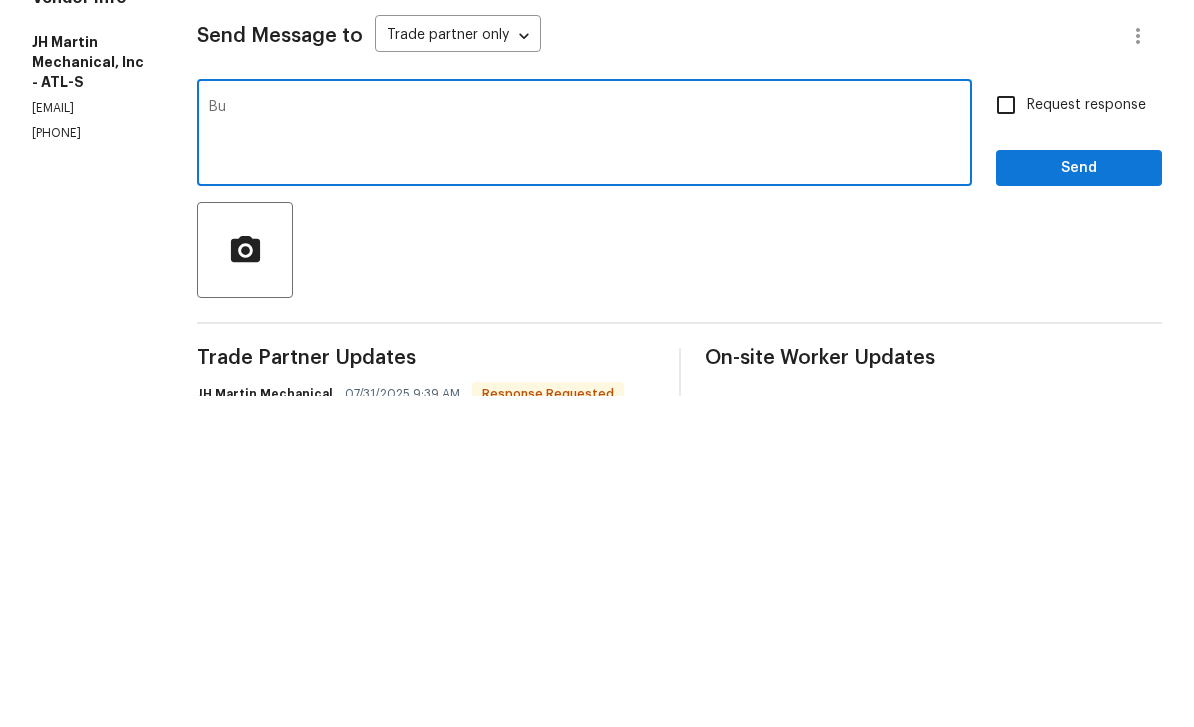 type on "B" 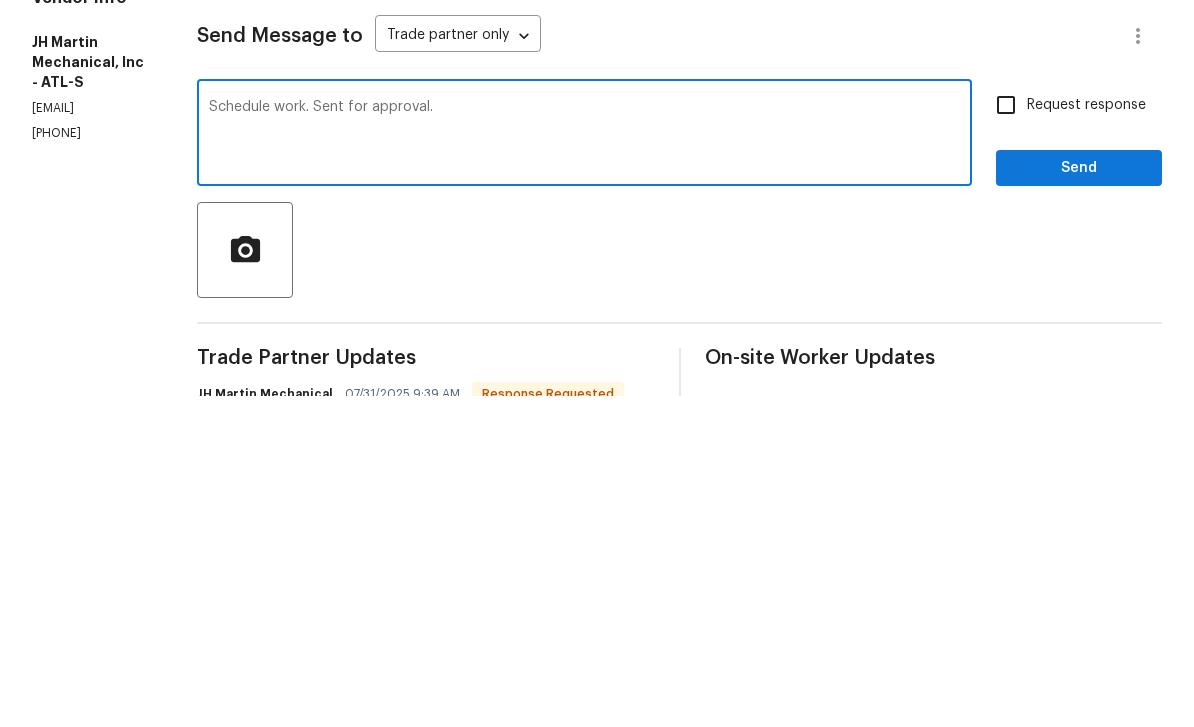 click on "Schedule work. Sent for approval." at bounding box center [584, 466] 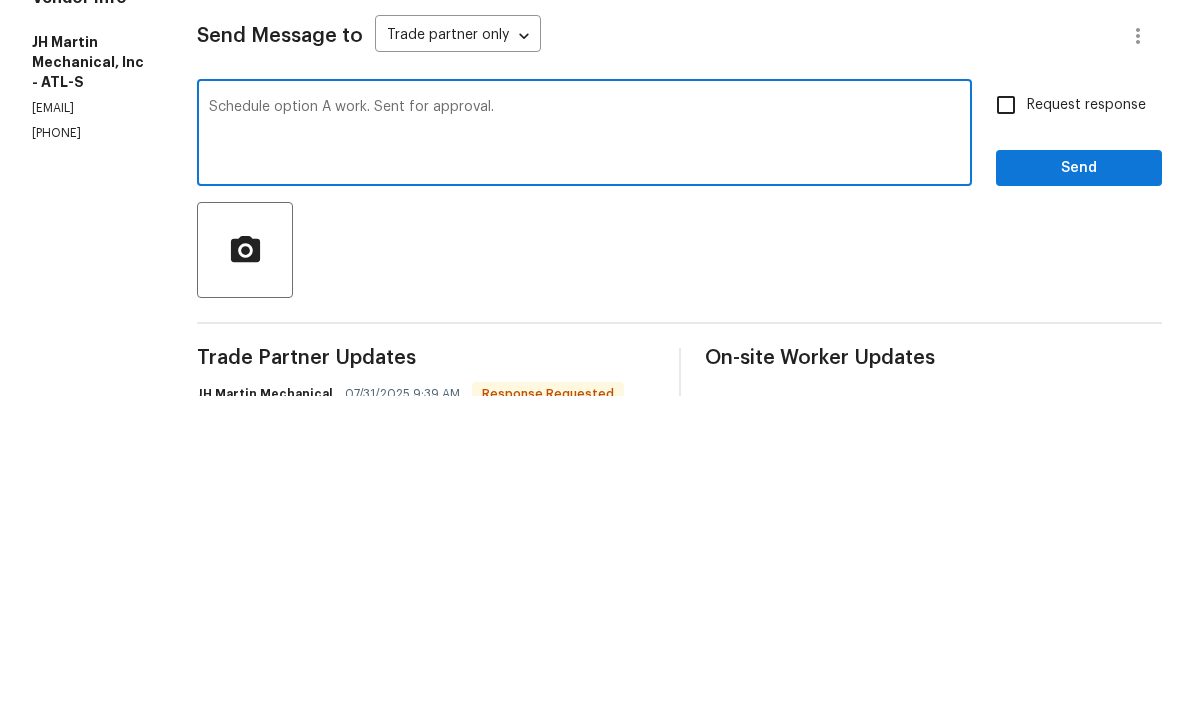 type on "Schedule option A work. Sent for approval." 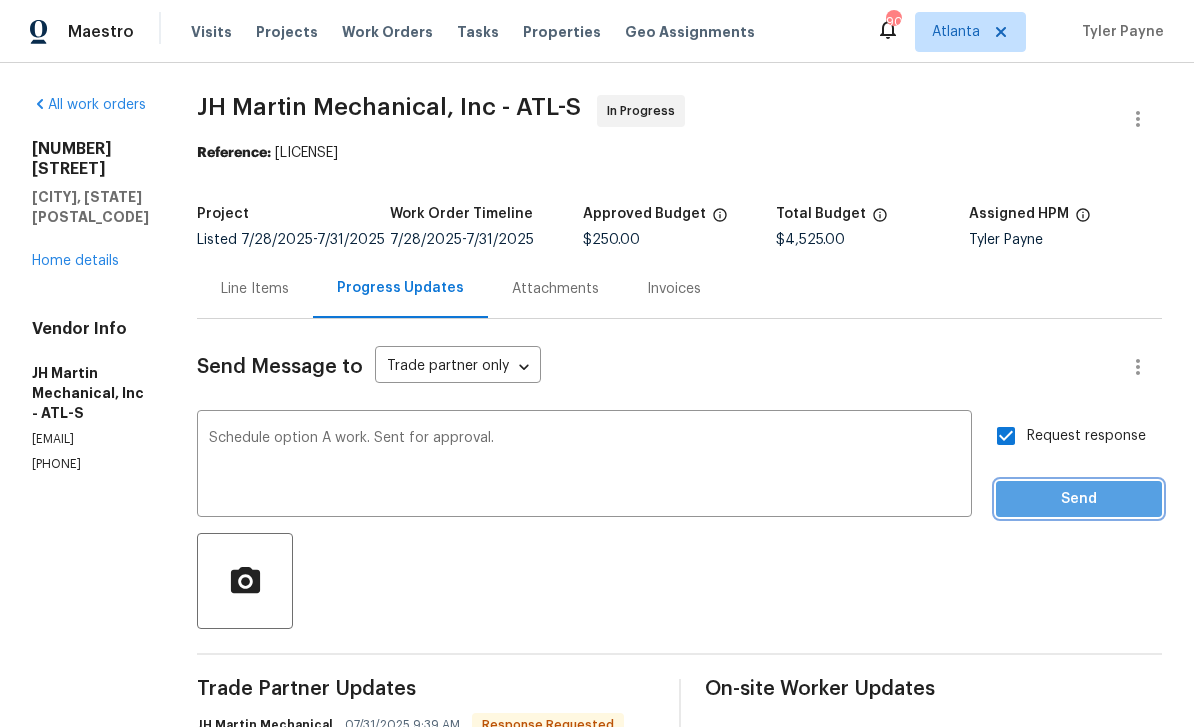 click on "Send" at bounding box center (1079, 499) 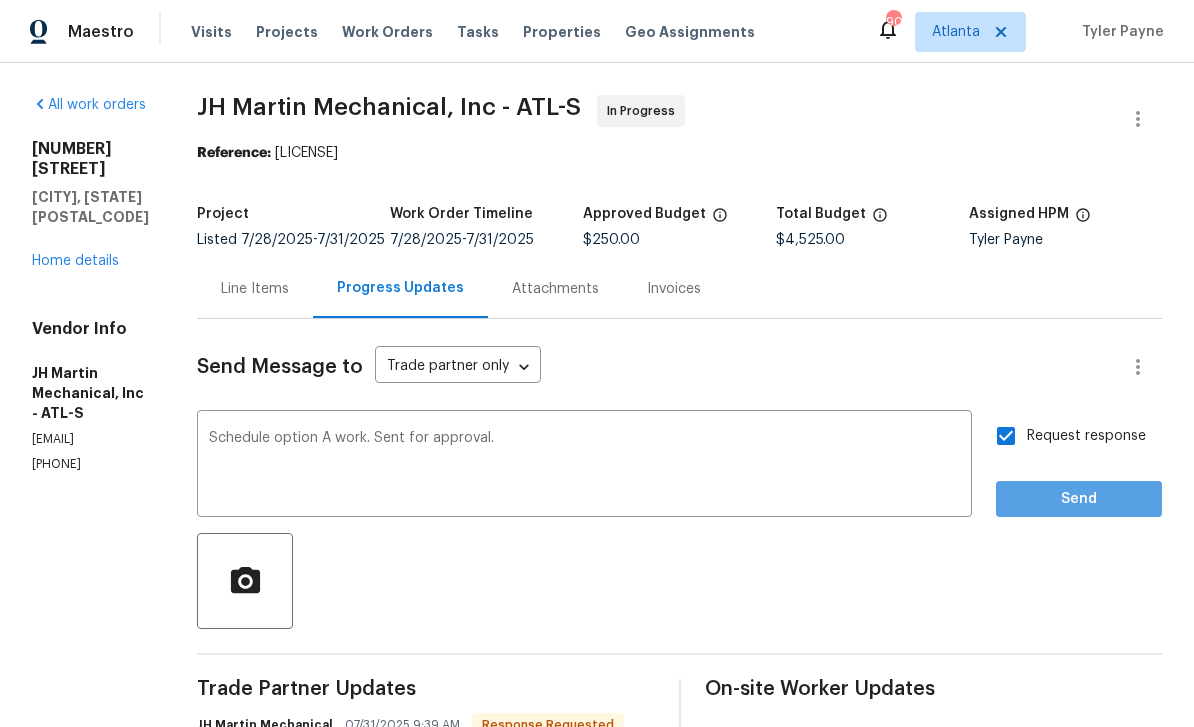 scroll, scrollTop: 35, scrollLeft: 0, axis: vertical 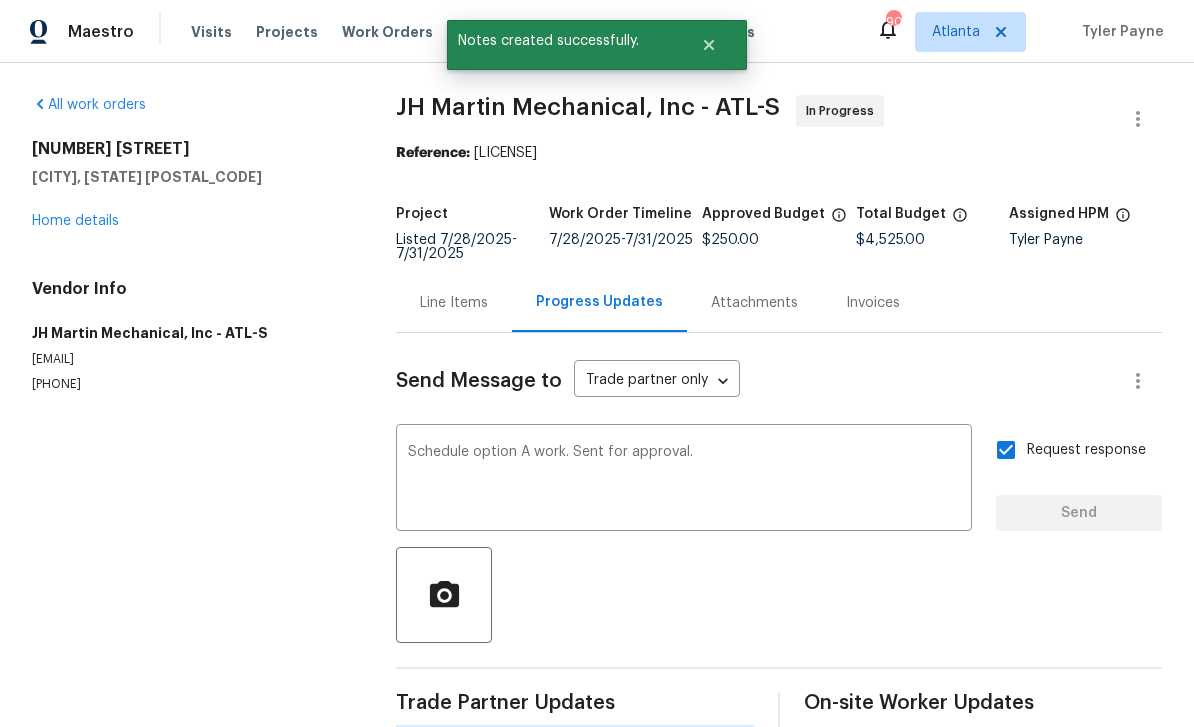 type 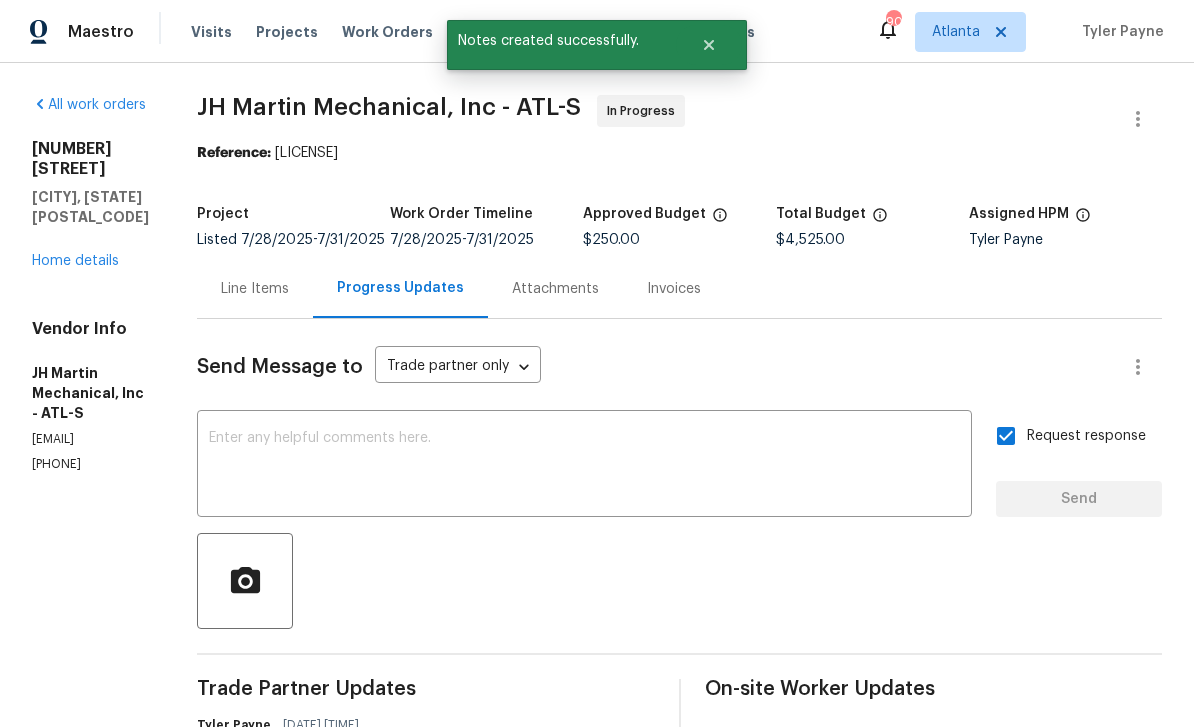 click on "Home details" at bounding box center [75, 261] 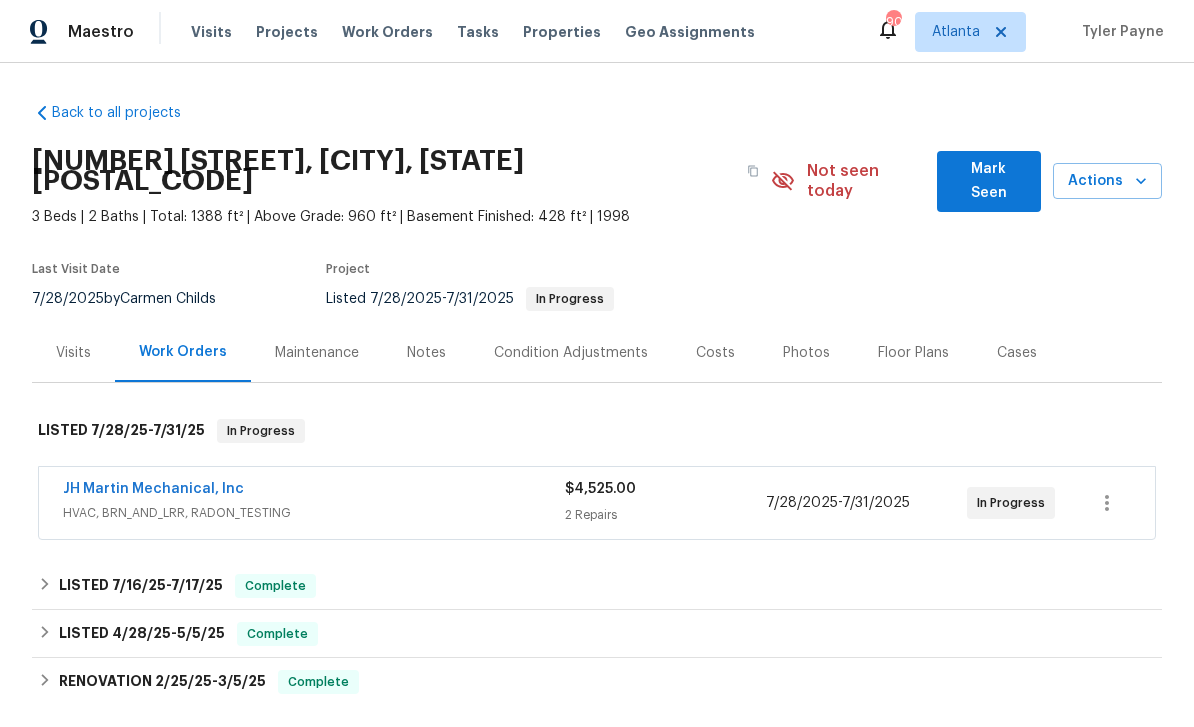 scroll, scrollTop: 0, scrollLeft: 0, axis: both 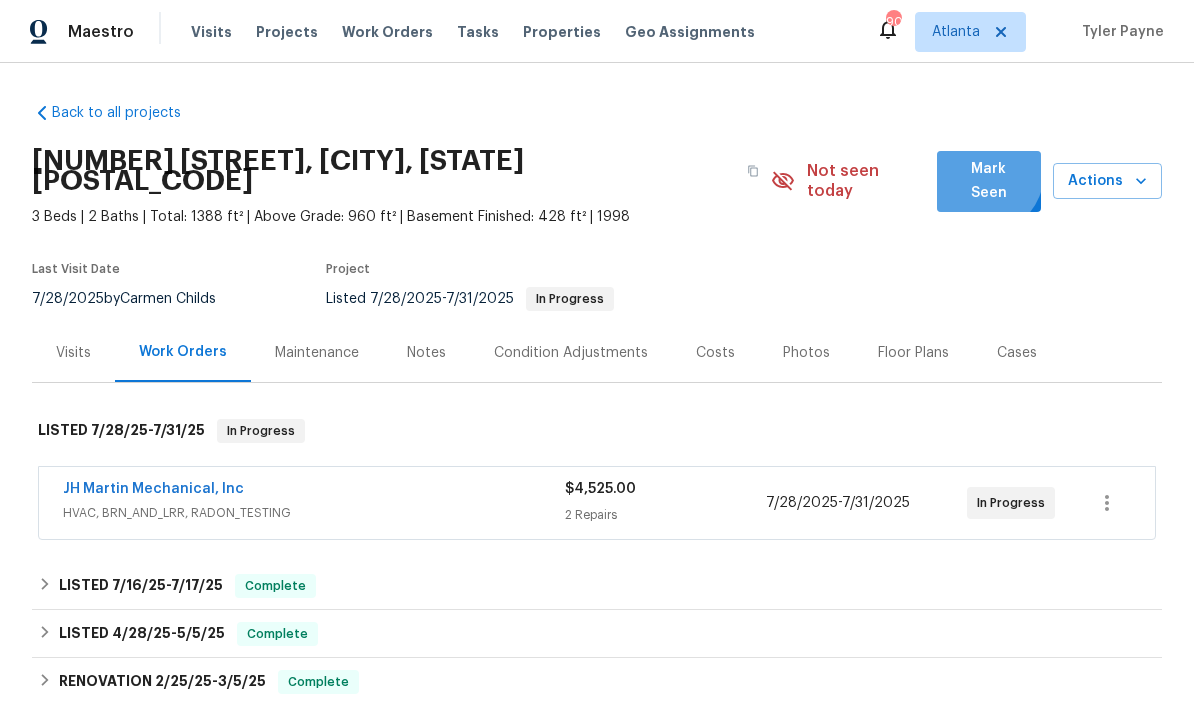 click on "Mark Seen" at bounding box center (989, 181) 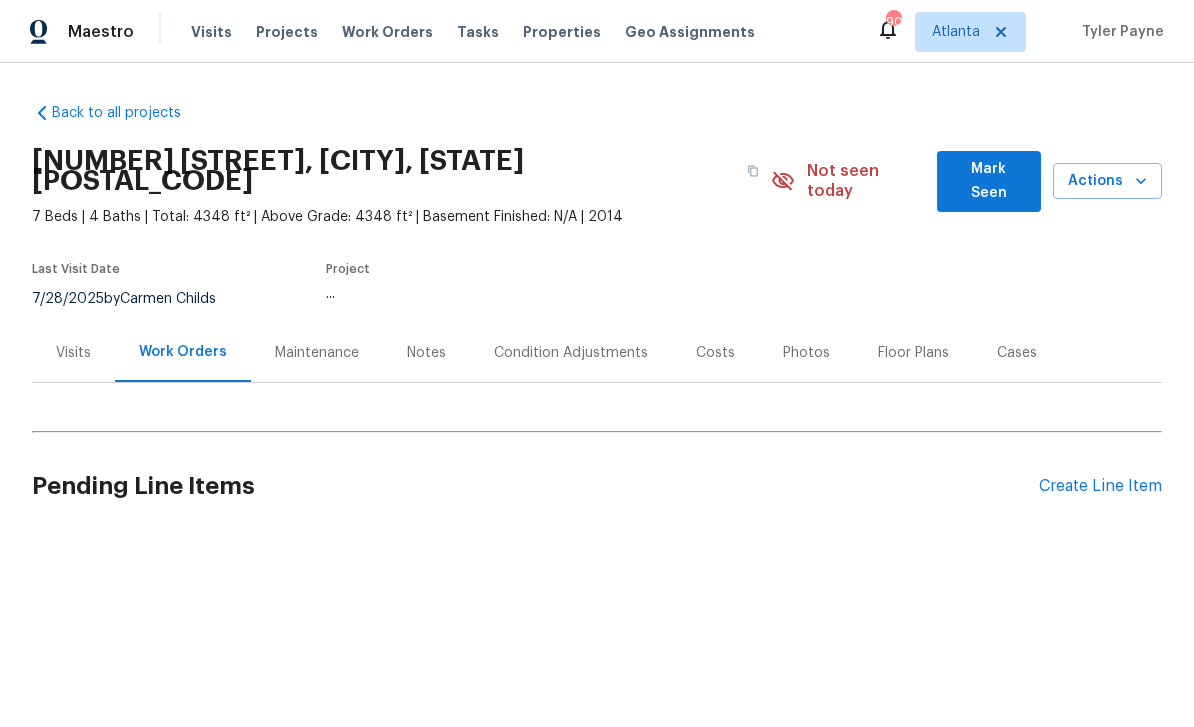 scroll, scrollTop: 0, scrollLeft: 0, axis: both 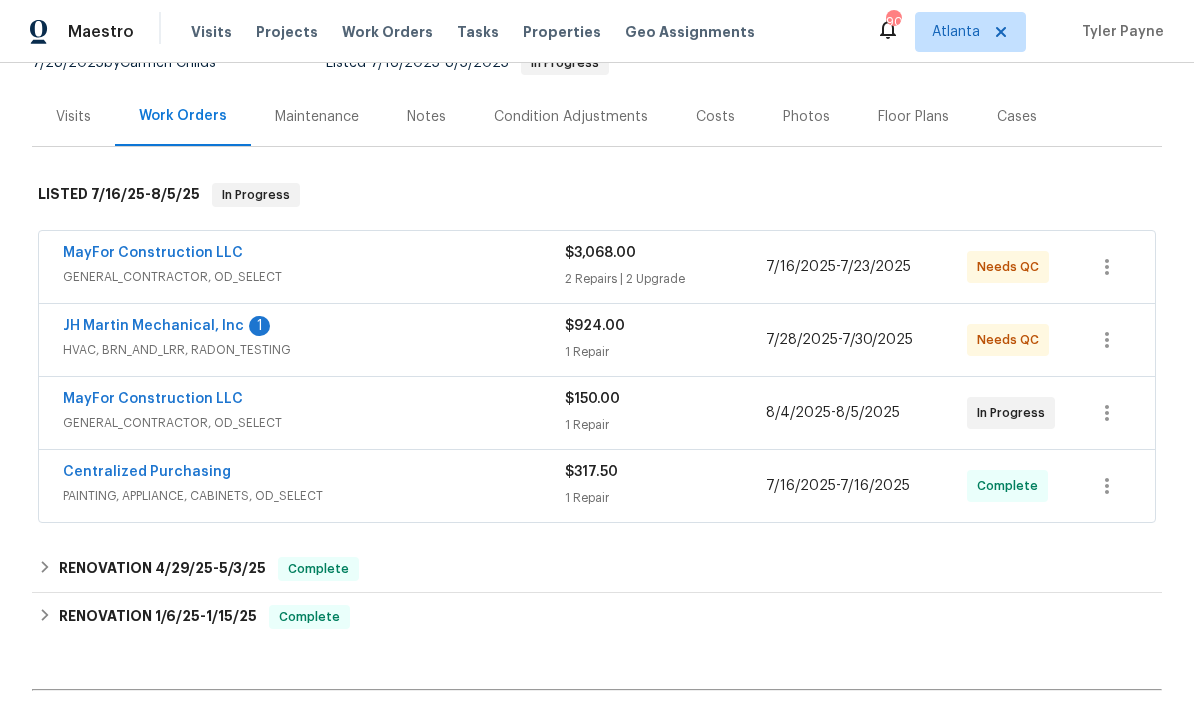 click on "JH Martin Mechanical, Inc" at bounding box center [153, 326] 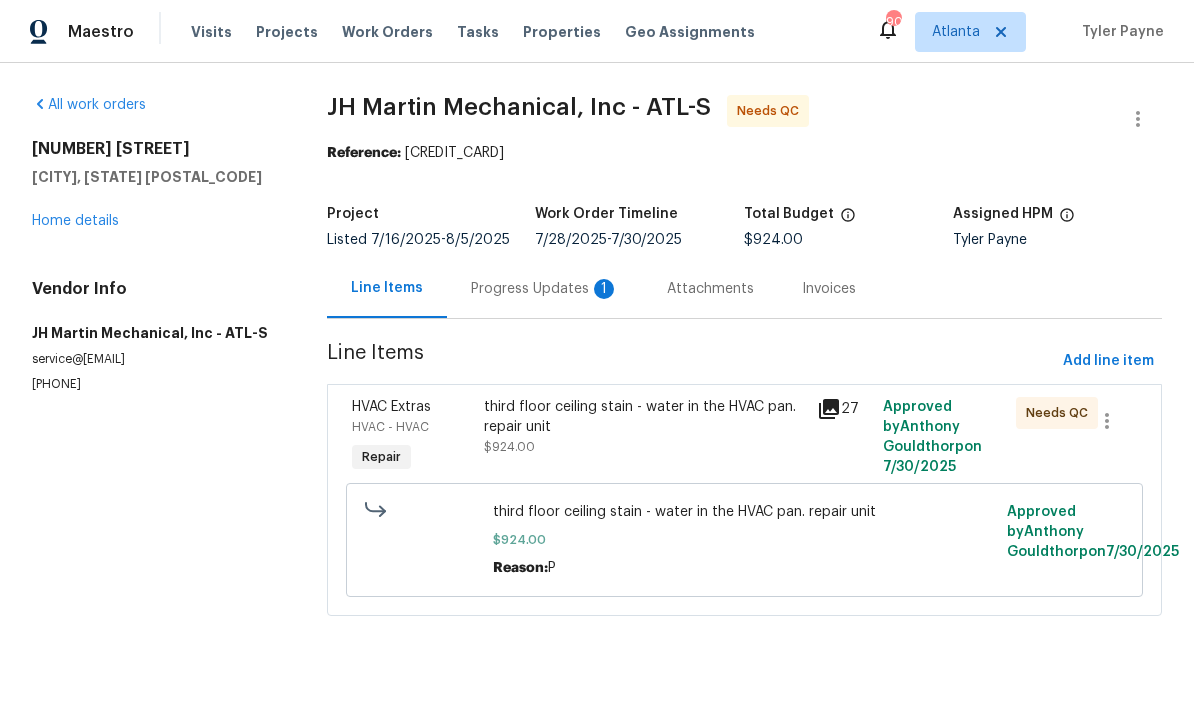 click on "Progress Updates 1" at bounding box center [545, 289] 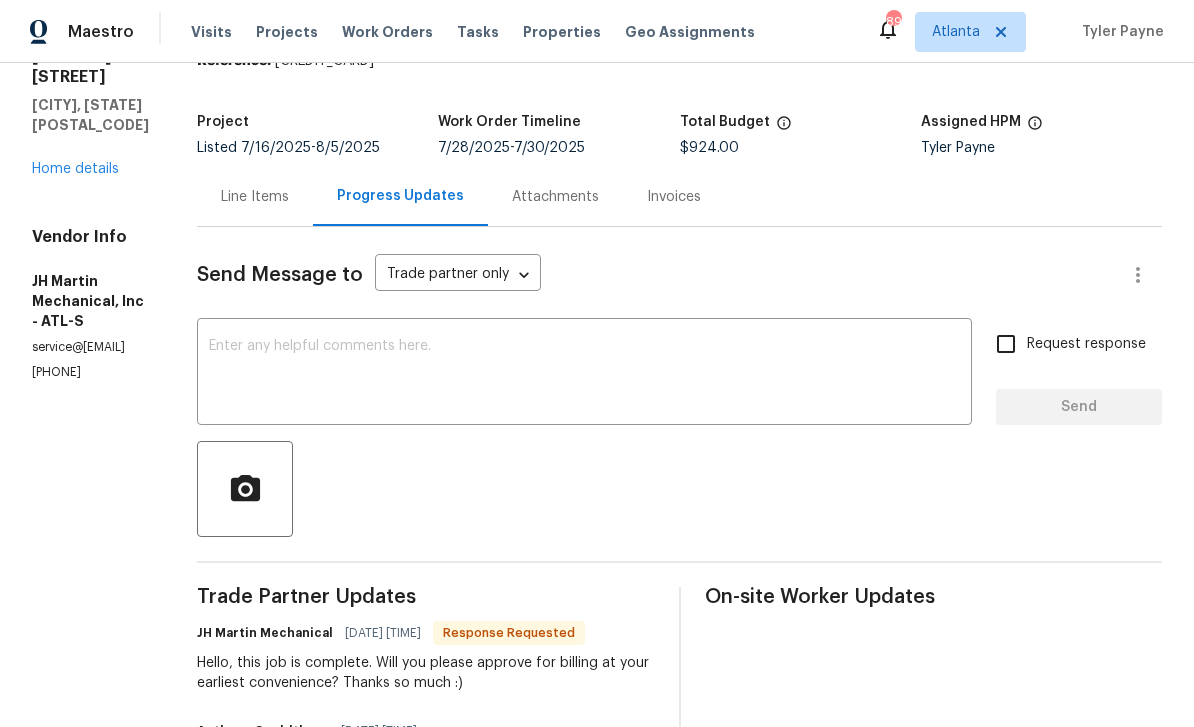 scroll, scrollTop: 91, scrollLeft: 0, axis: vertical 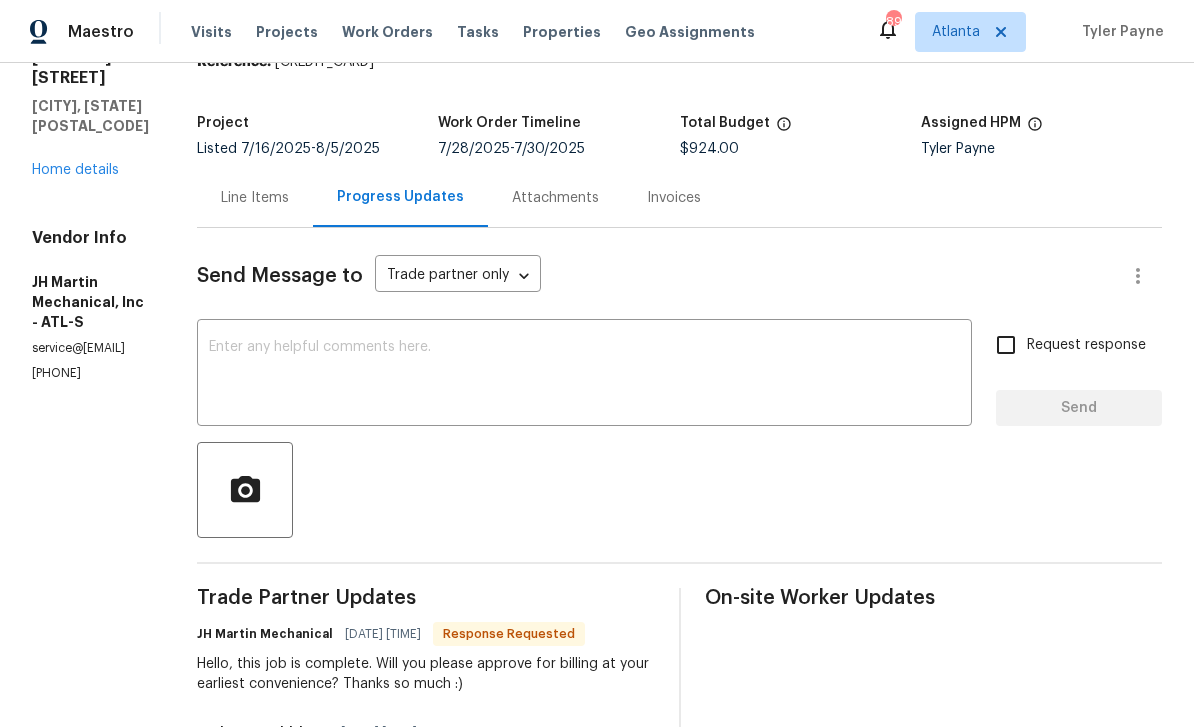click on "Line Items" at bounding box center [255, 198] 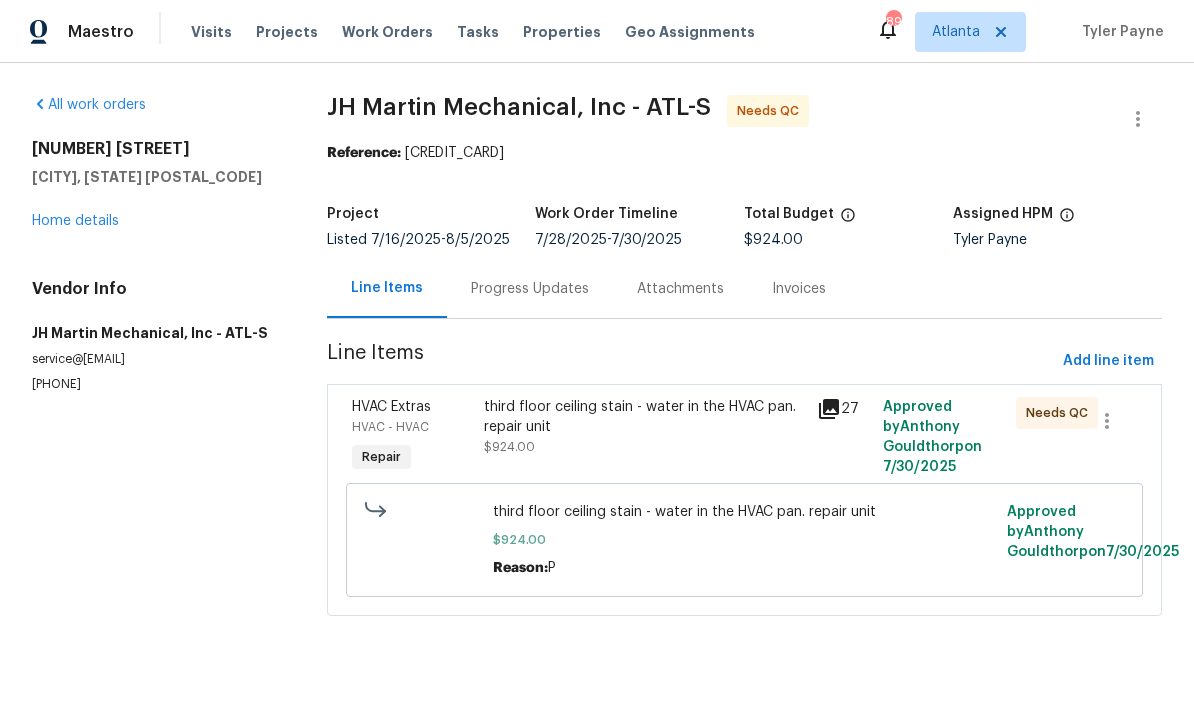 click on "HVAC - HVAC" at bounding box center (412, 427) 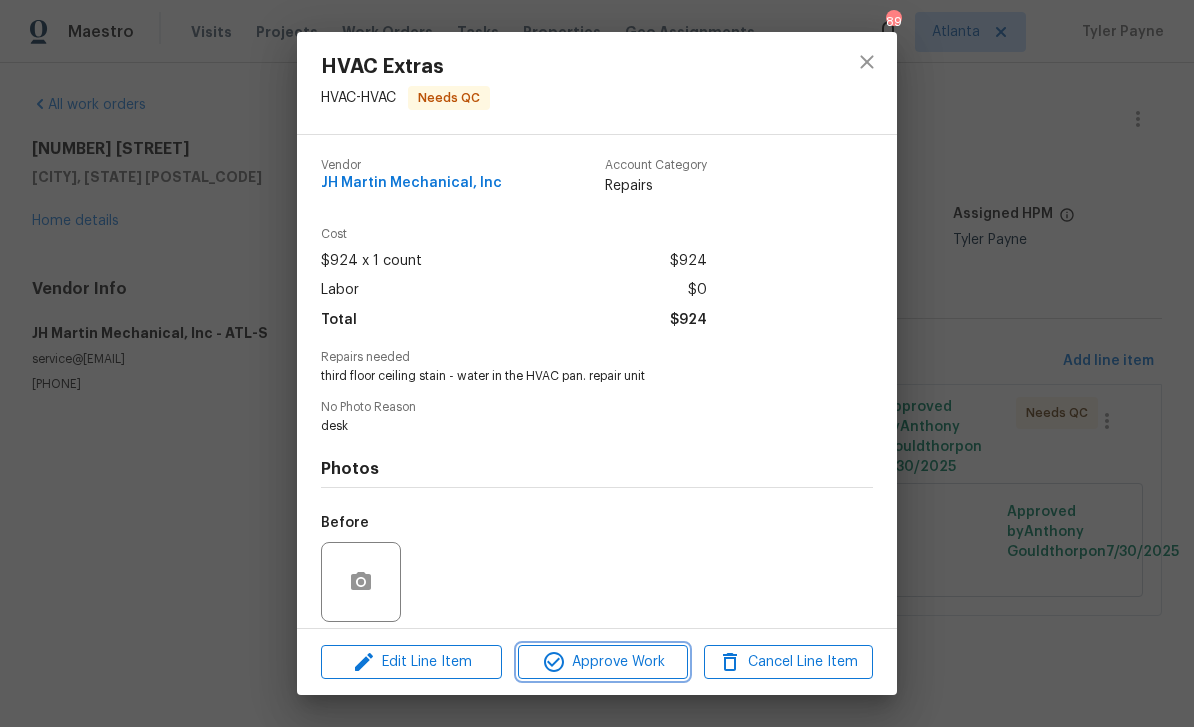 click on "Approve Work" at bounding box center (602, 662) 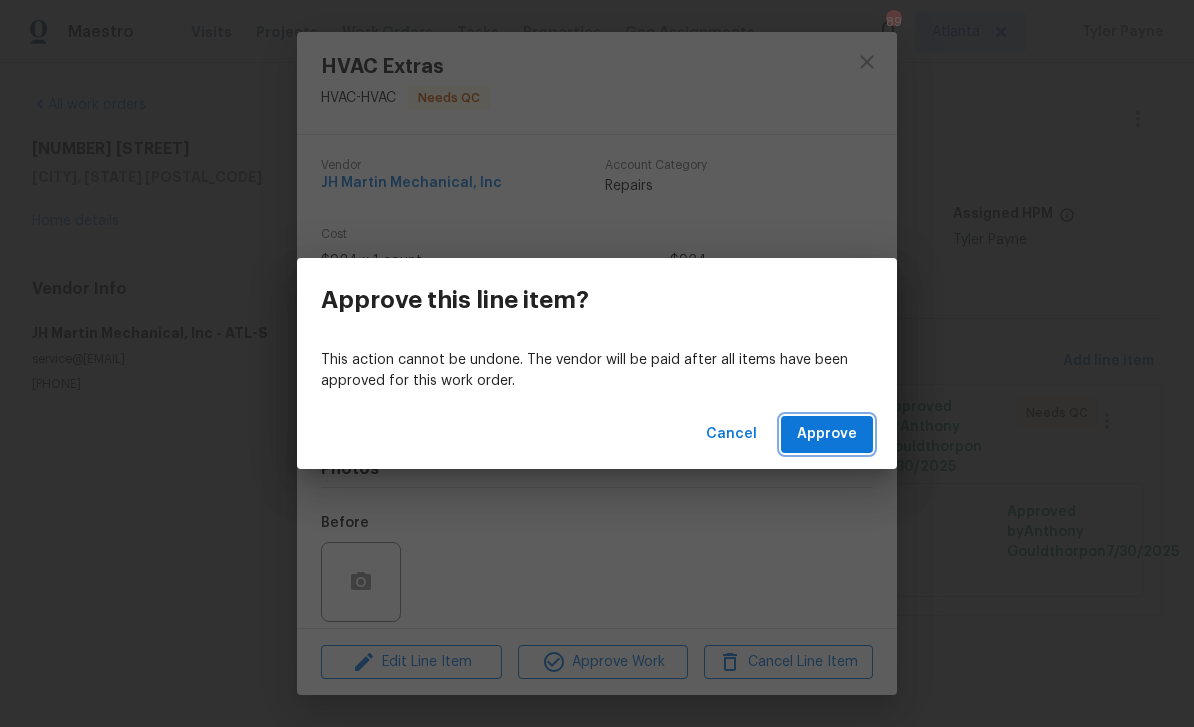 click on "Approve" at bounding box center (827, 434) 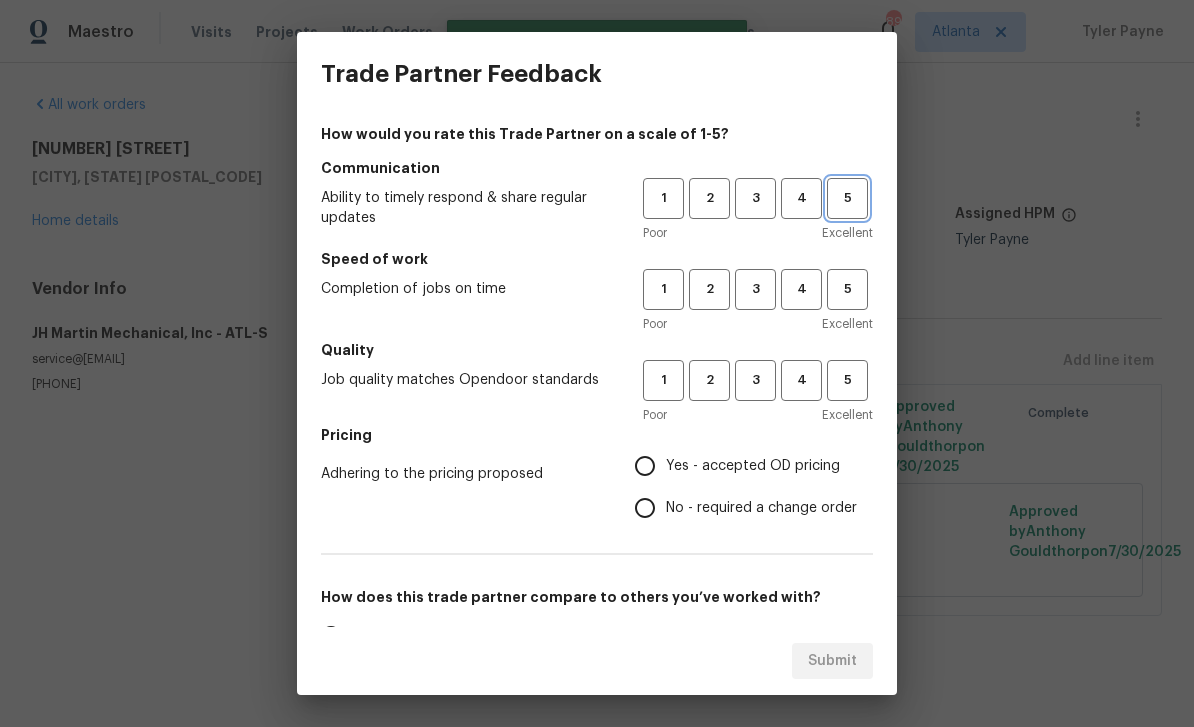 click on "5" at bounding box center [847, 198] 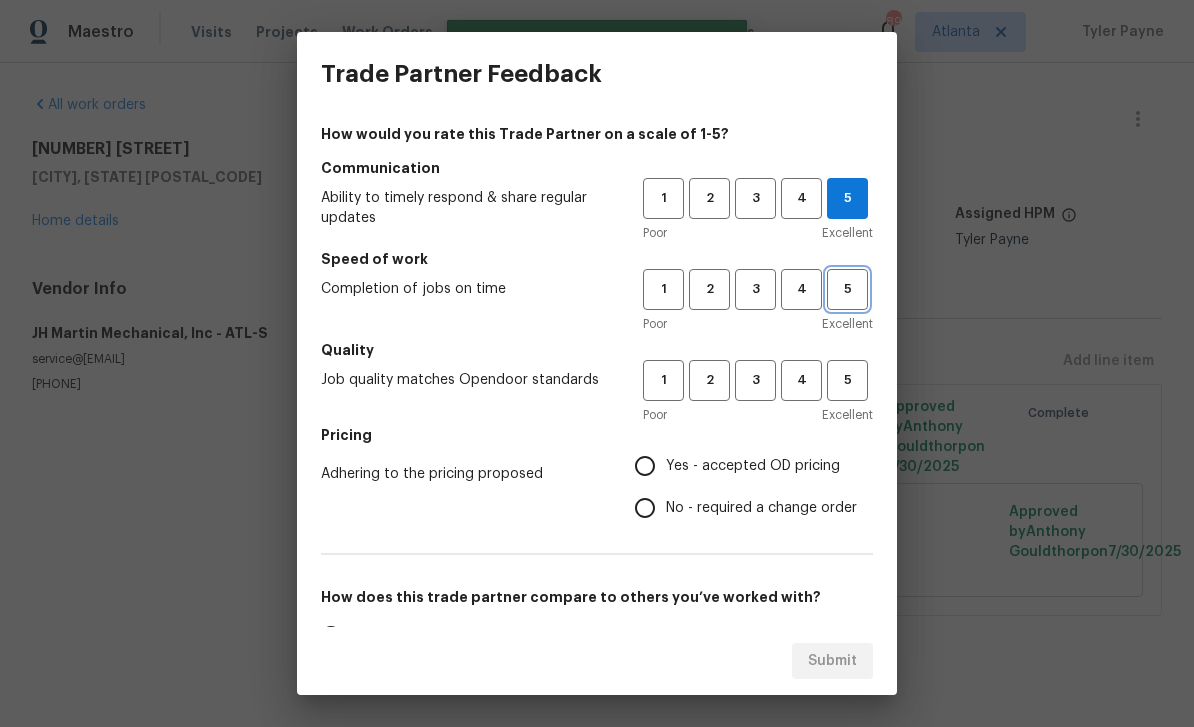 click on "5" at bounding box center (847, 289) 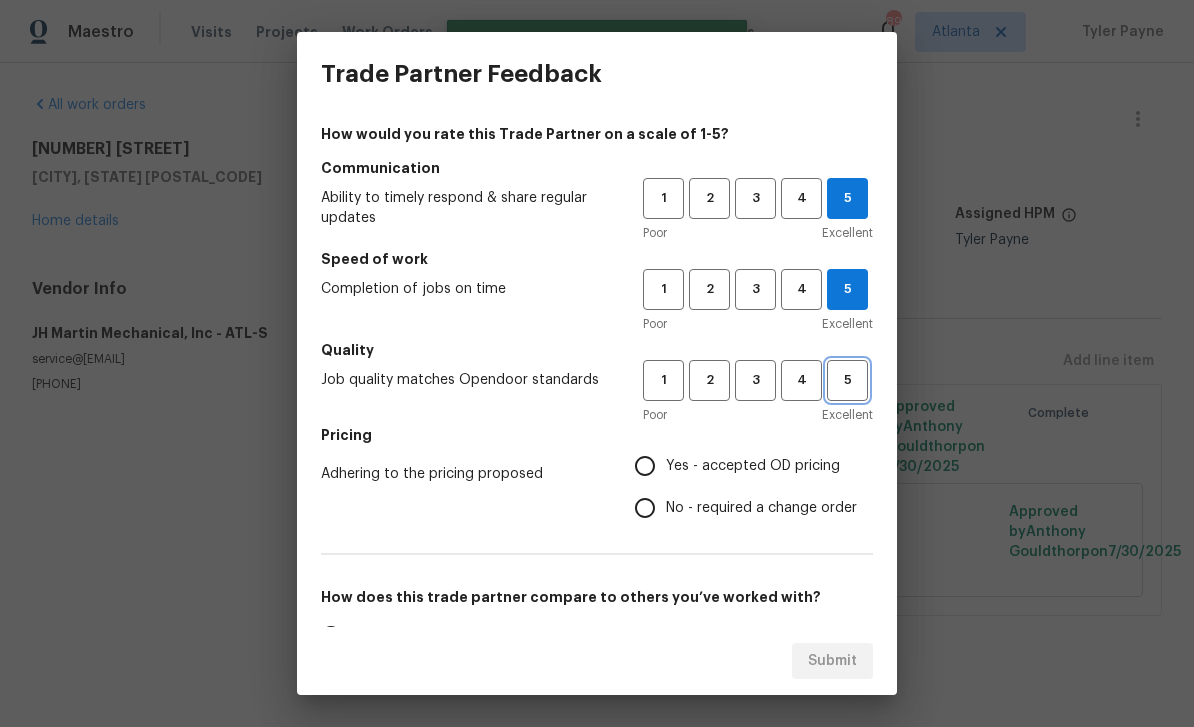 click on "5" at bounding box center [847, 380] 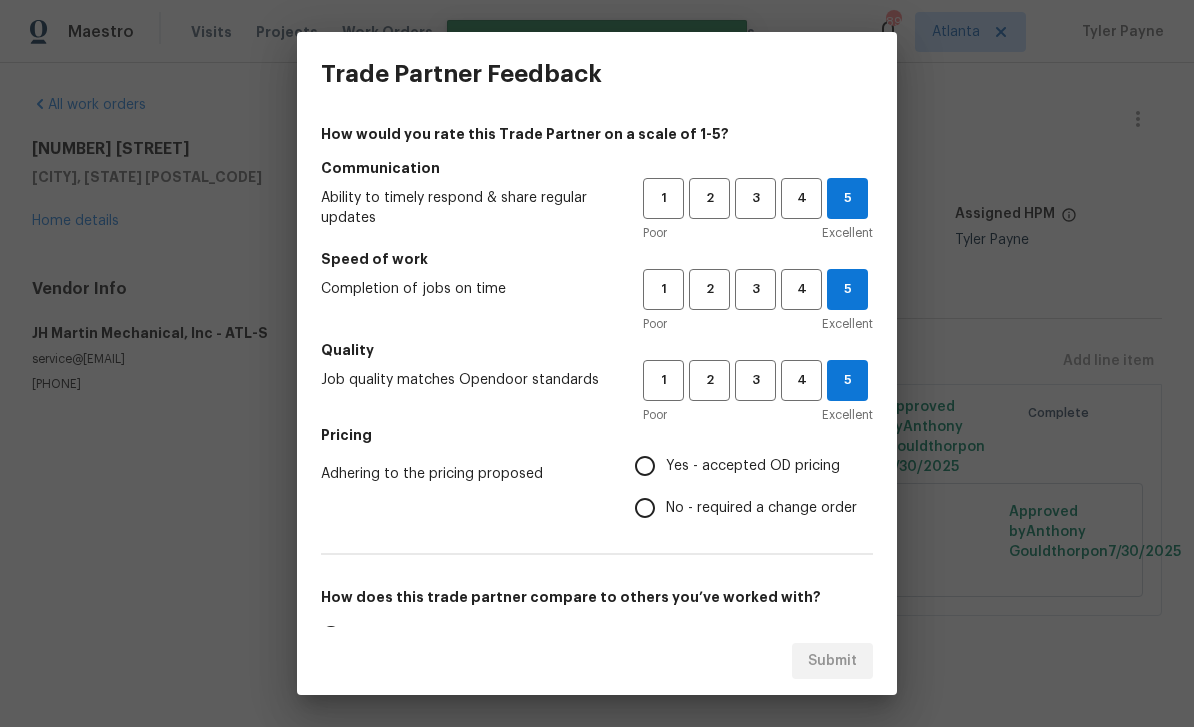 click on "Yes - accepted OD pricing" at bounding box center [645, 466] 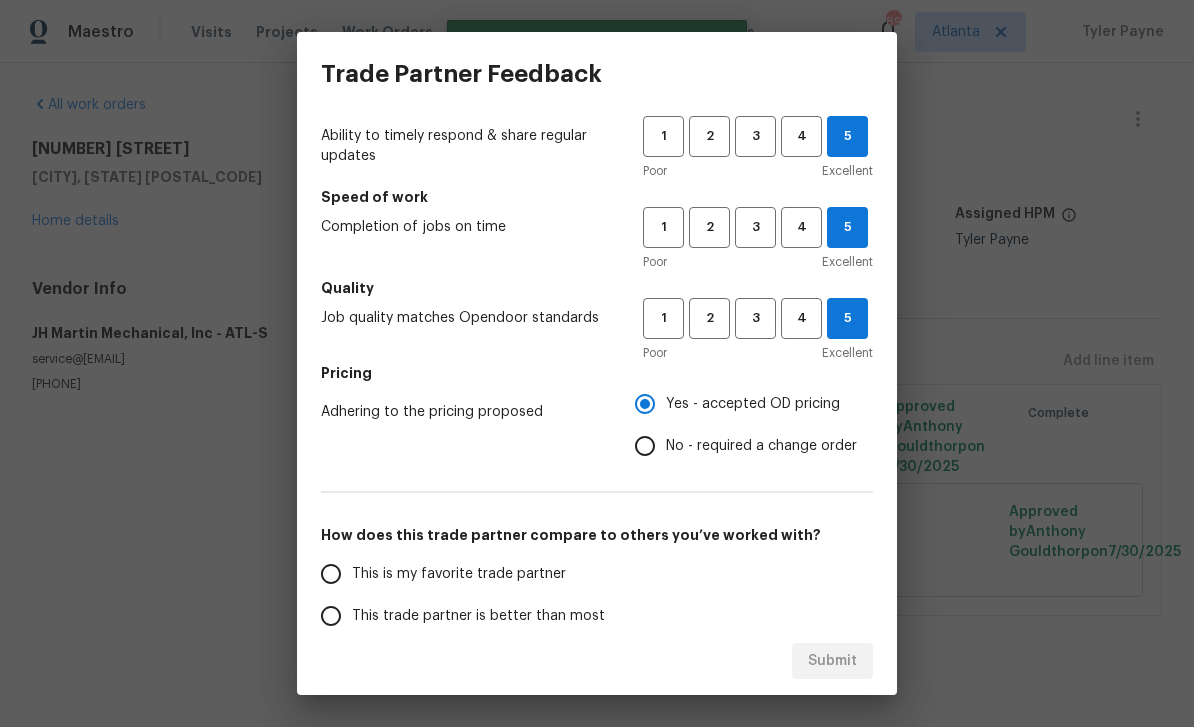 scroll, scrollTop: 84, scrollLeft: 0, axis: vertical 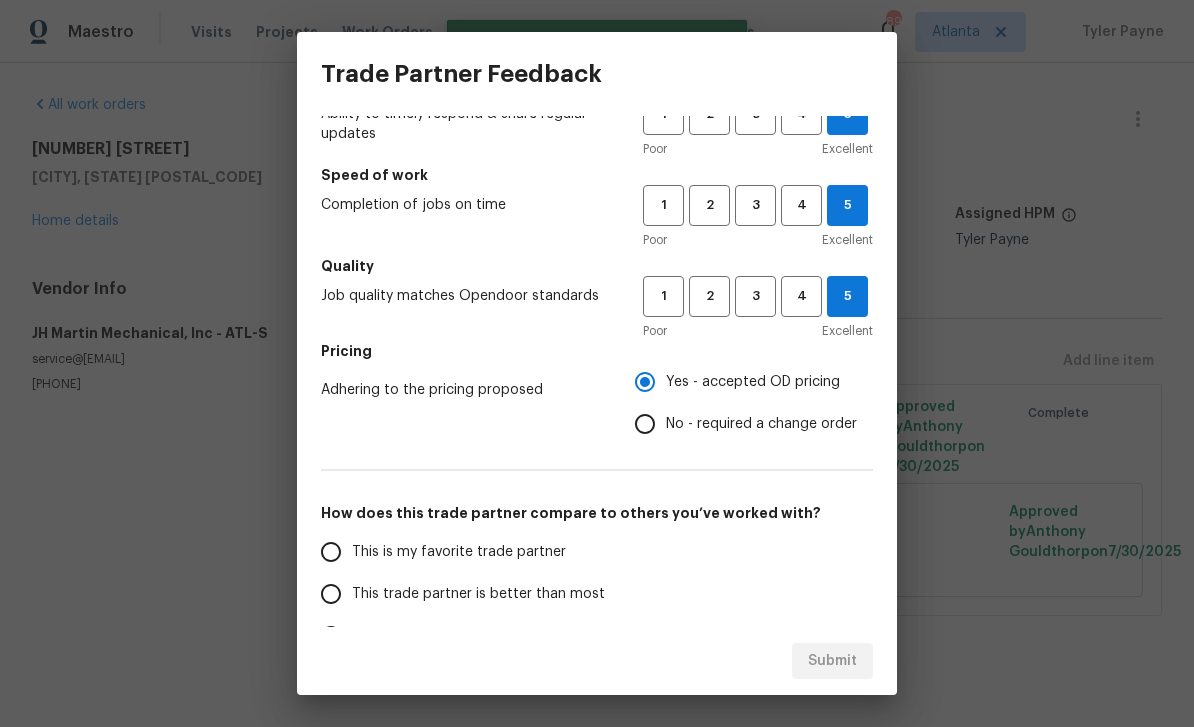 click on "This is my favorite trade partner" at bounding box center (331, 552) 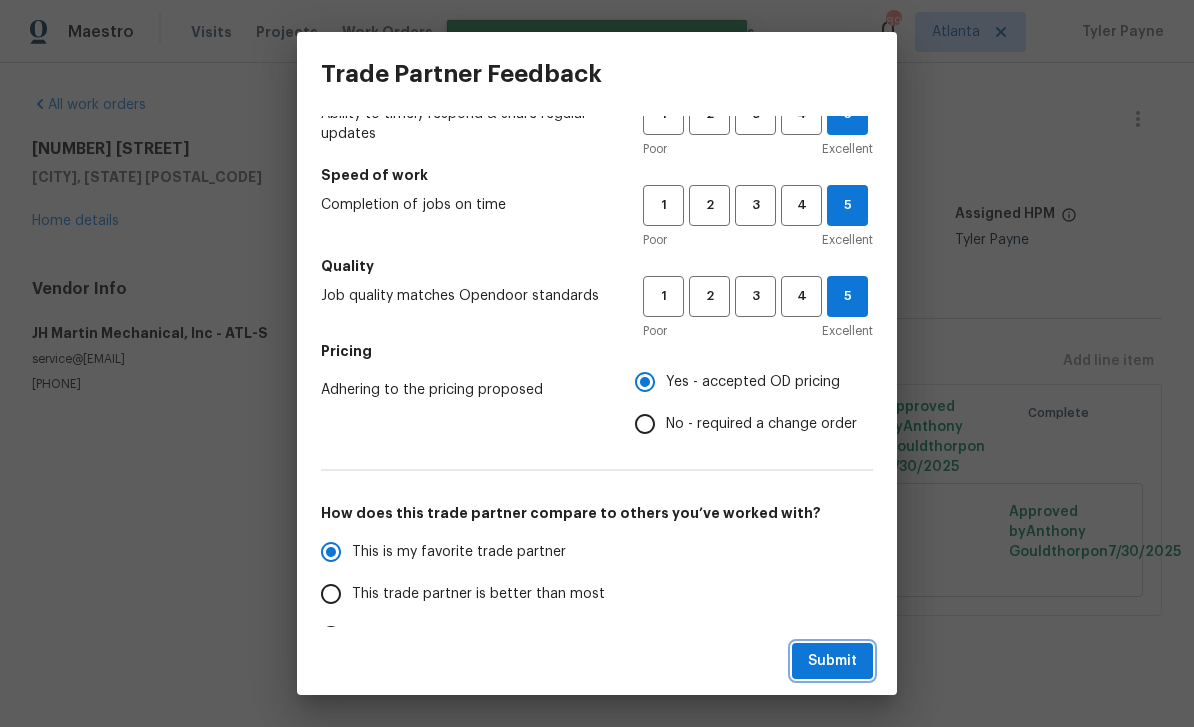 click on "Submit" at bounding box center [832, 661] 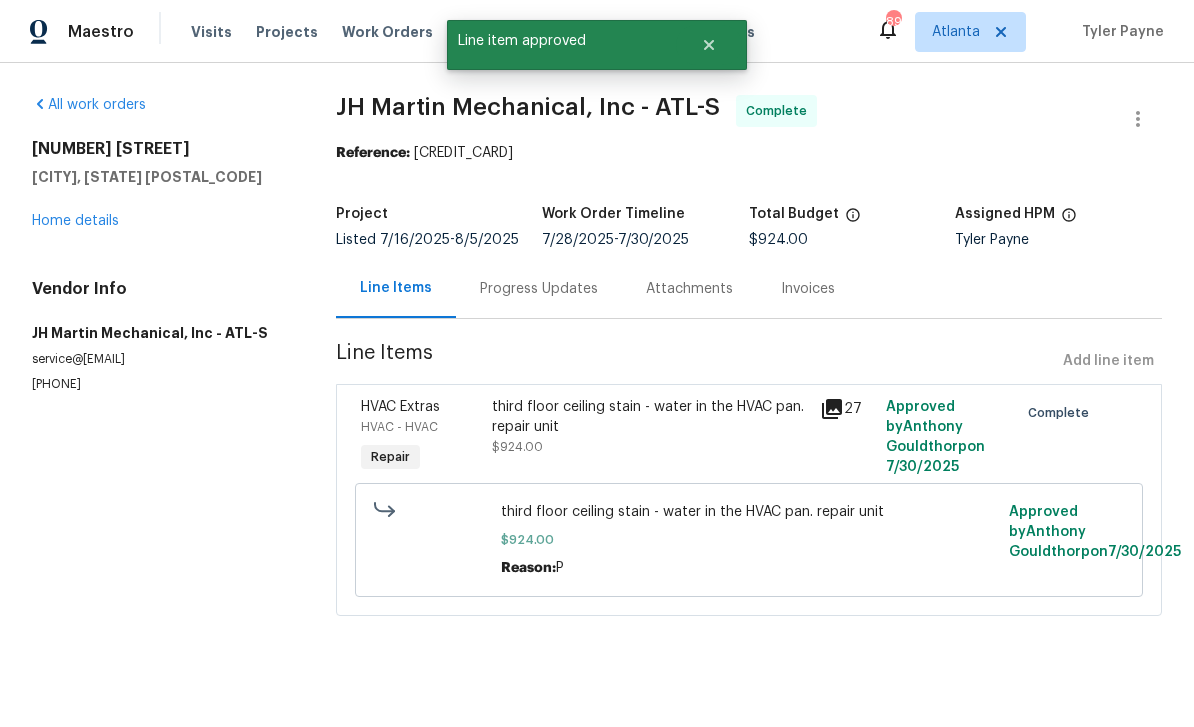 radio on "false" 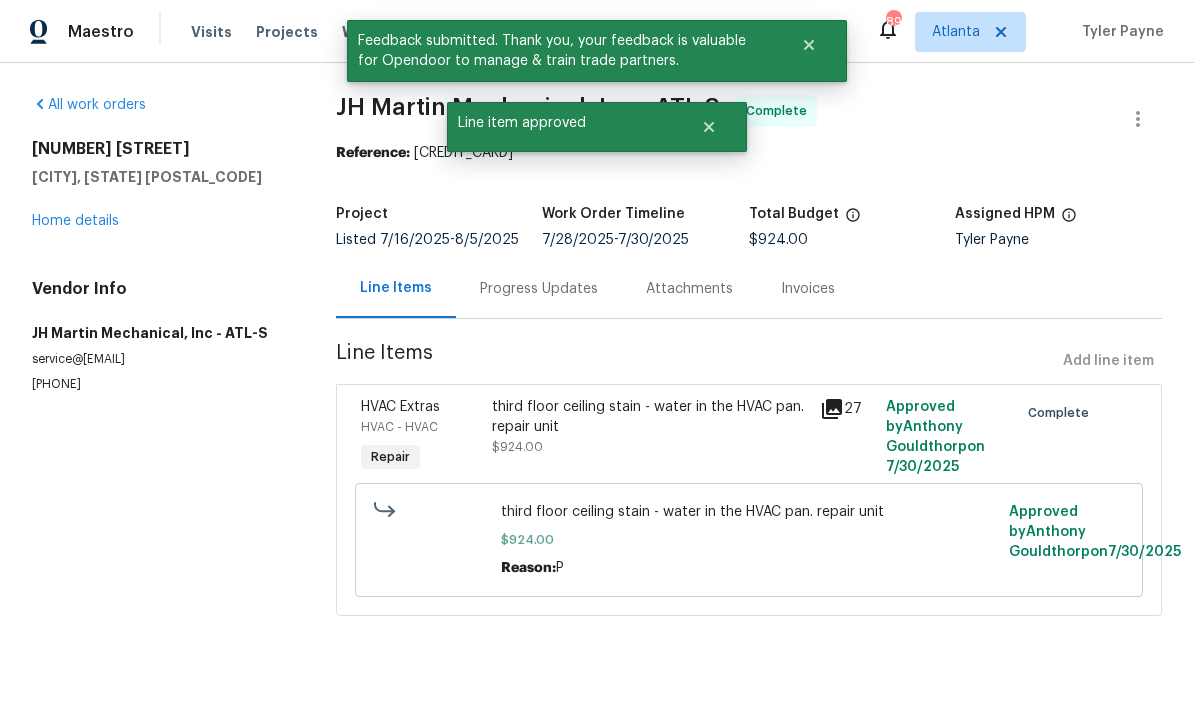 click on "Home details" at bounding box center [75, 221] 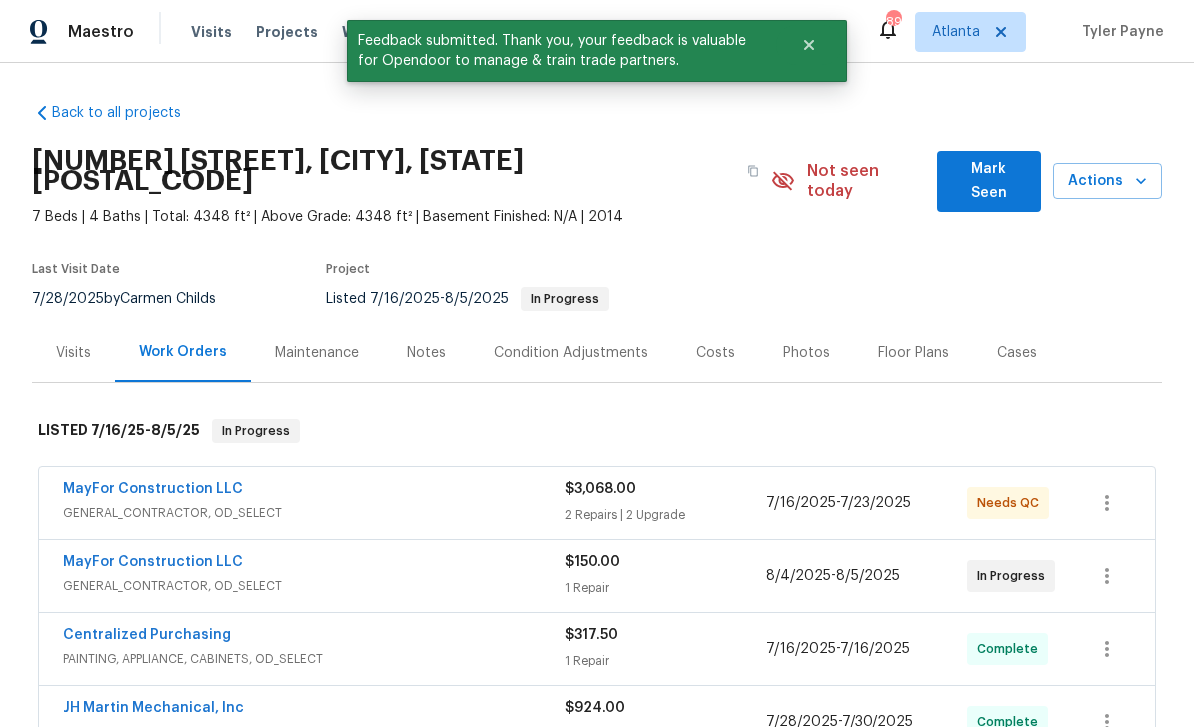 click on "MayFor Construction LLC" at bounding box center [153, 489] 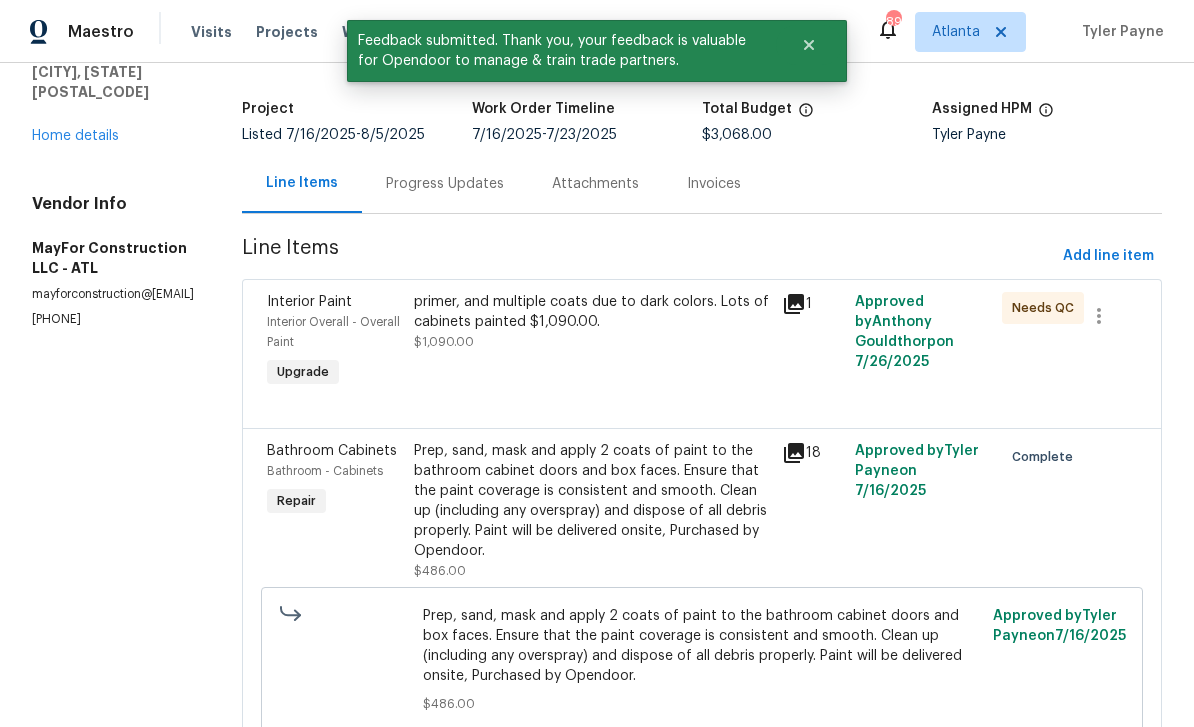 scroll, scrollTop: 117, scrollLeft: 0, axis: vertical 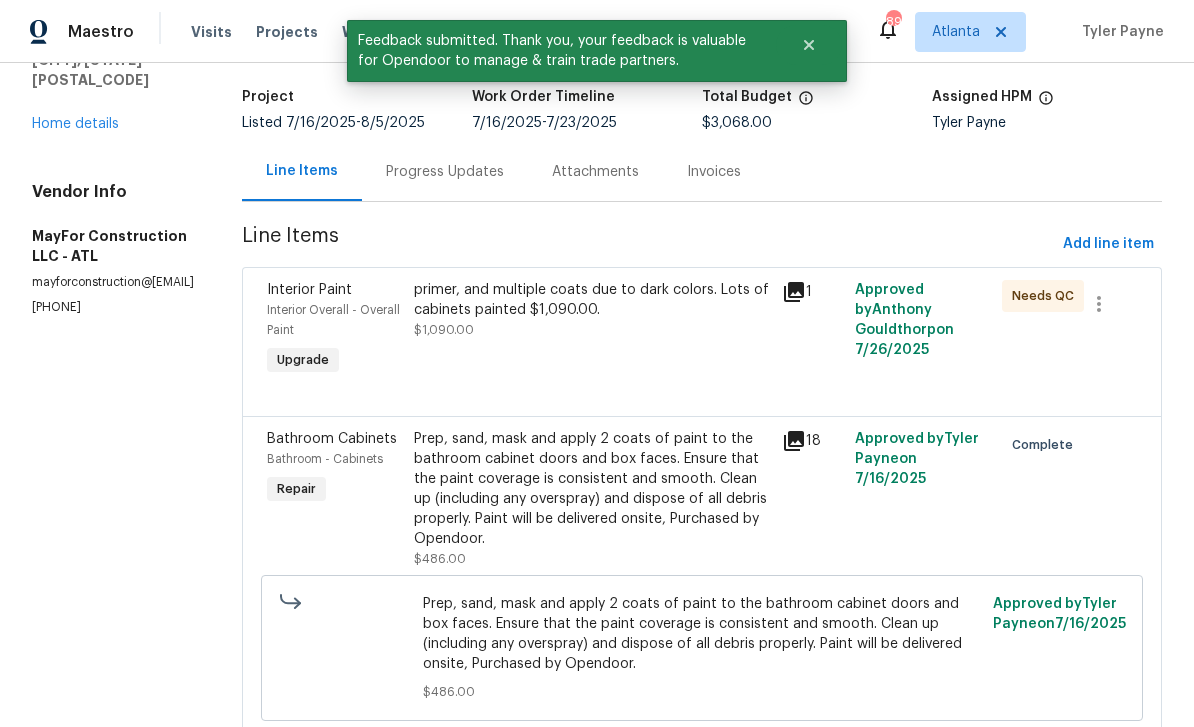 click on "Interior Overall - Overall Paint" at bounding box center (334, 320) 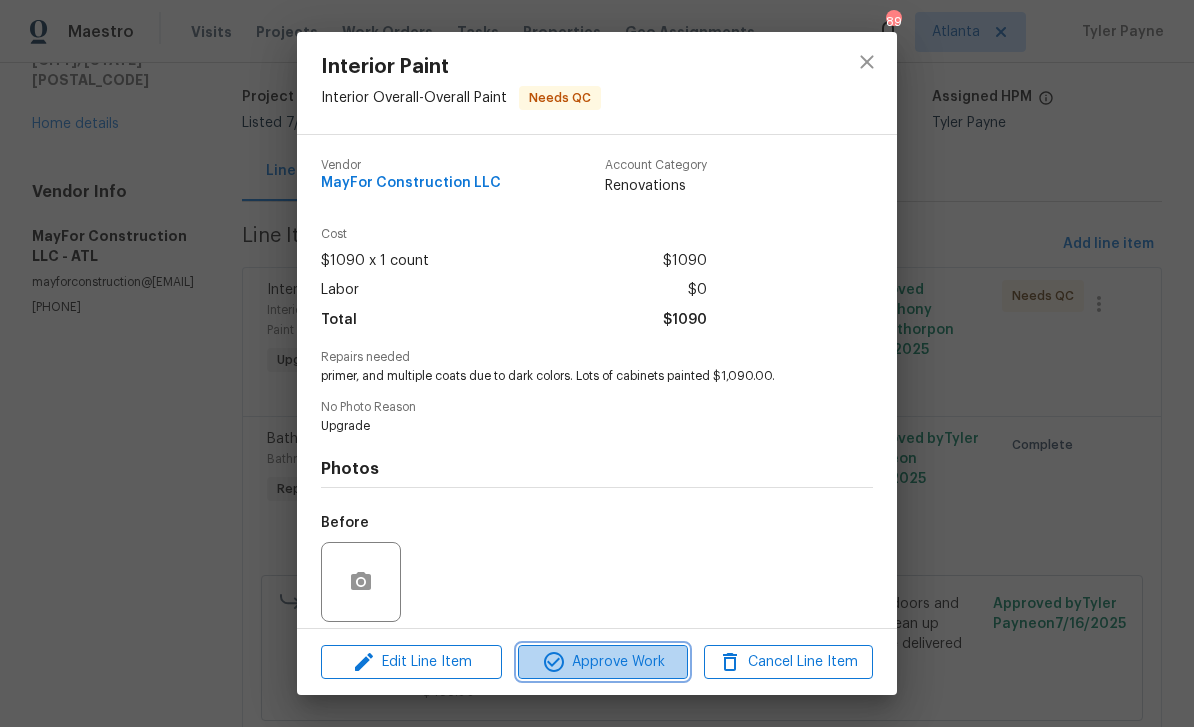 click on "Approve Work" at bounding box center [602, 662] 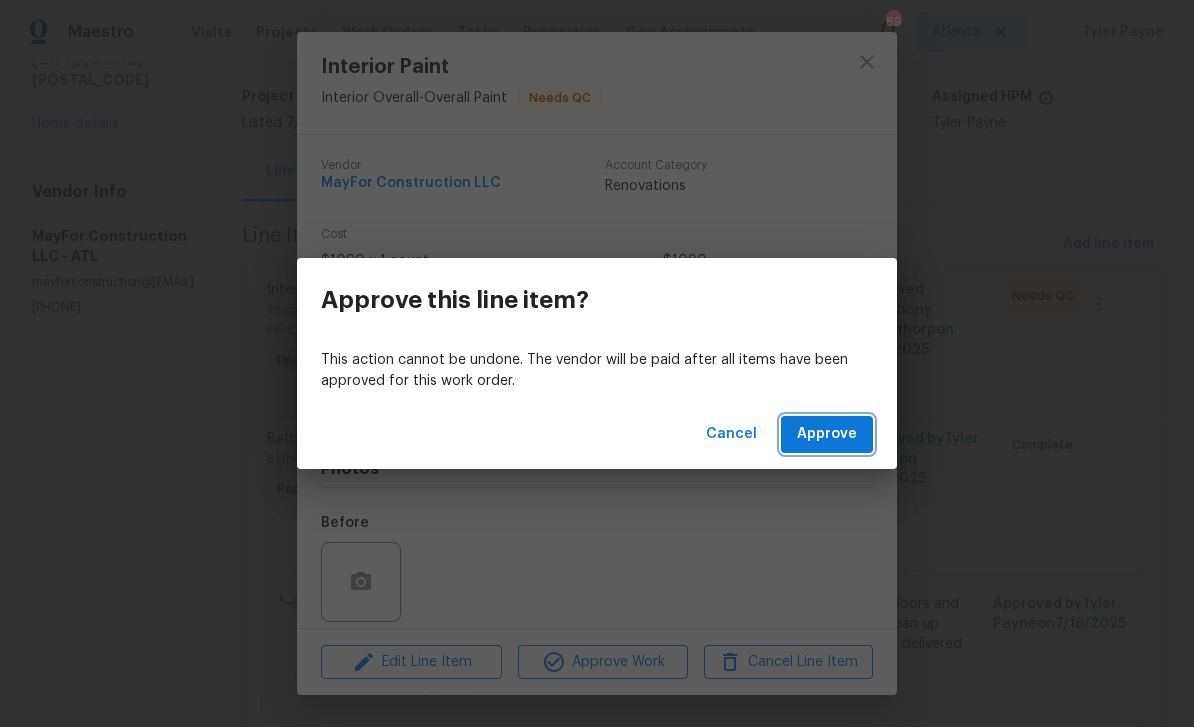 click on "Approve" at bounding box center [827, 434] 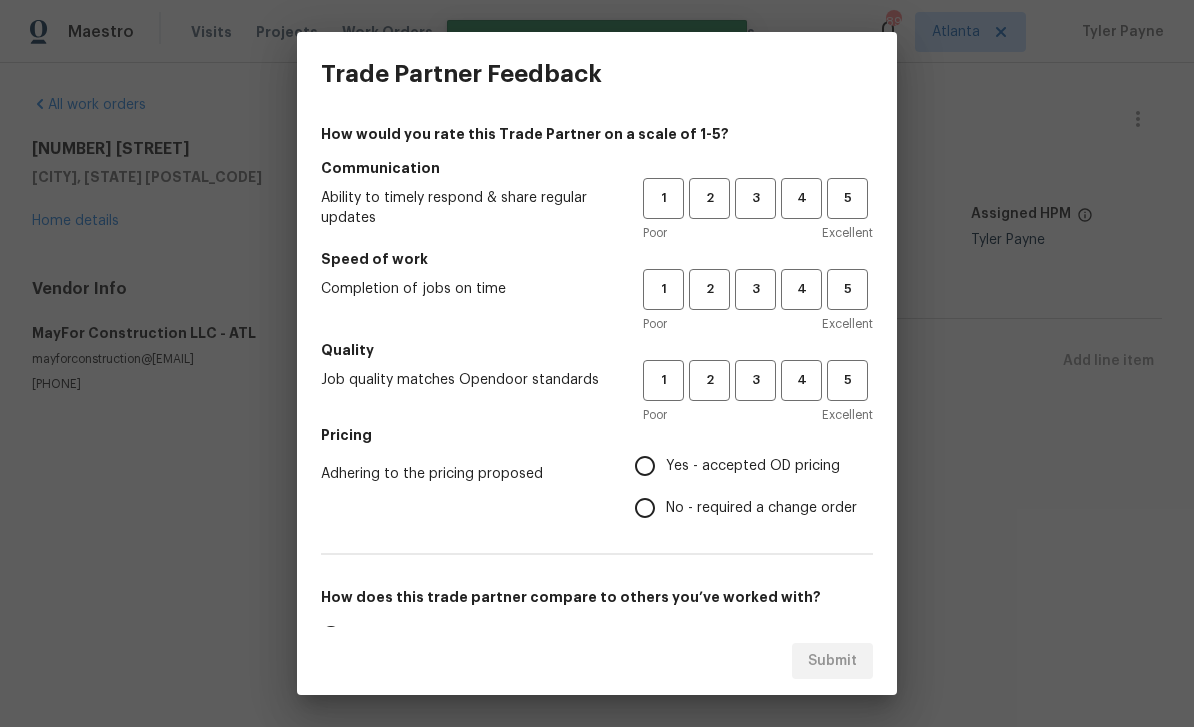 scroll, scrollTop: 0, scrollLeft: 0, axis: both 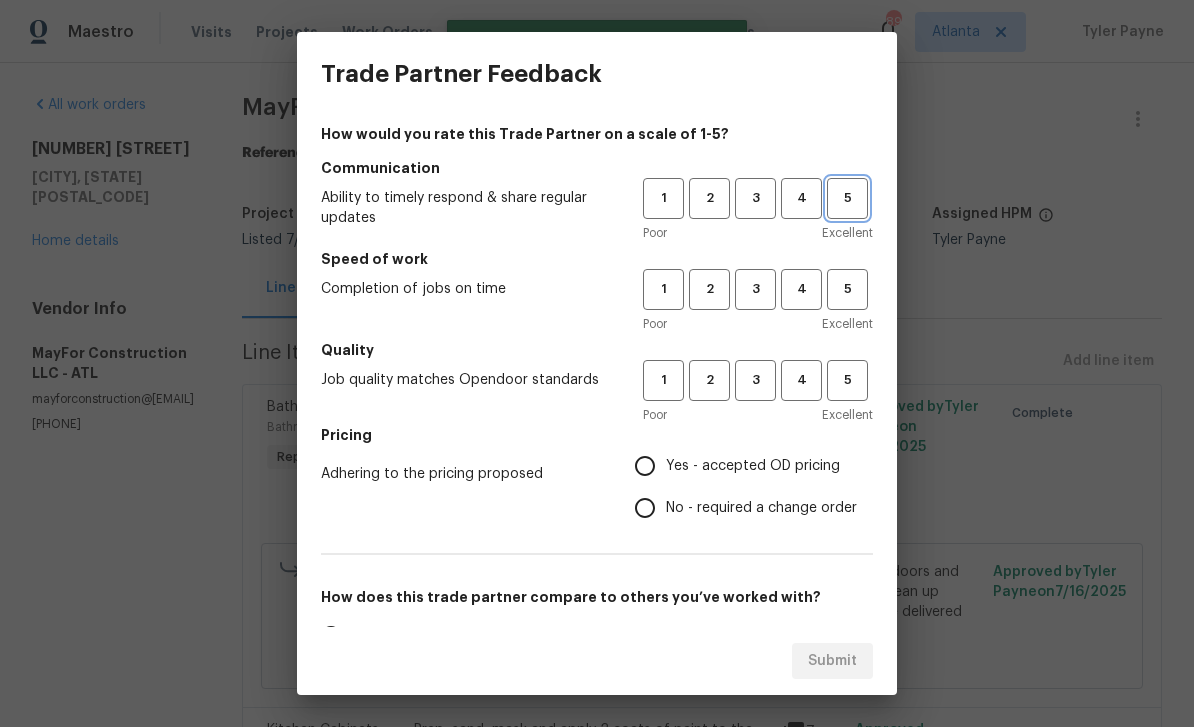 click on "5" at bounding box center [847, 198] 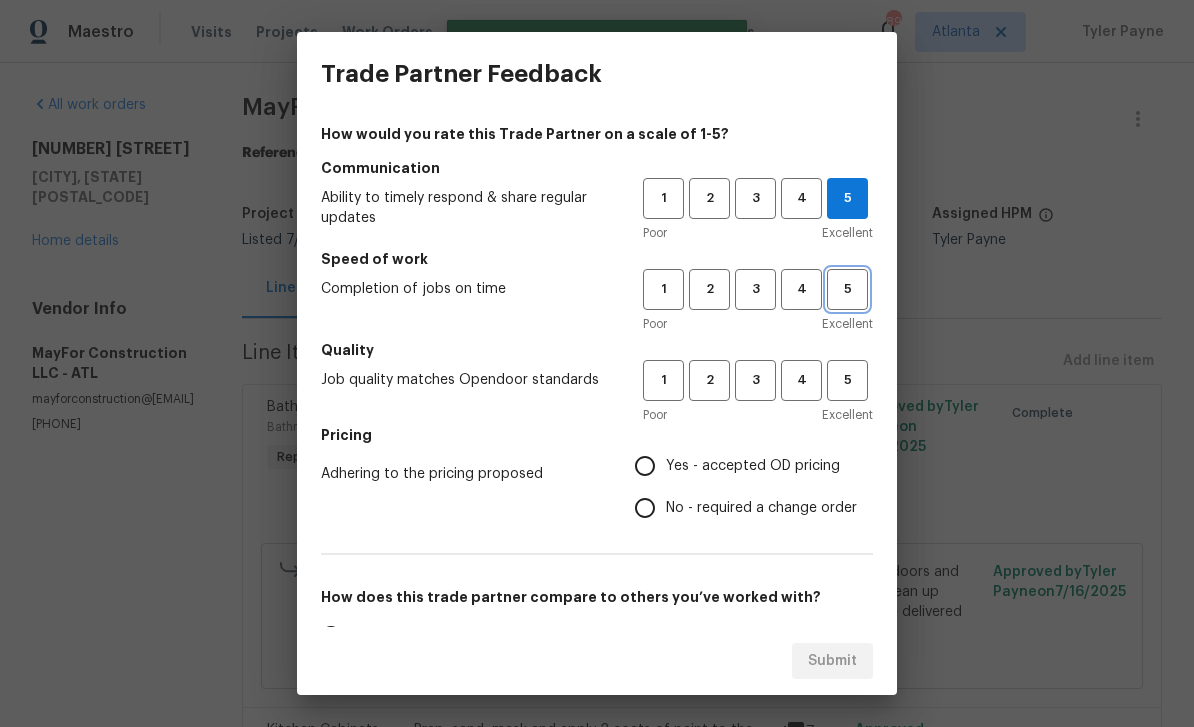 click on "5" at bounding box center [847, 289] 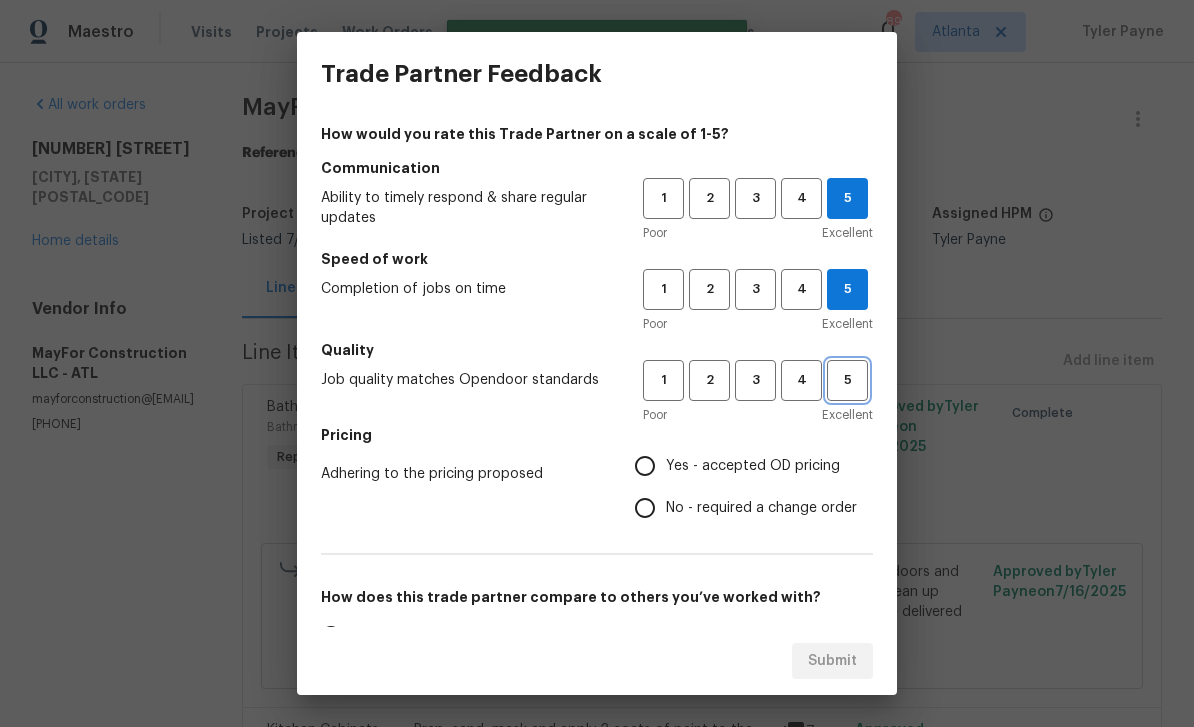 click on "5" at bounding box center [847, 380] 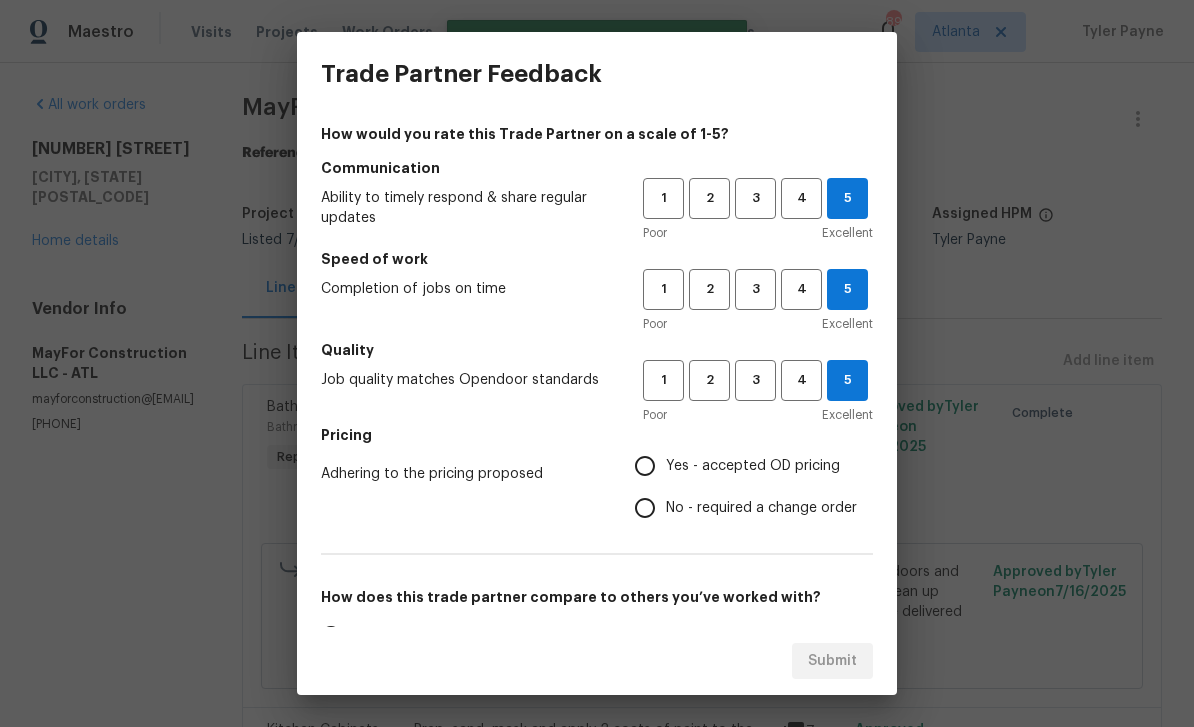 click on "Yes - accepted OD pricing" at bounding box center (645, 466) 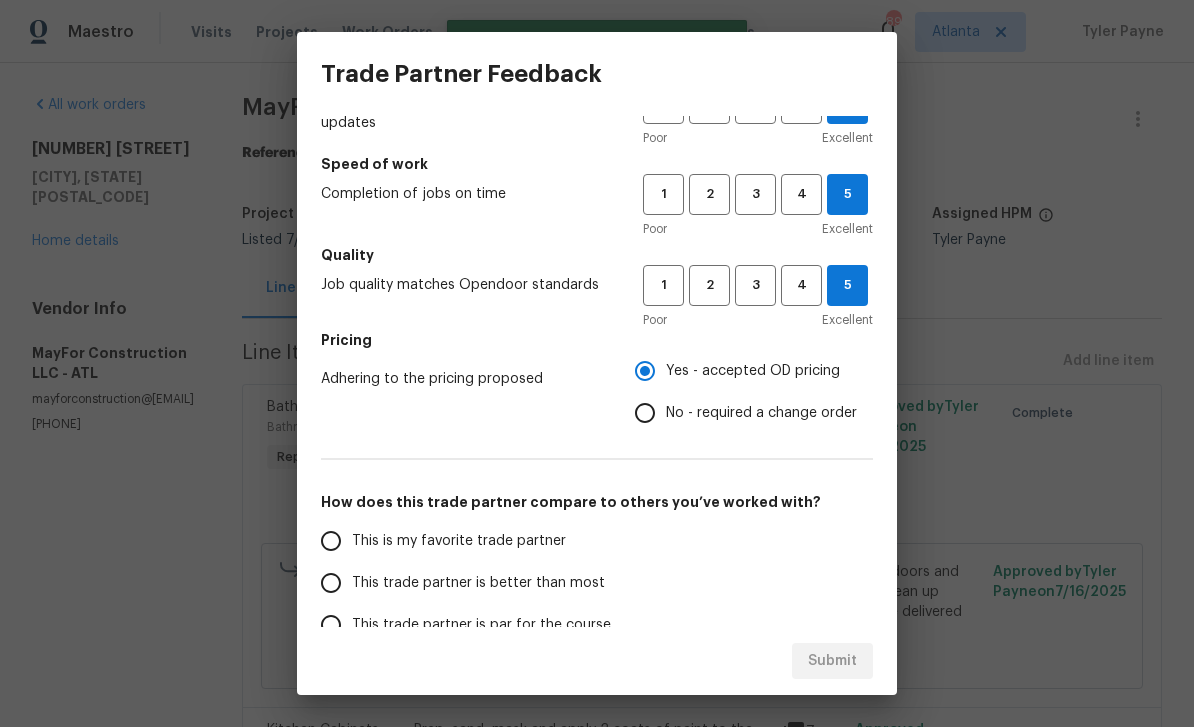 scroll, scrollTop: 96, scrollLeft: 0, axis: vertical 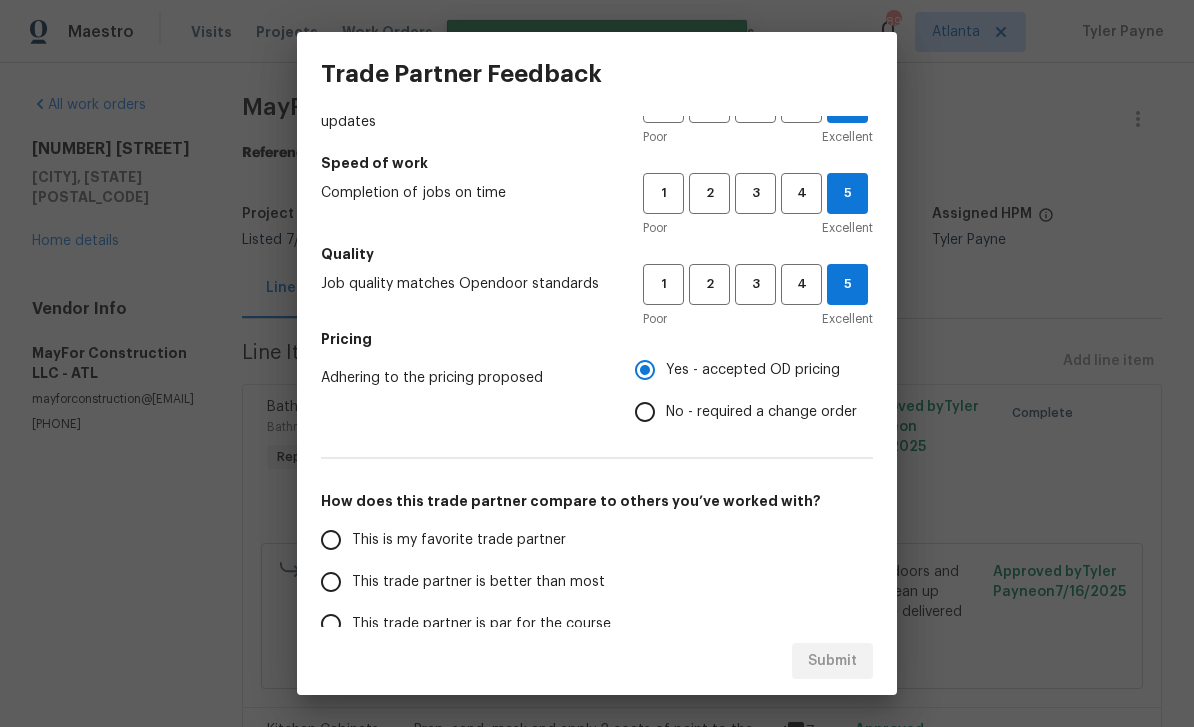 click on "This is my favorite trade partner" at bounding box center [331, 540] 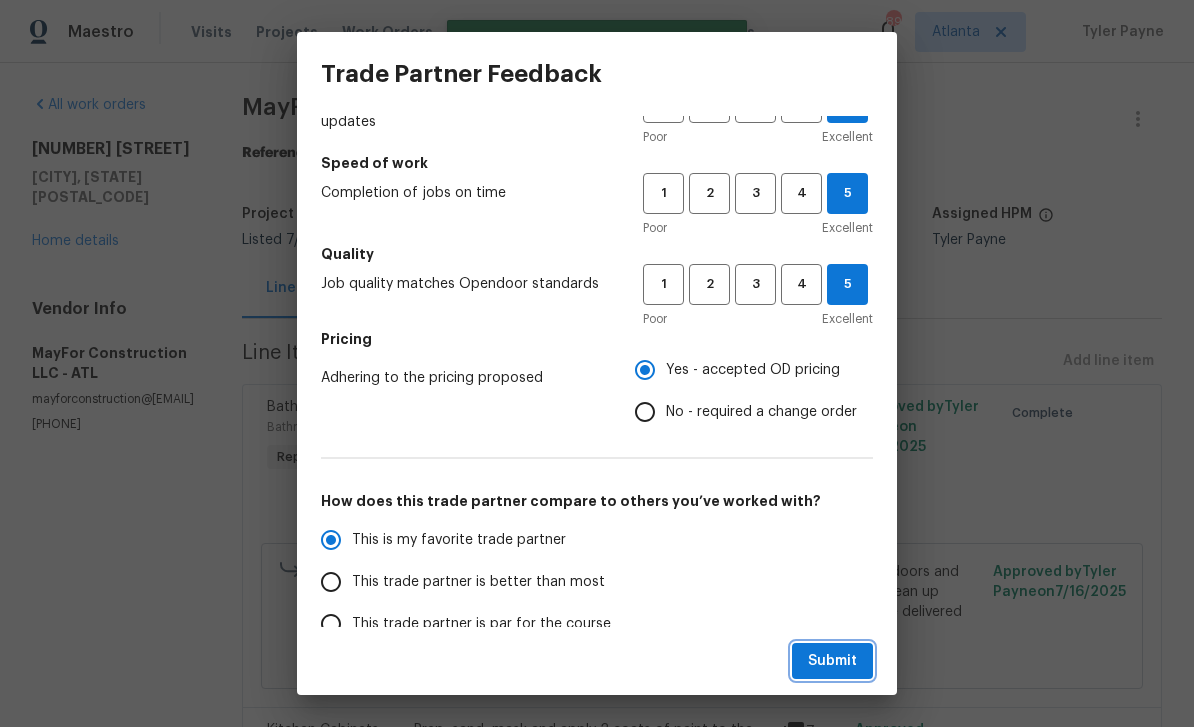 click on "Submit" at bounding box center [832, 661] 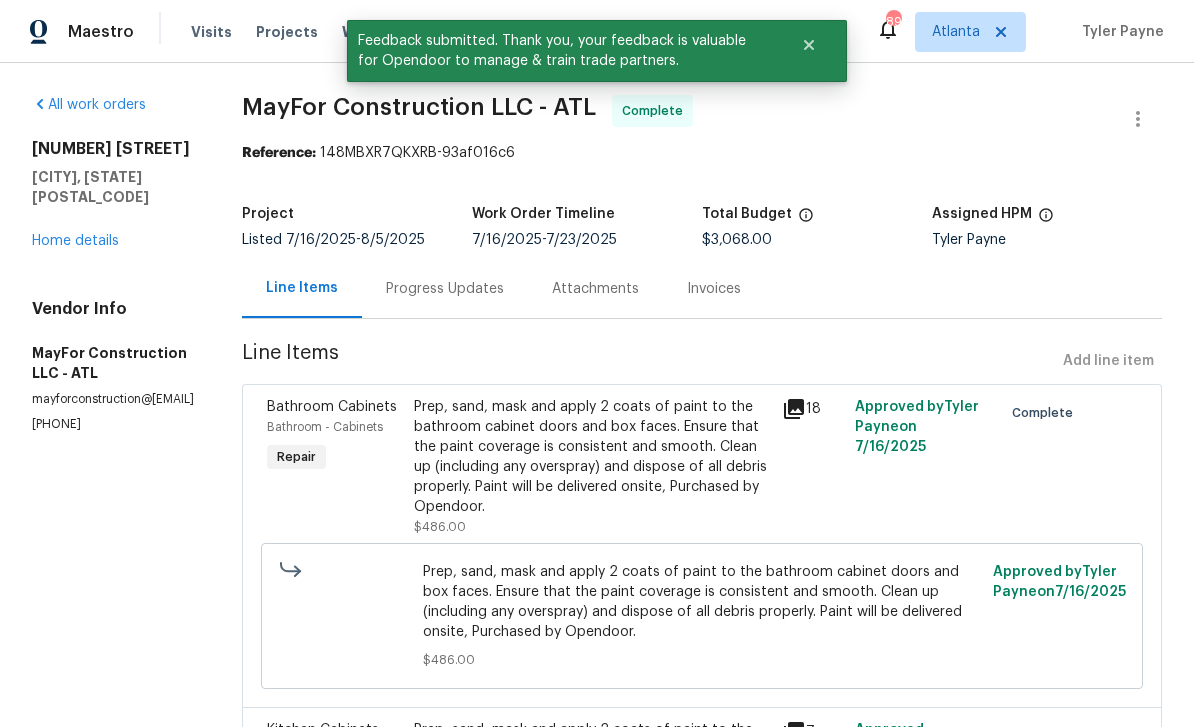 scroll, scrollTop: 0, scrollLeft: 0, axis: both 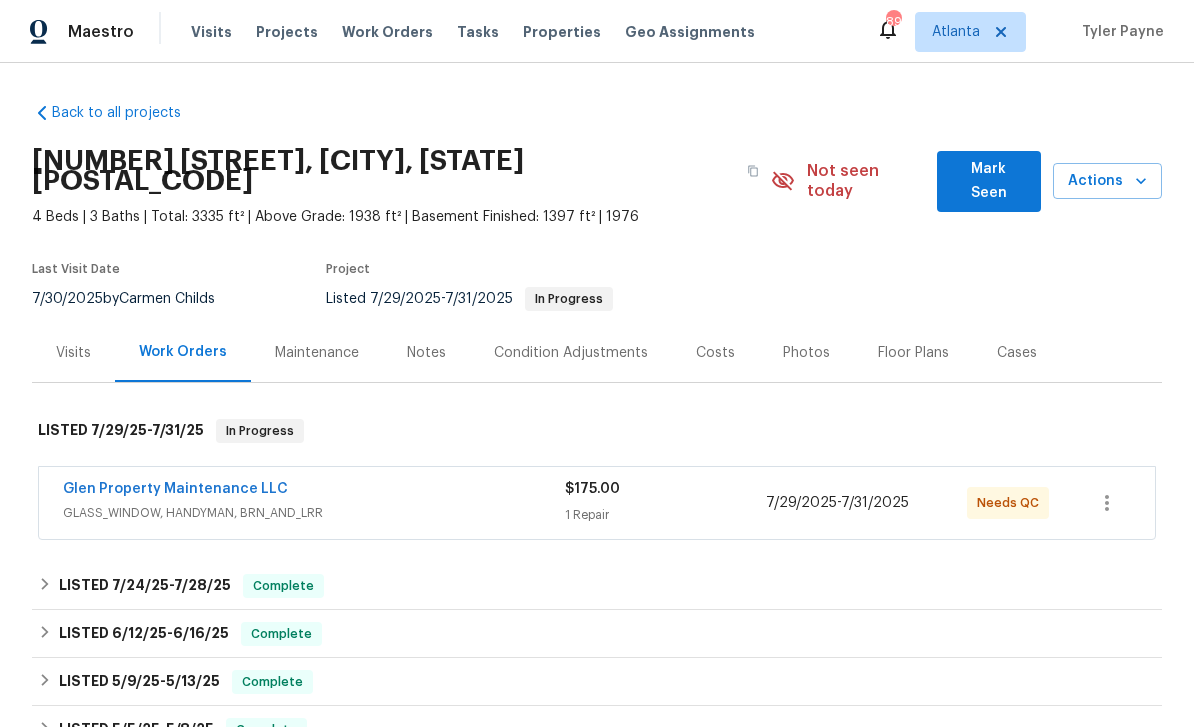 click on "Glen Property Maintenance LLC" at bounding box center (175, 489) 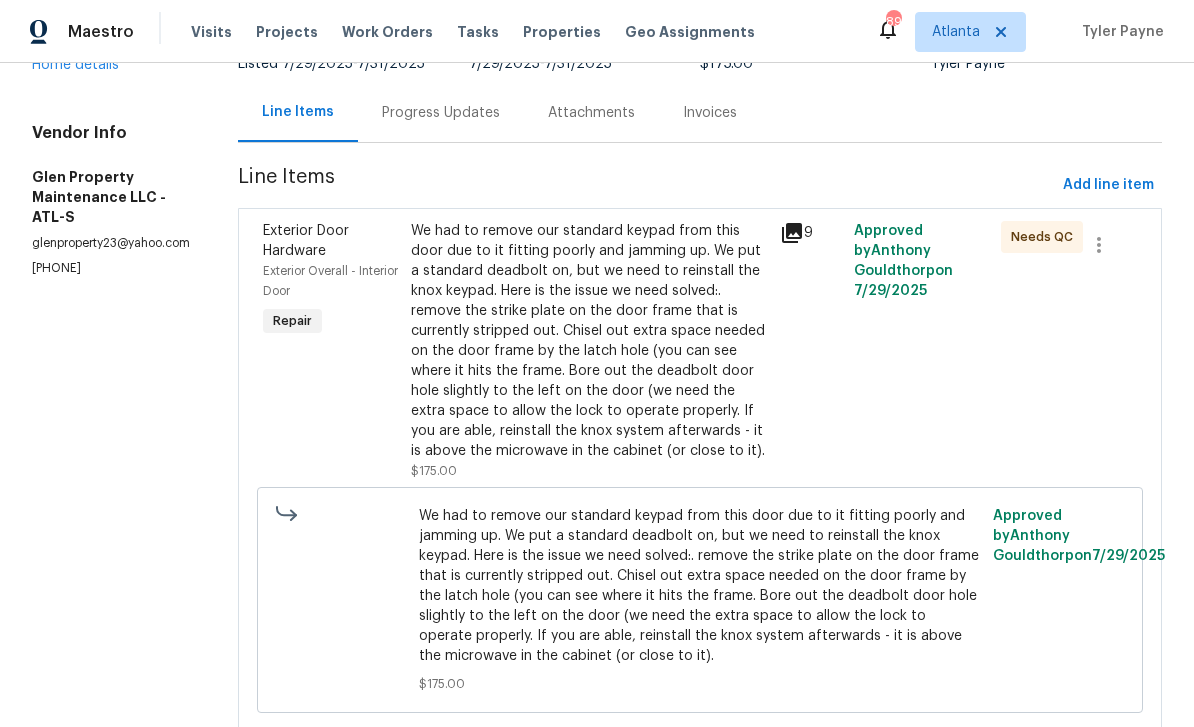 scroll, scrollTop: 174, scrollLeft: 0, axis: vertical 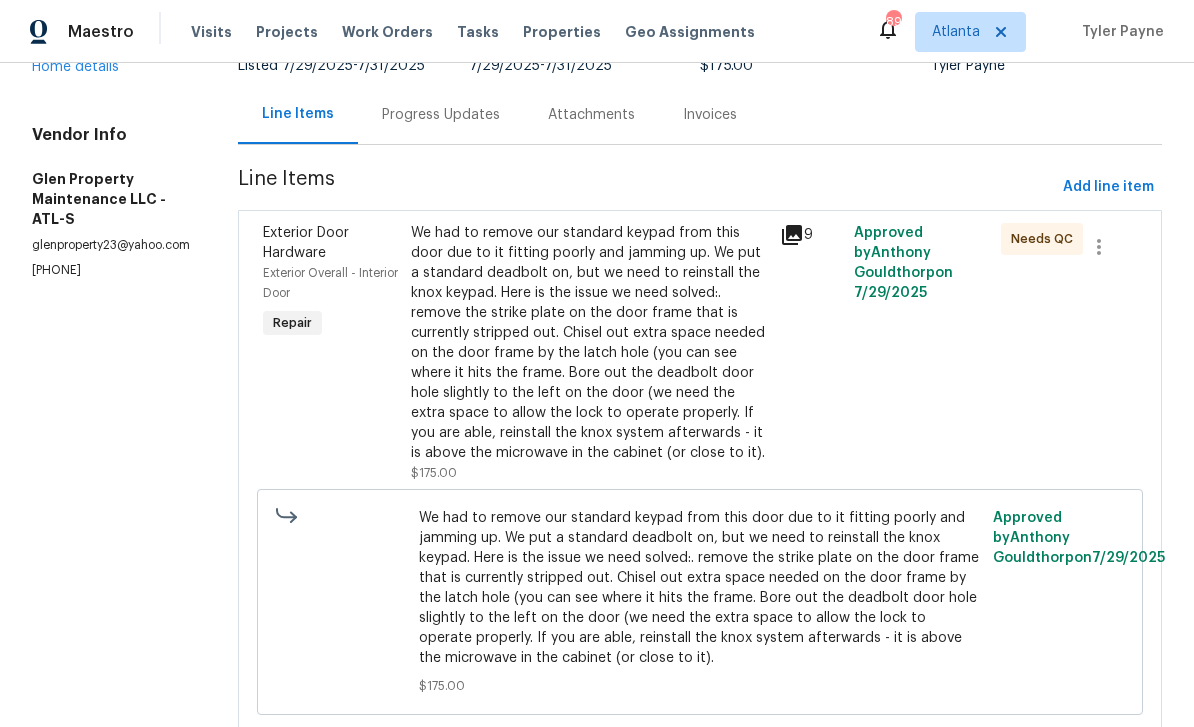 click on "Exterior Door Hardware Exterior Overall - Interior Door Repair" at bounding box center (331, 353) 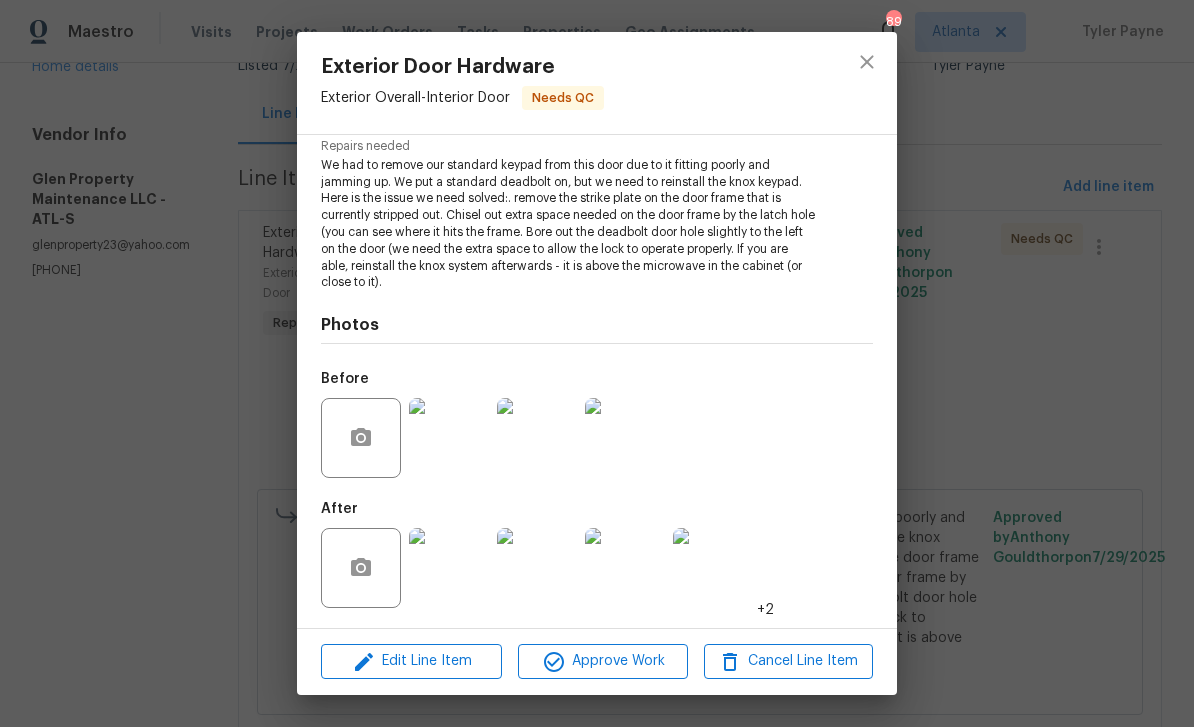 scroll, scrollTop: 210, scrollLeft: 0, axis: vertical 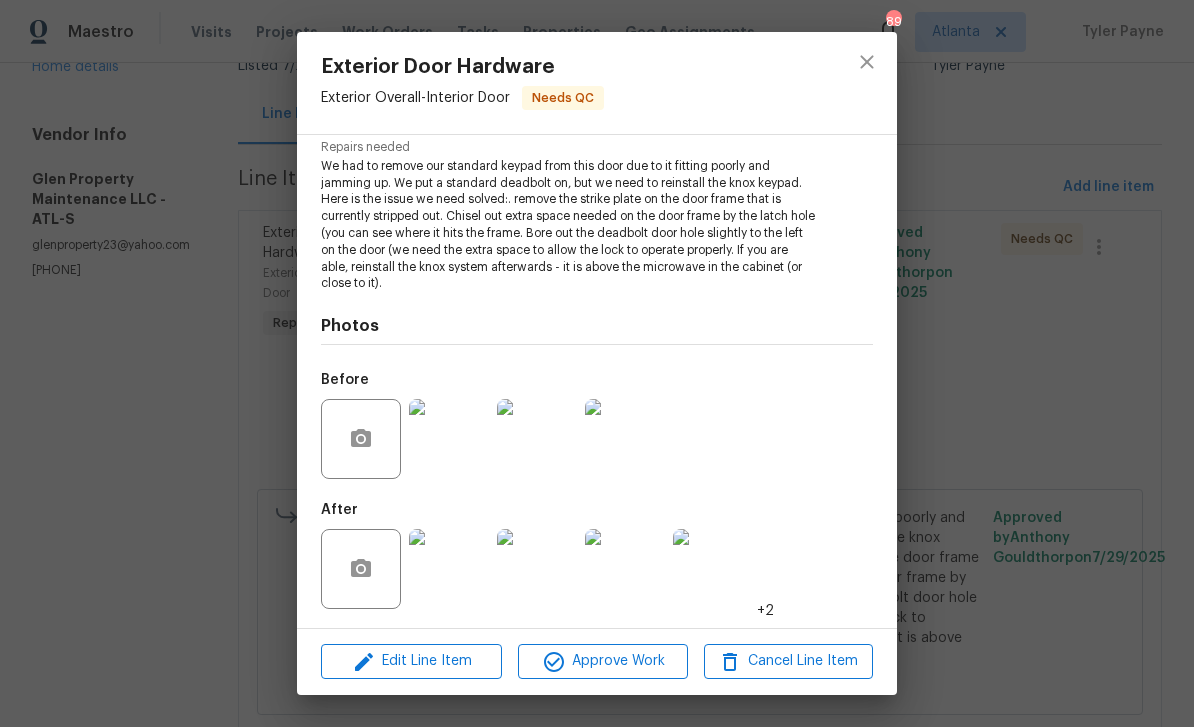 click at bounding box center [449, 569] 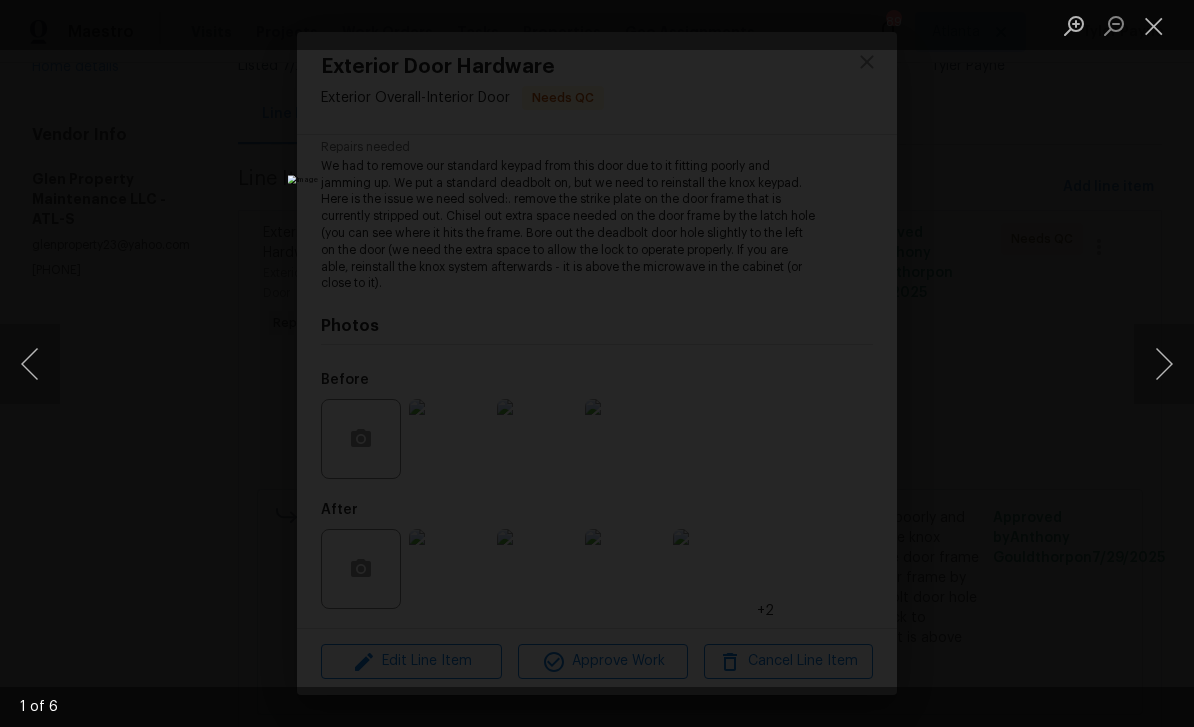 click at bounding box center (1164, 364) 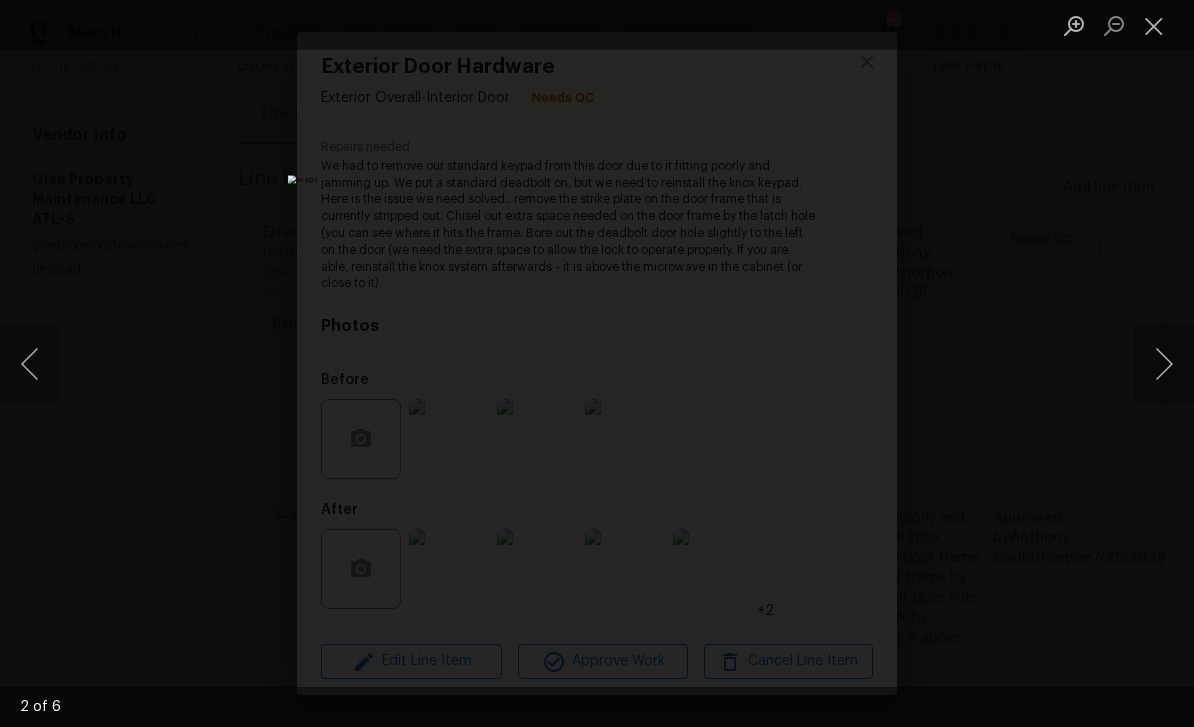 click at bounding box center (1164, 364) 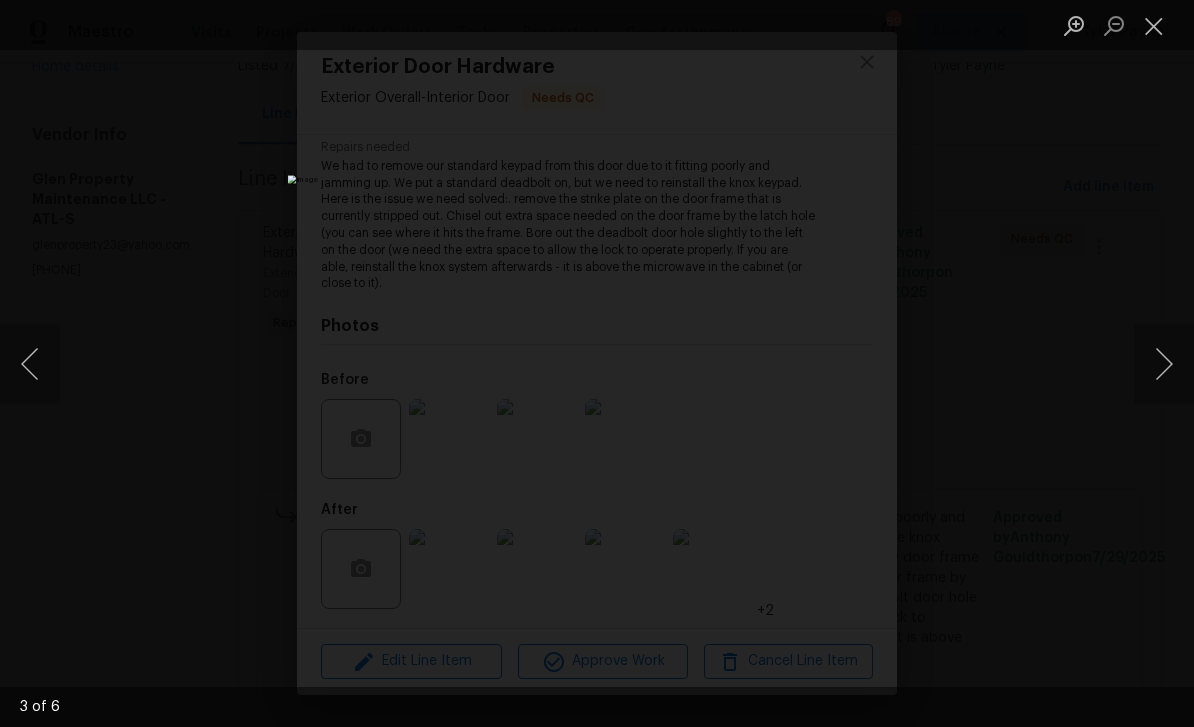 click at bounding box center [1164, 364] 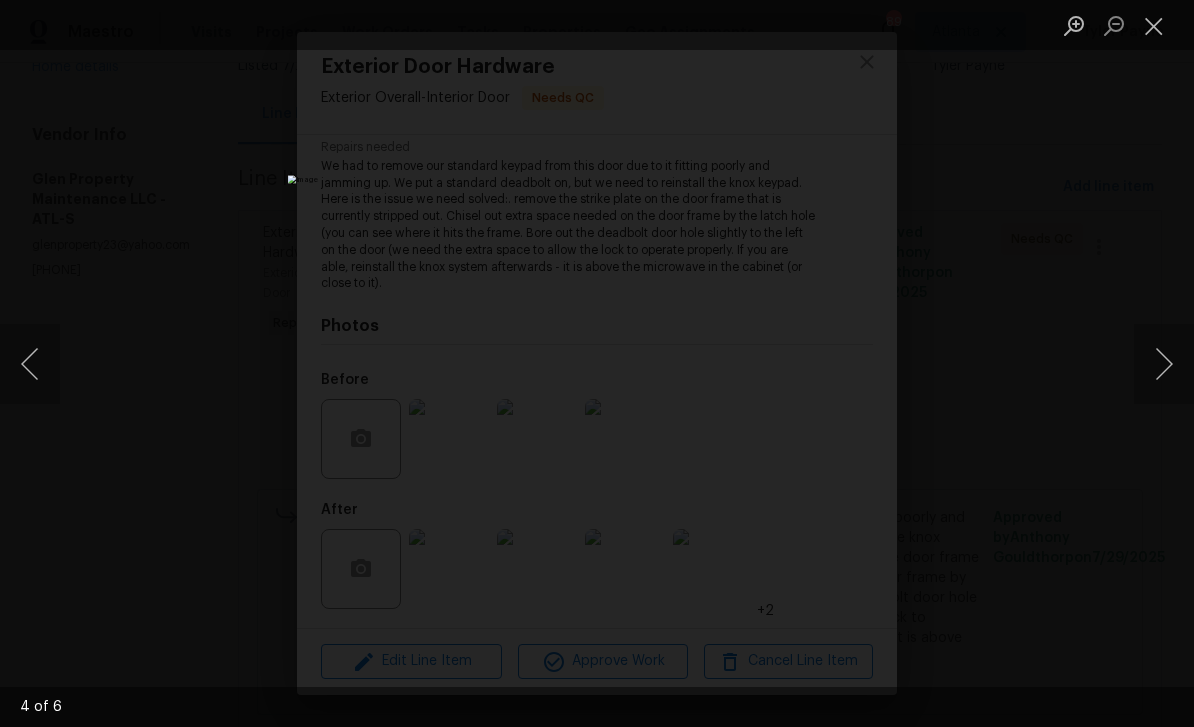 click at bounding box center [1164, 364] 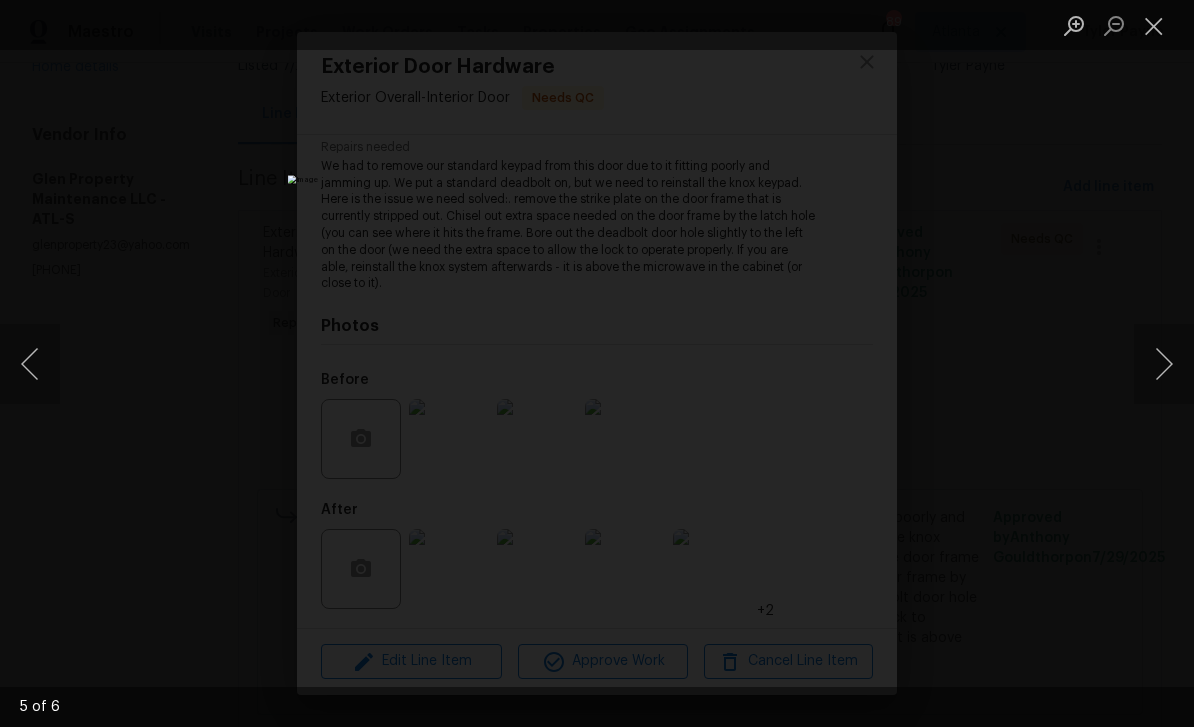 click at bounding box center [1164, 364] 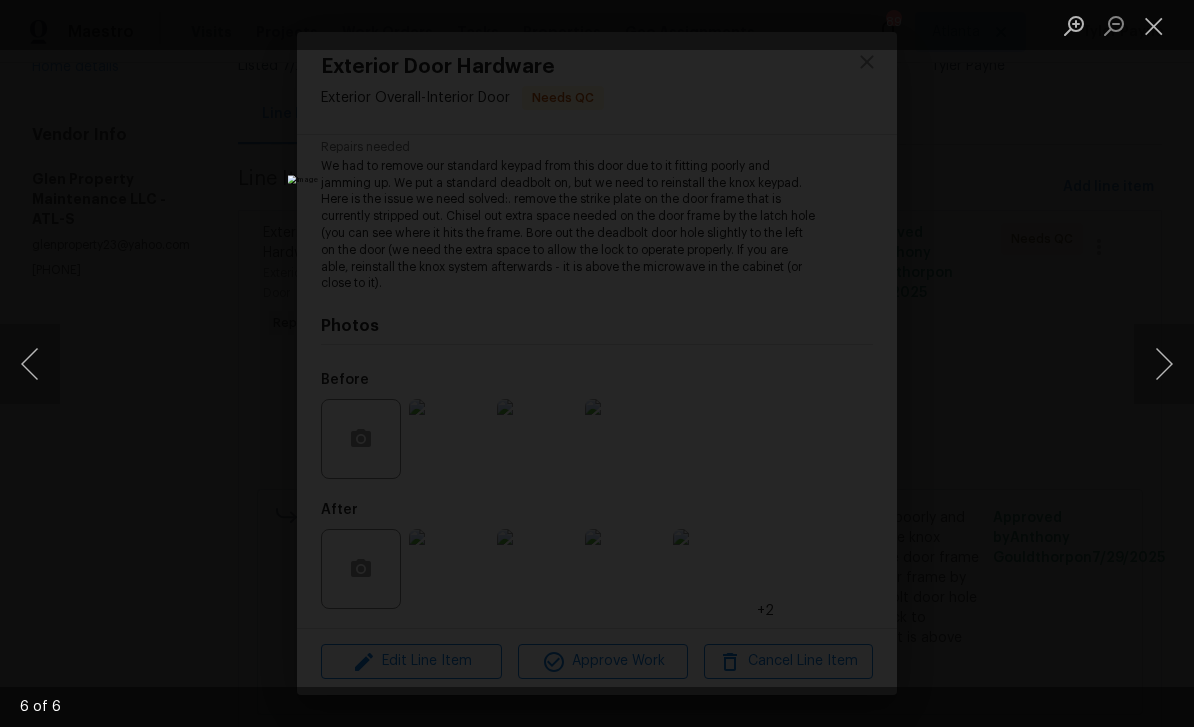 click at bounding box center [1164, 364] 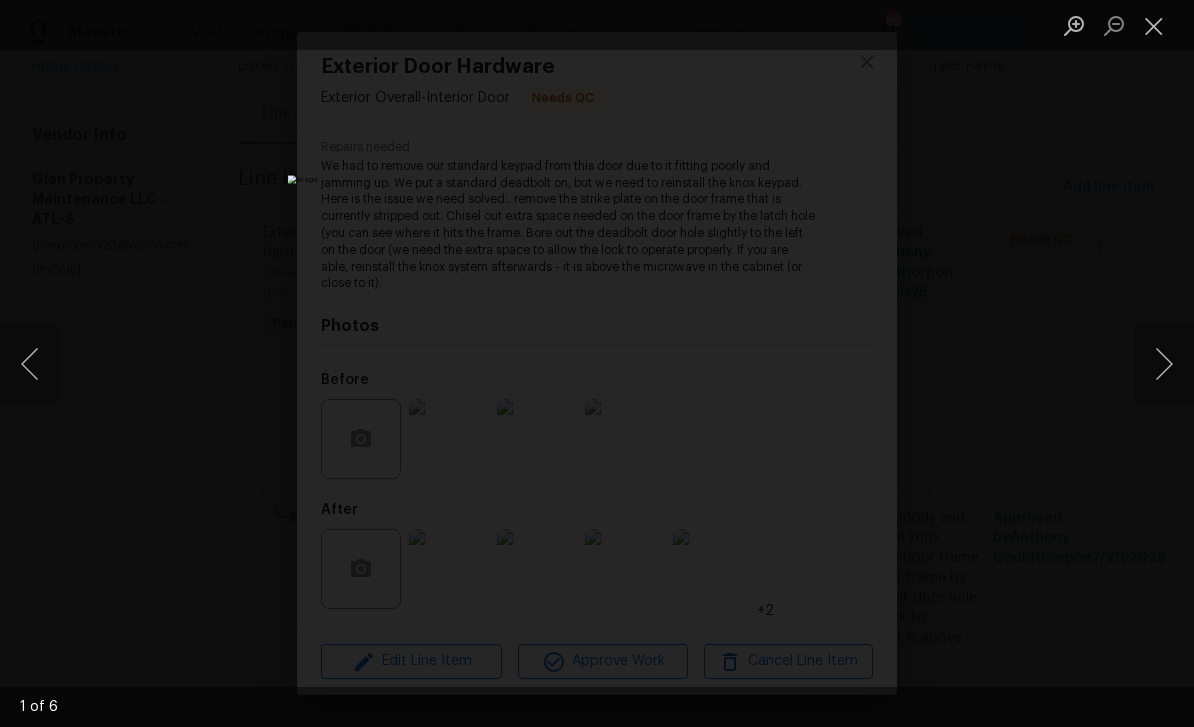 click at bounding box center [1164, 364] 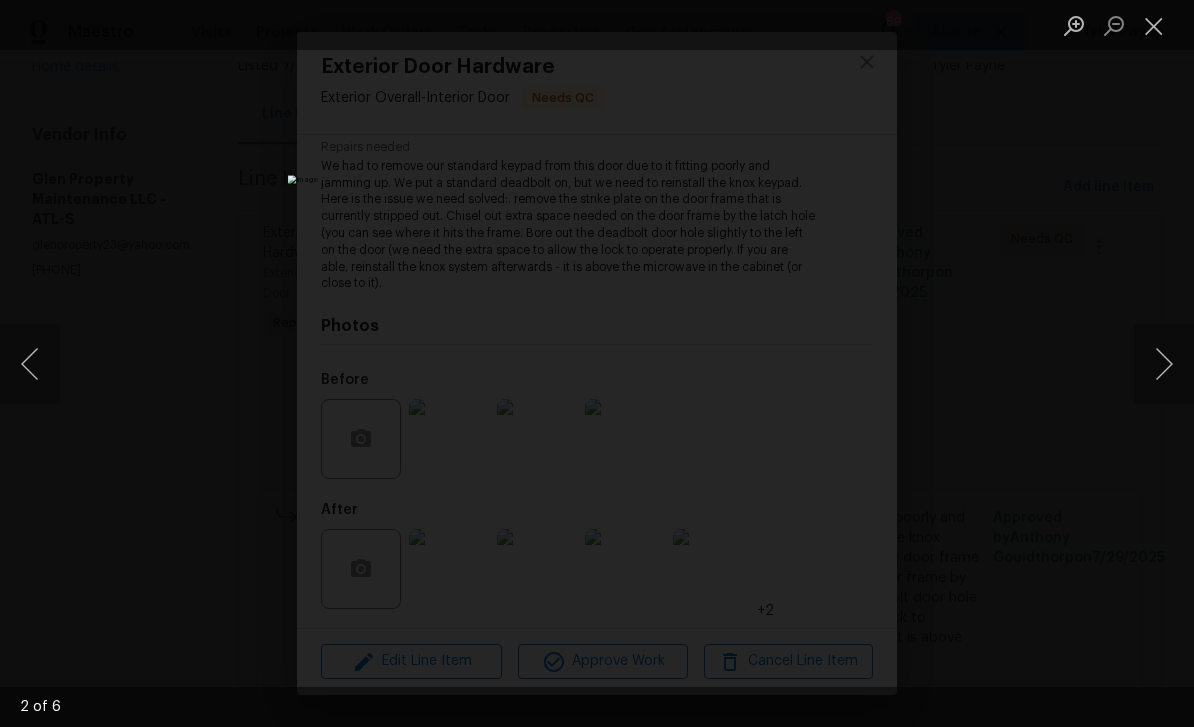 click at bounding box center [1154, 25] 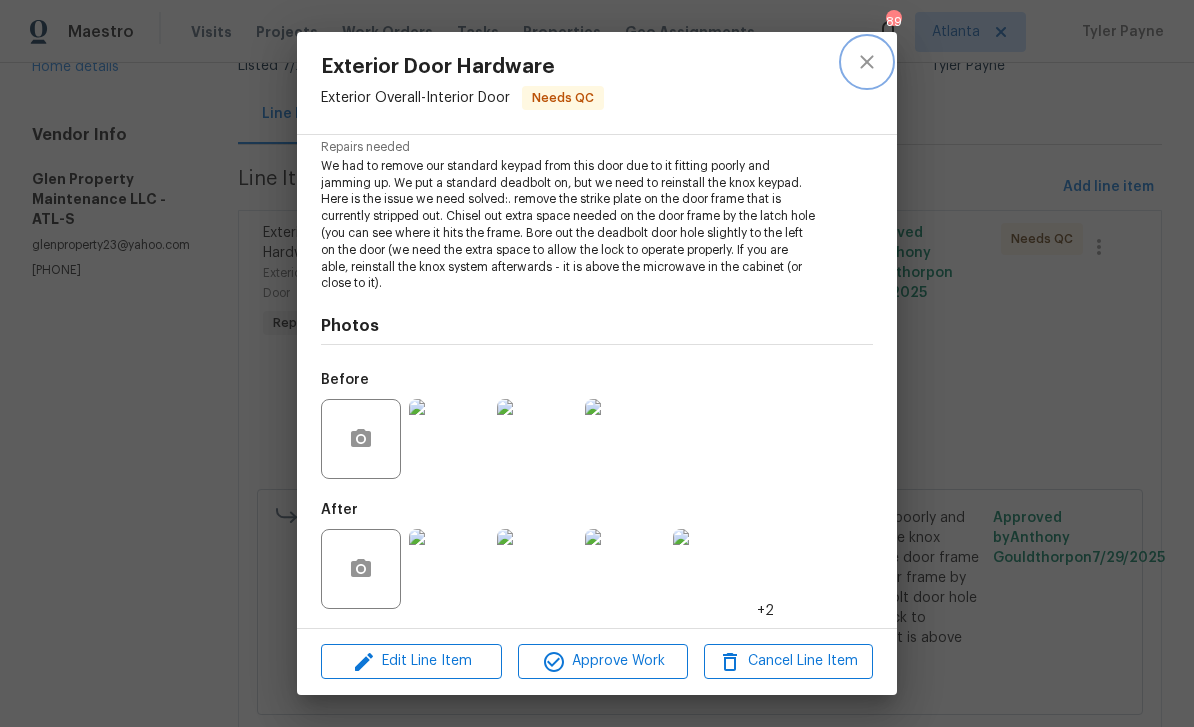 click 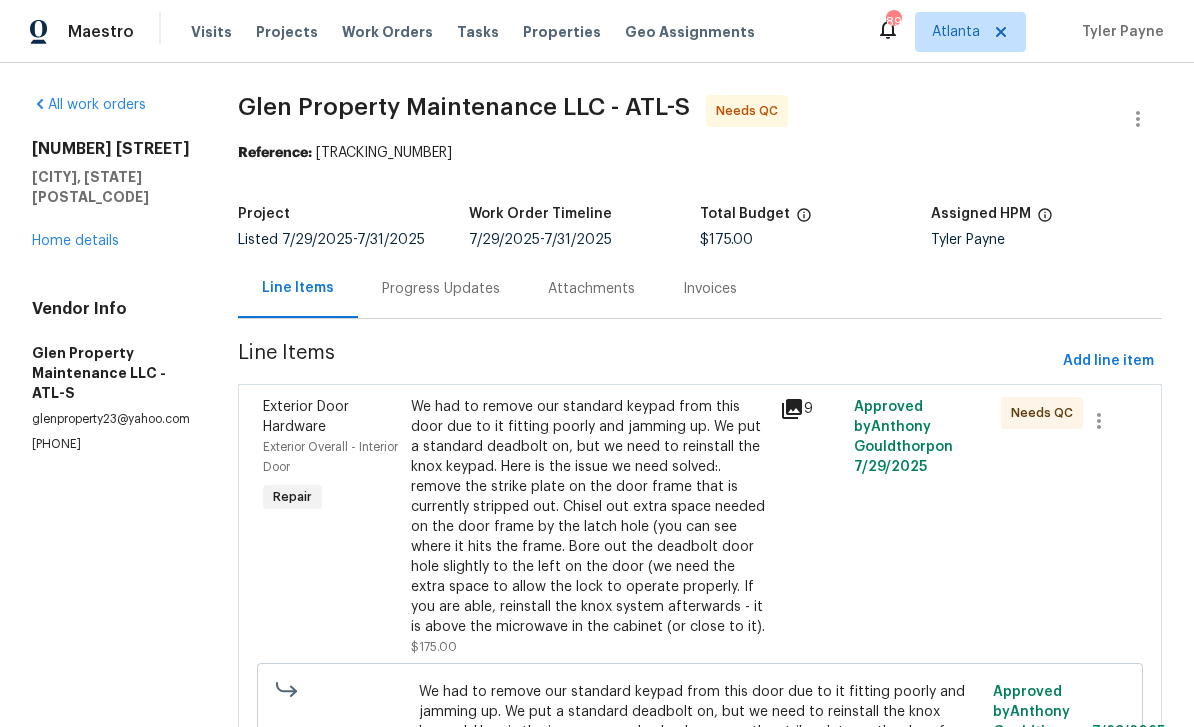 scroll, scrollTop: 0, scrollLeft: 0, axis: both 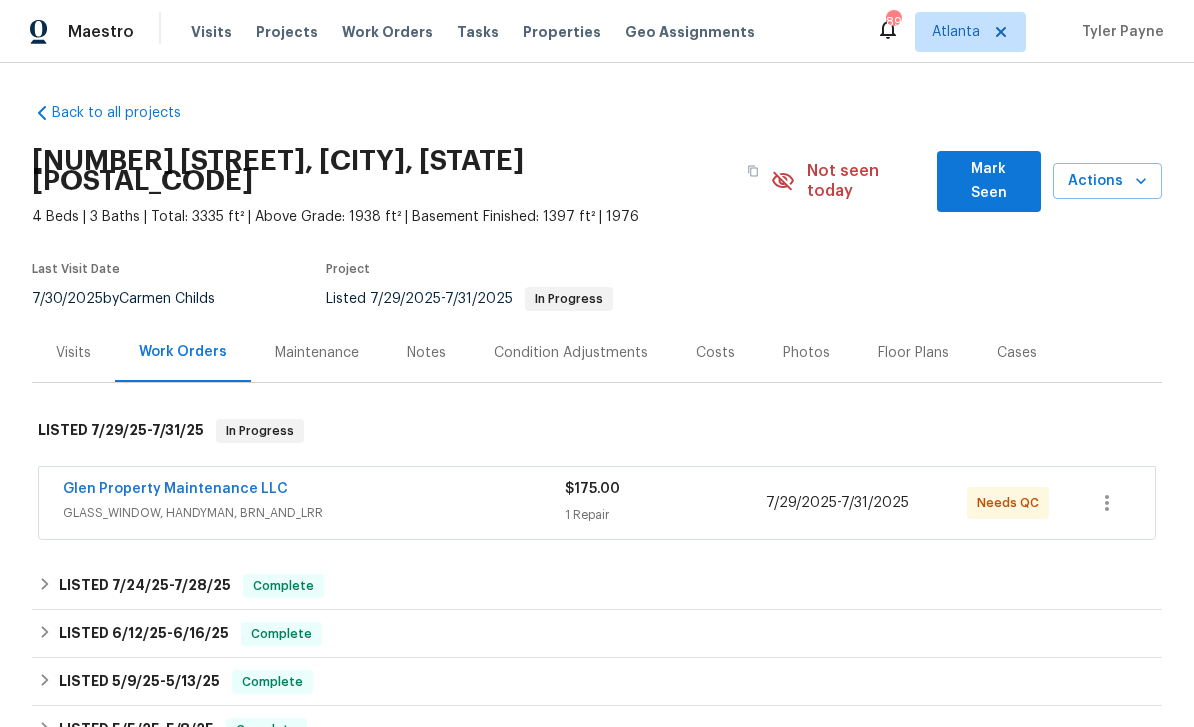 click on "Glen Property Maintenance LLC" at bounding box center [175, 489] 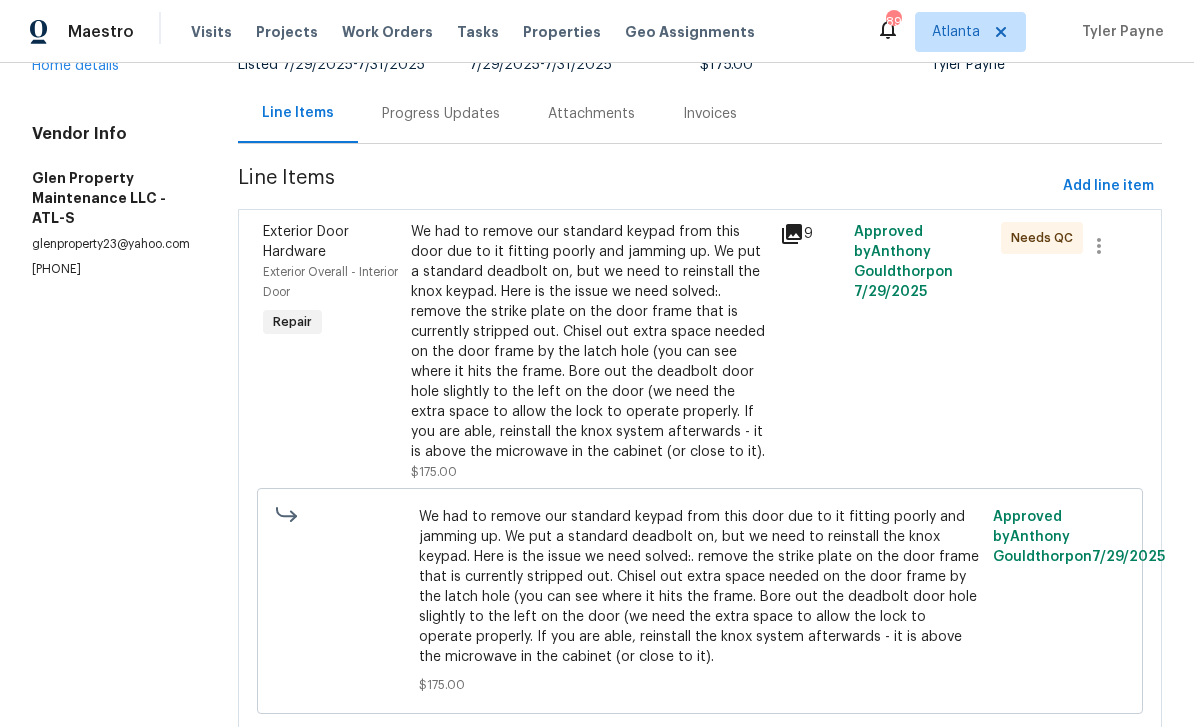 scroll, scrollTop: 174, scrollLeft: 0, axis: vertical 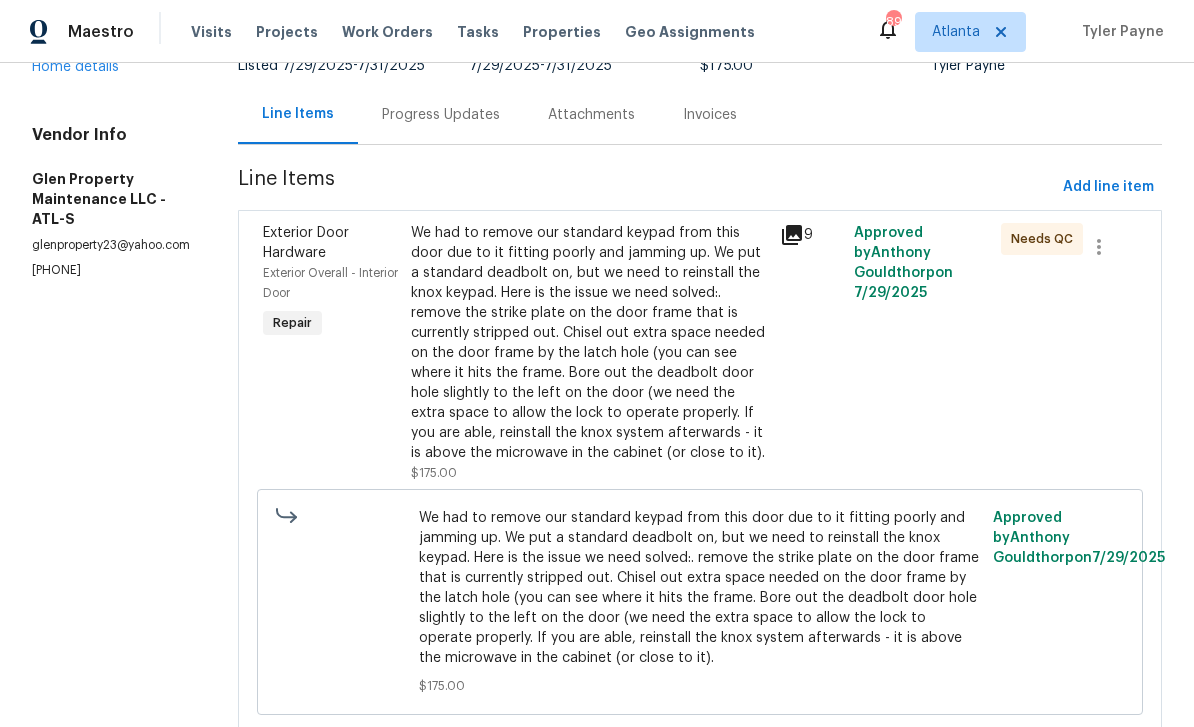 click on "Exterior Door Hardware Exterior Overall - Interior Door Repair" at bounding box center [331, 353] 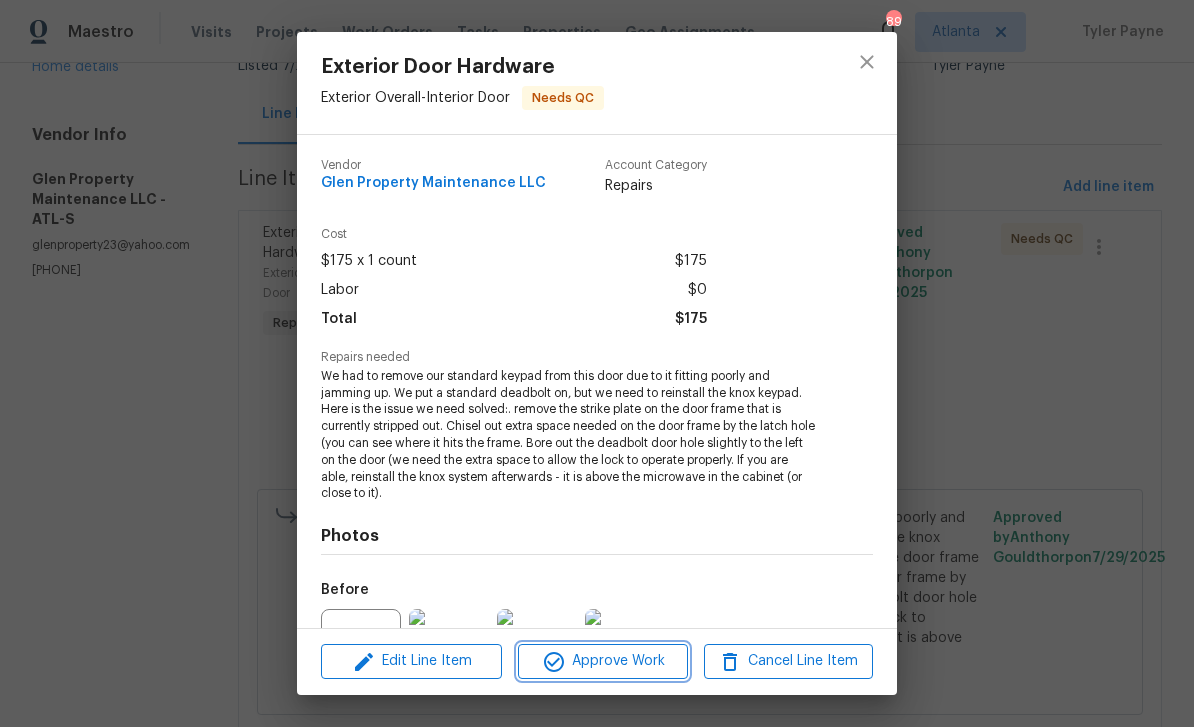 click on "Approve Work" at bounding box center [602, 661] 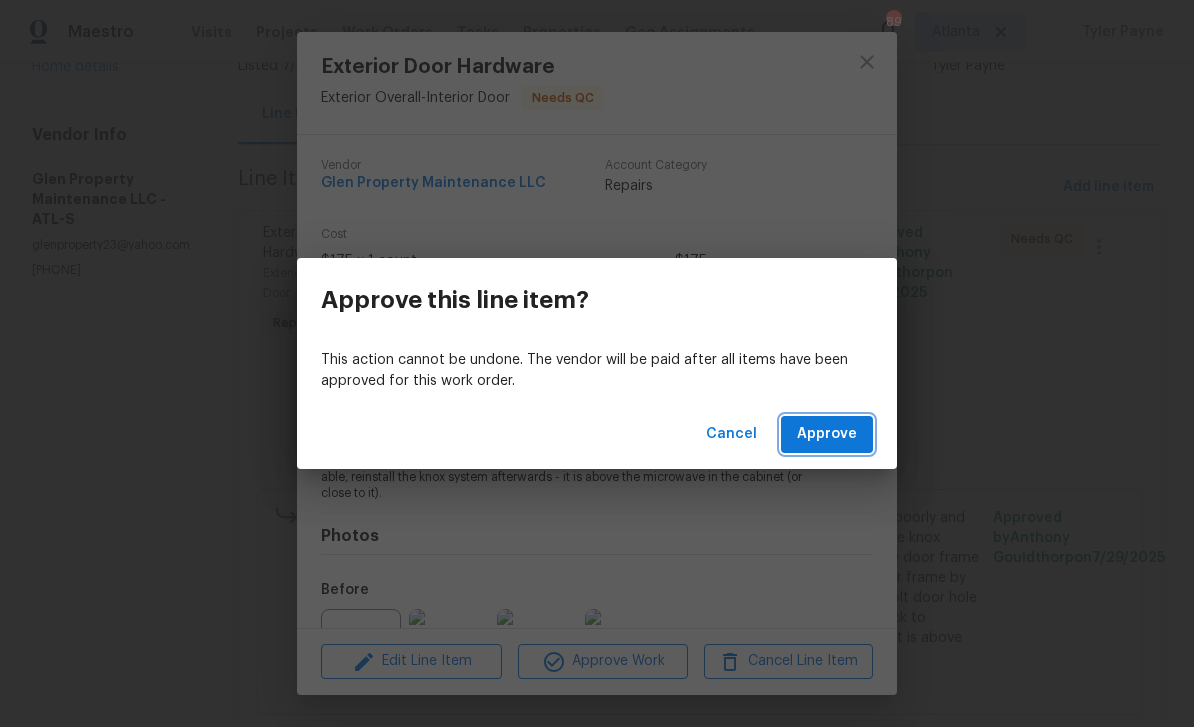 click on "Approve" at bounding box center (827, 434) 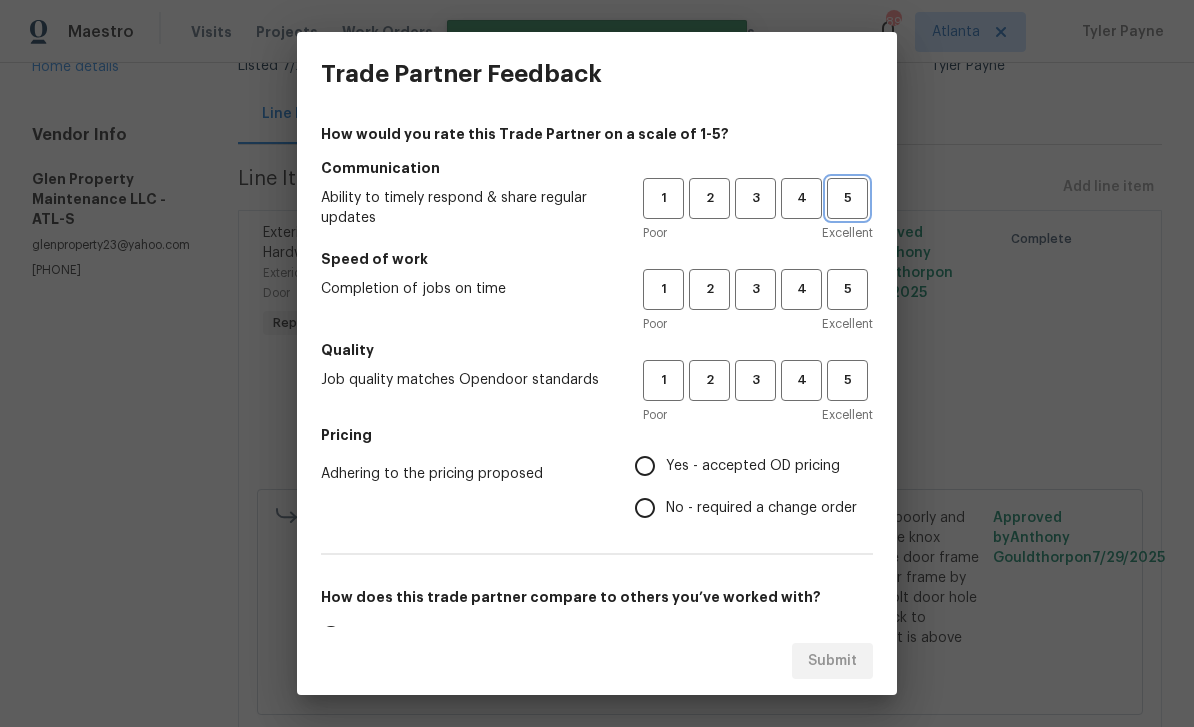 click on "5" at bounding box center [847, 198] 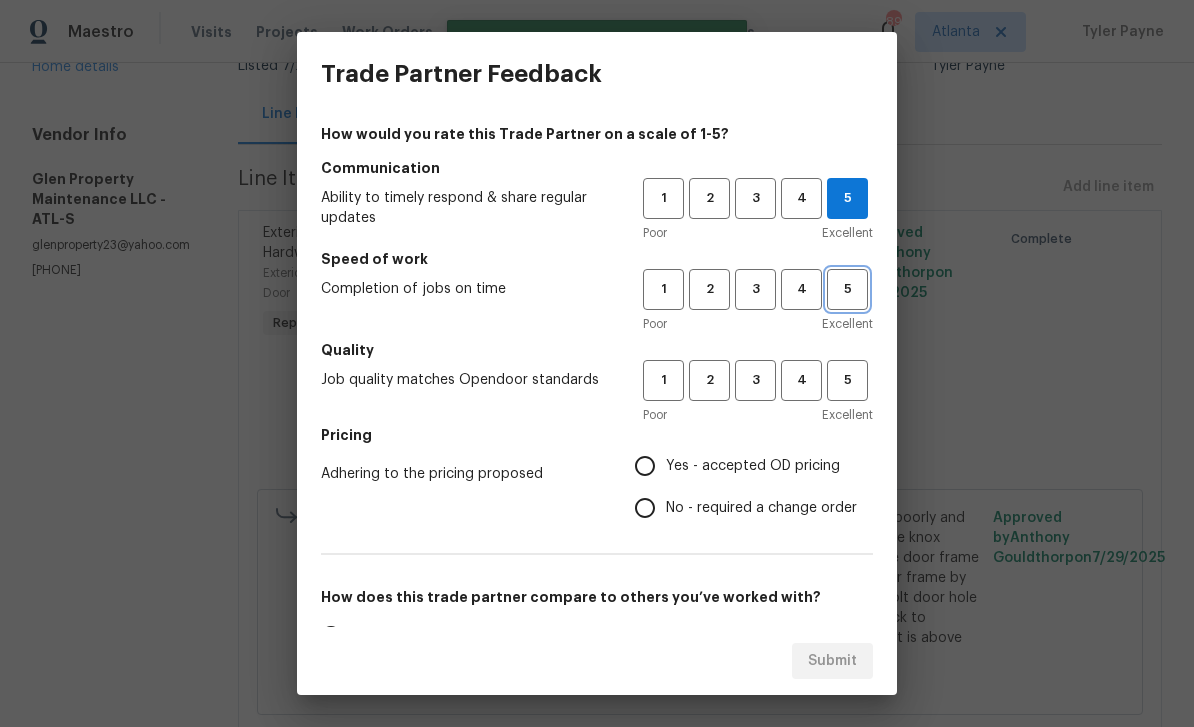 click on "5" at bounding box center (847, 289) 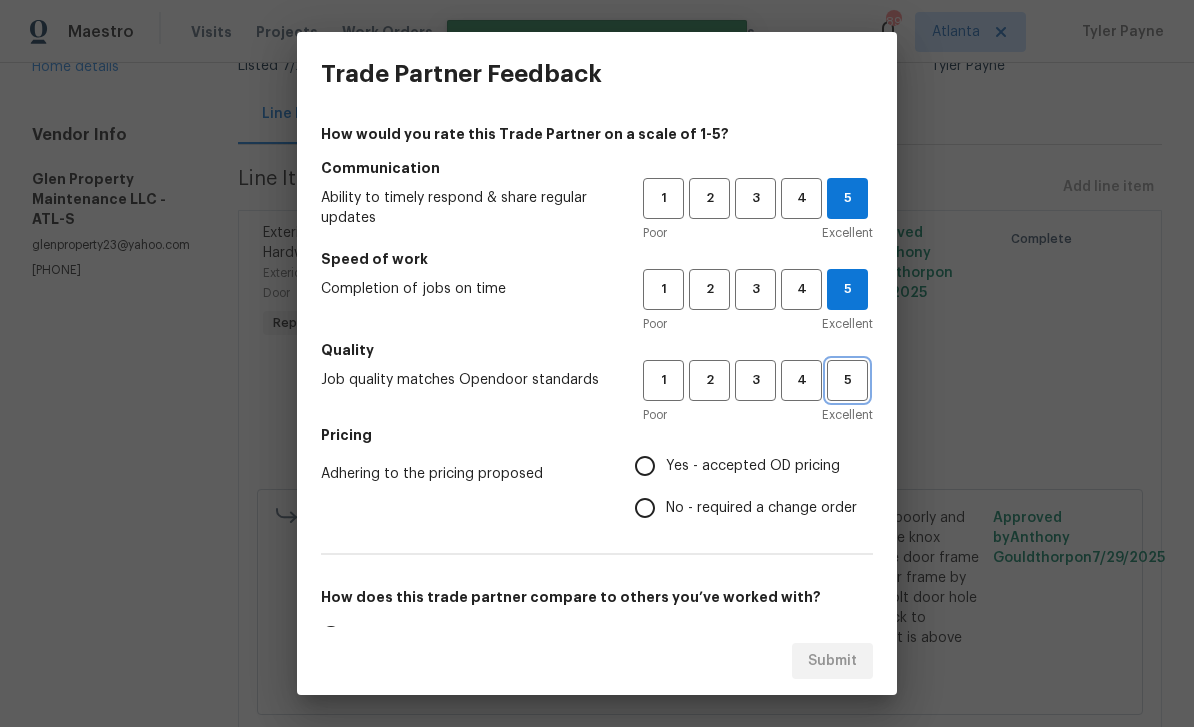 click on "5" at bounding box center (847, 380) 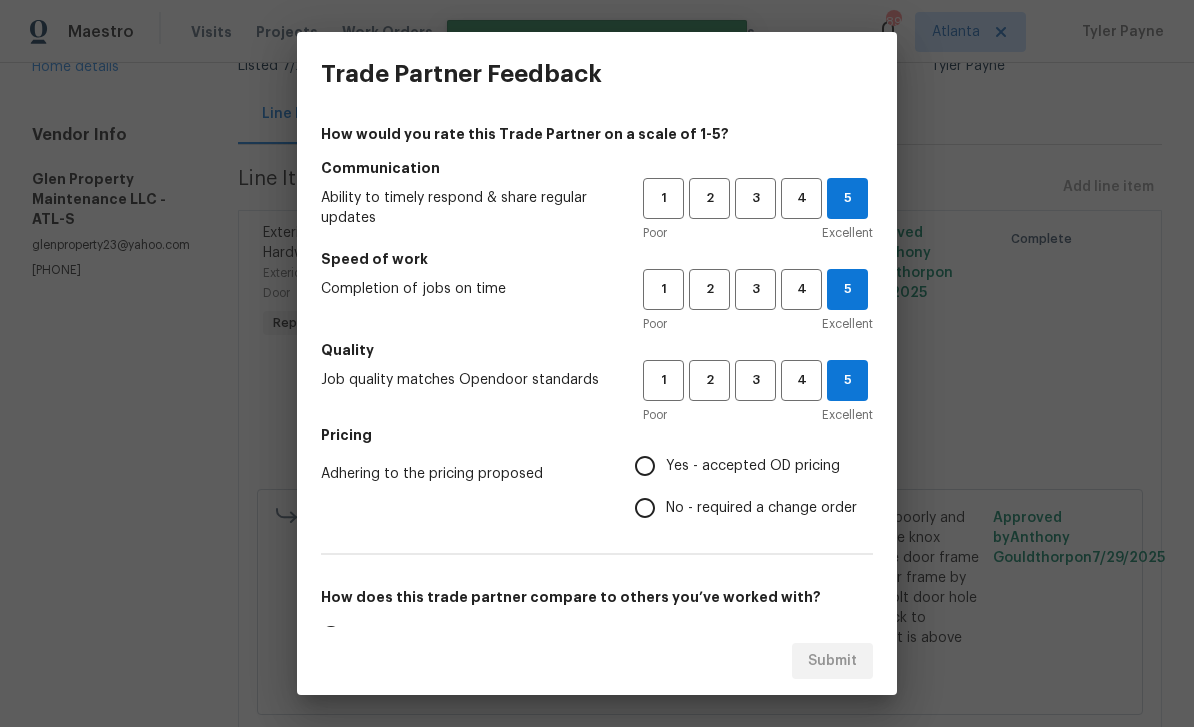 click on "Yes - accepted OD pricing" at bounding box center (645, 466) 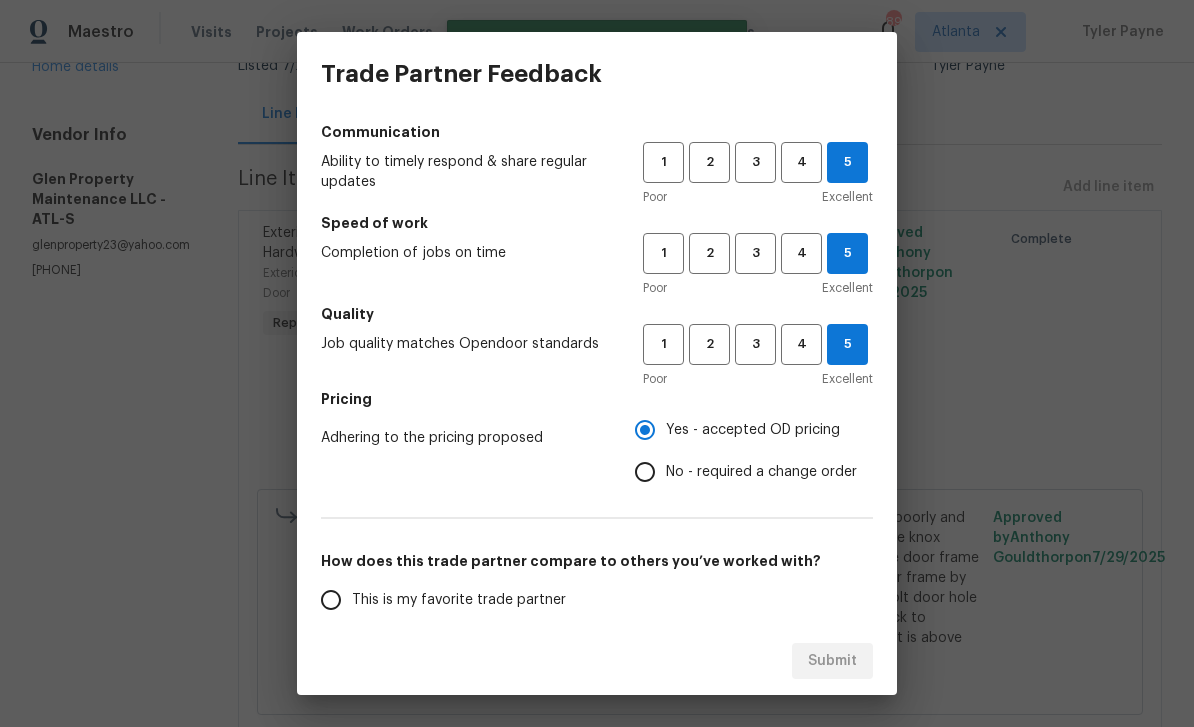 scroll, scrollTop: 78, scrollLeft: 0, axis: vertical 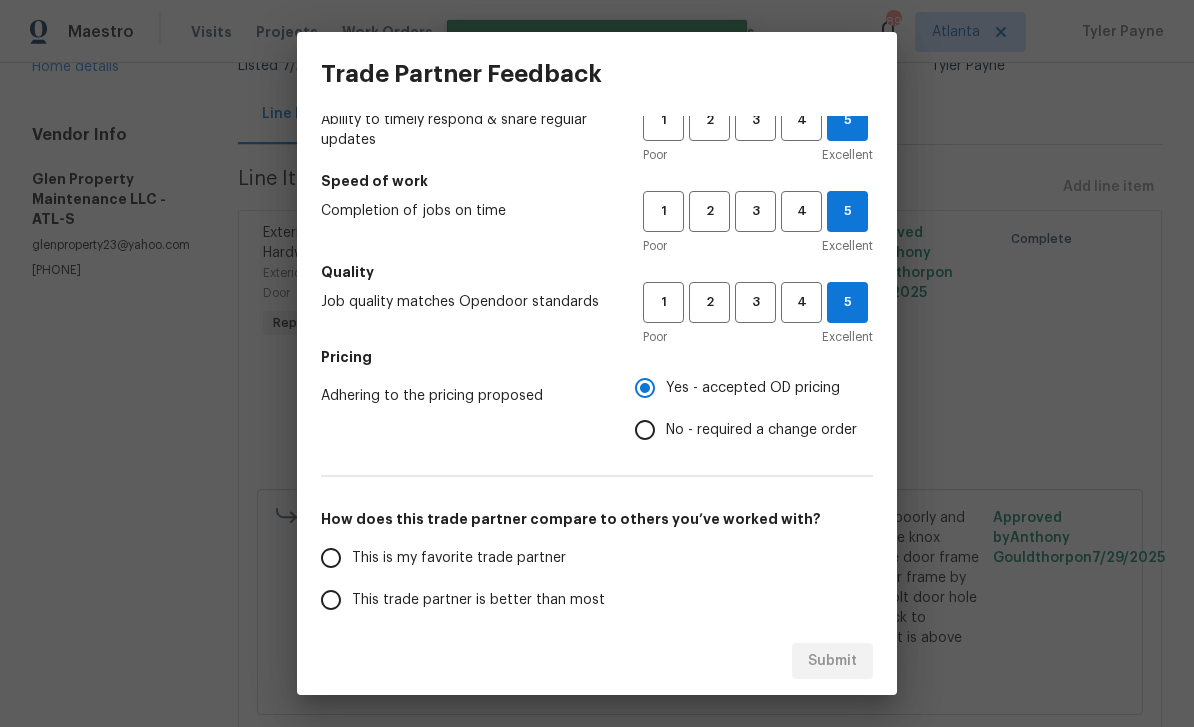 click on "This is my favorite trade partner" at bounding box center (331, 558) 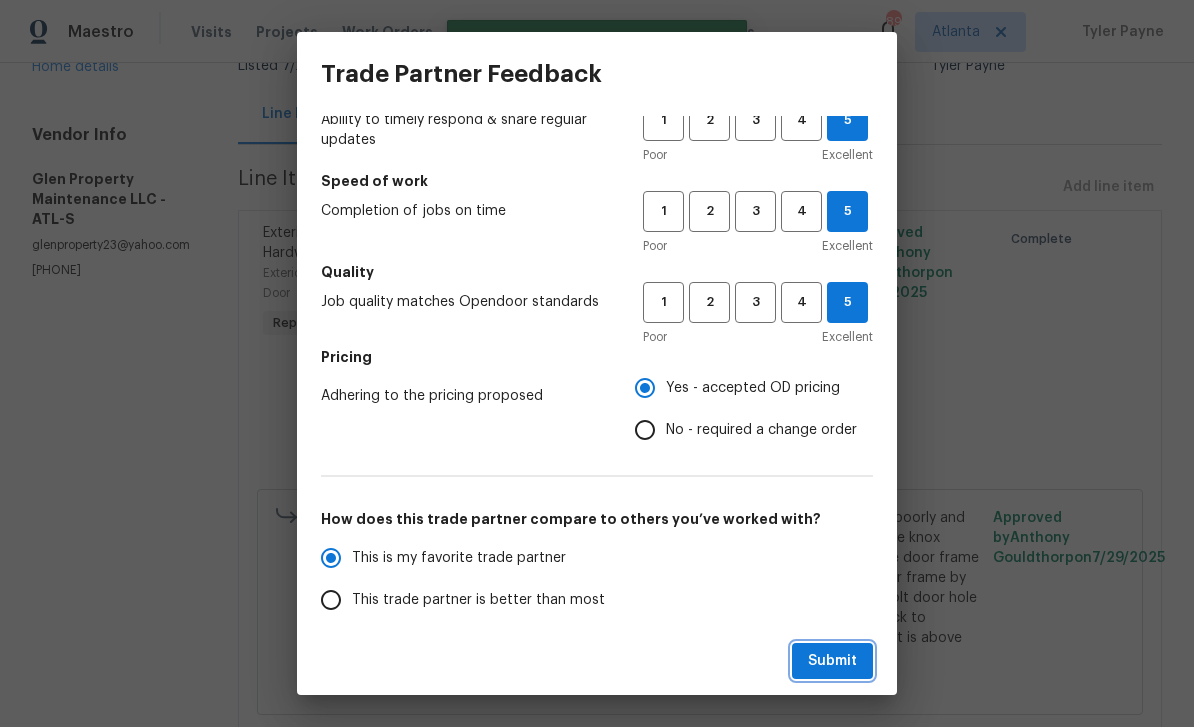 click on "Submit" at bounding box center (832, 661) 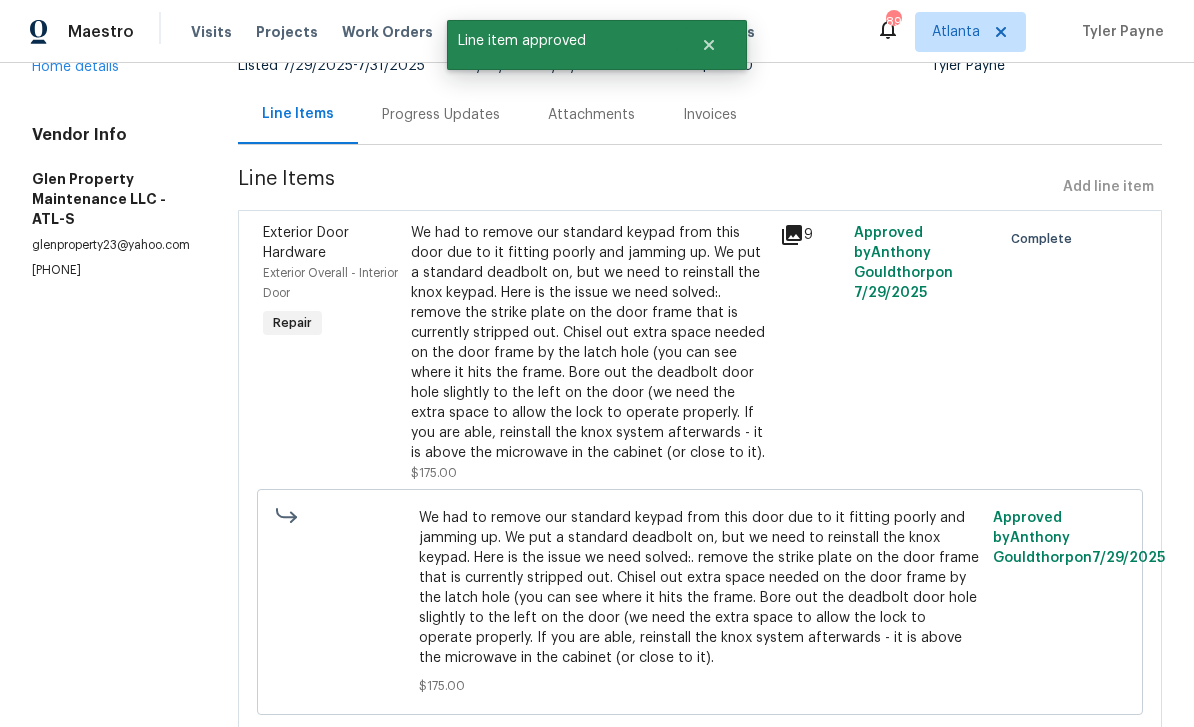 radio on "false" 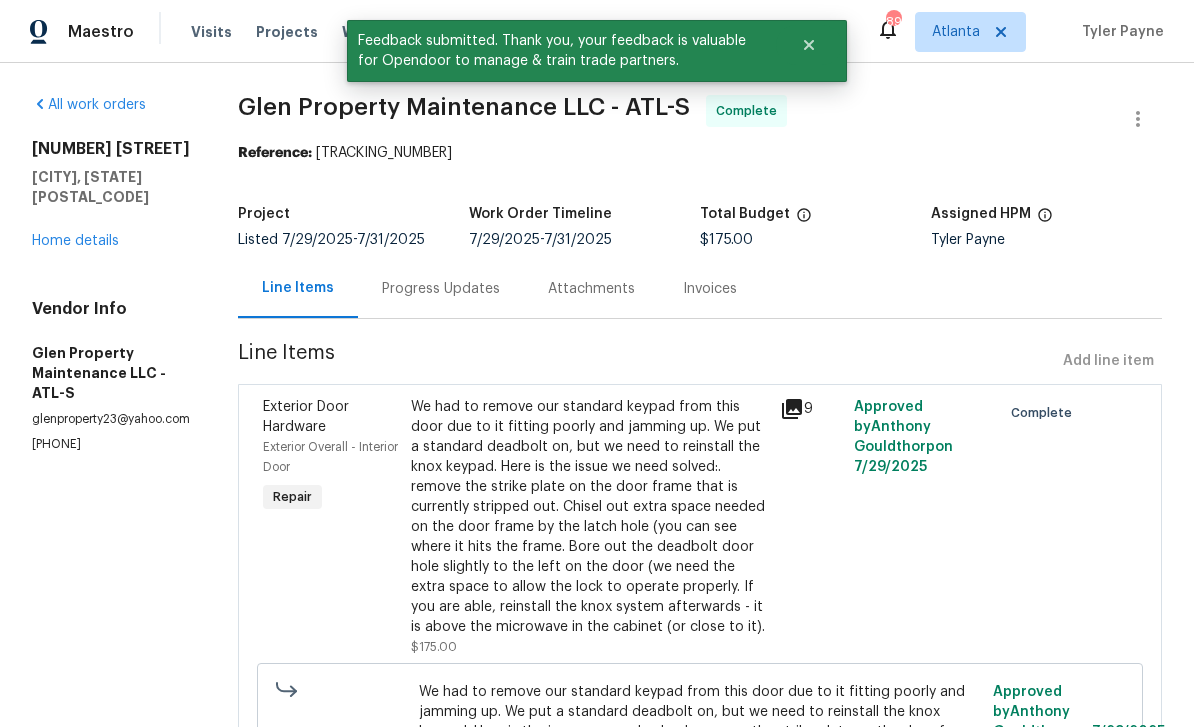 scroll, scrollTop: 0, scrollLeft: 0, axis: both 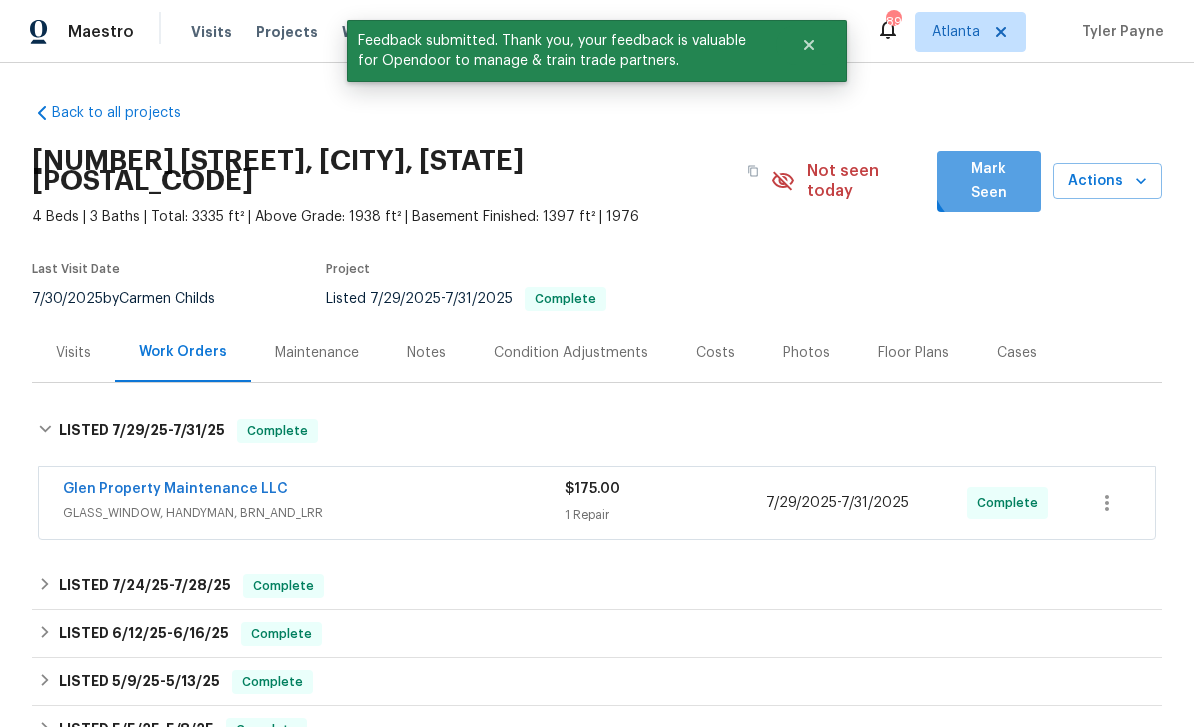 click on "Mark Seen" at bounding box center (989, 181) 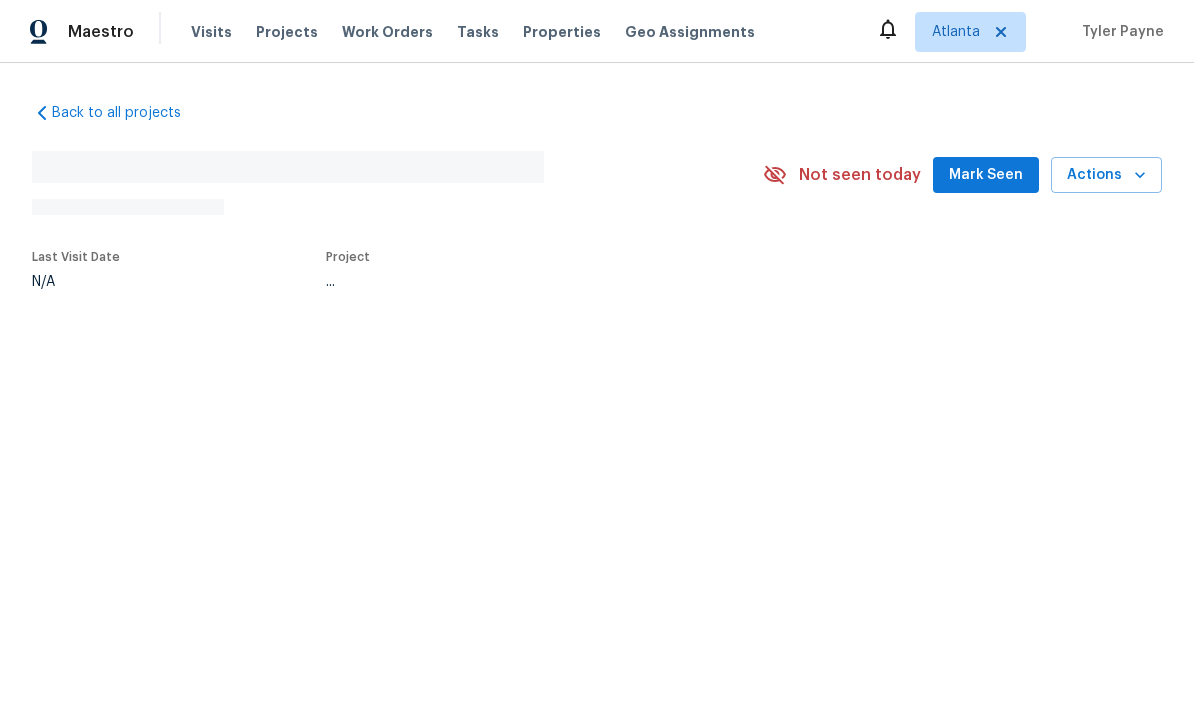 scroll, scrollTop: 0, scrollLeft: 0, axis: both 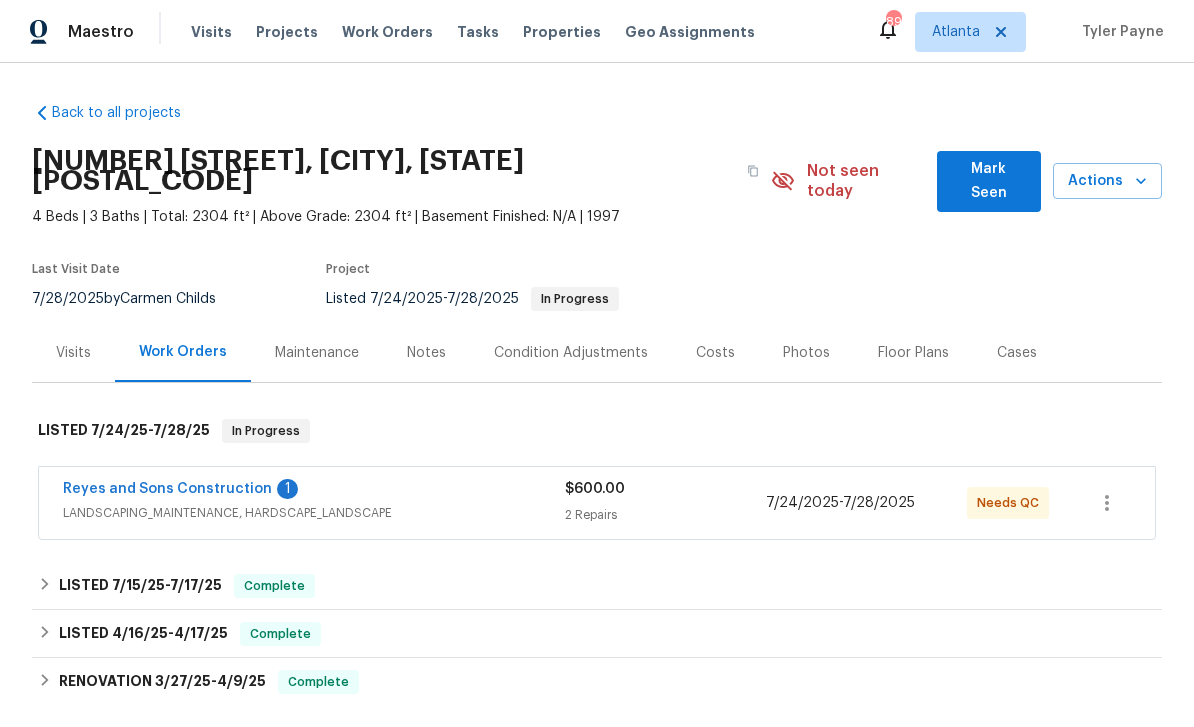 click on "Reyes and Sons Construction" at bounding box center [167, 489] 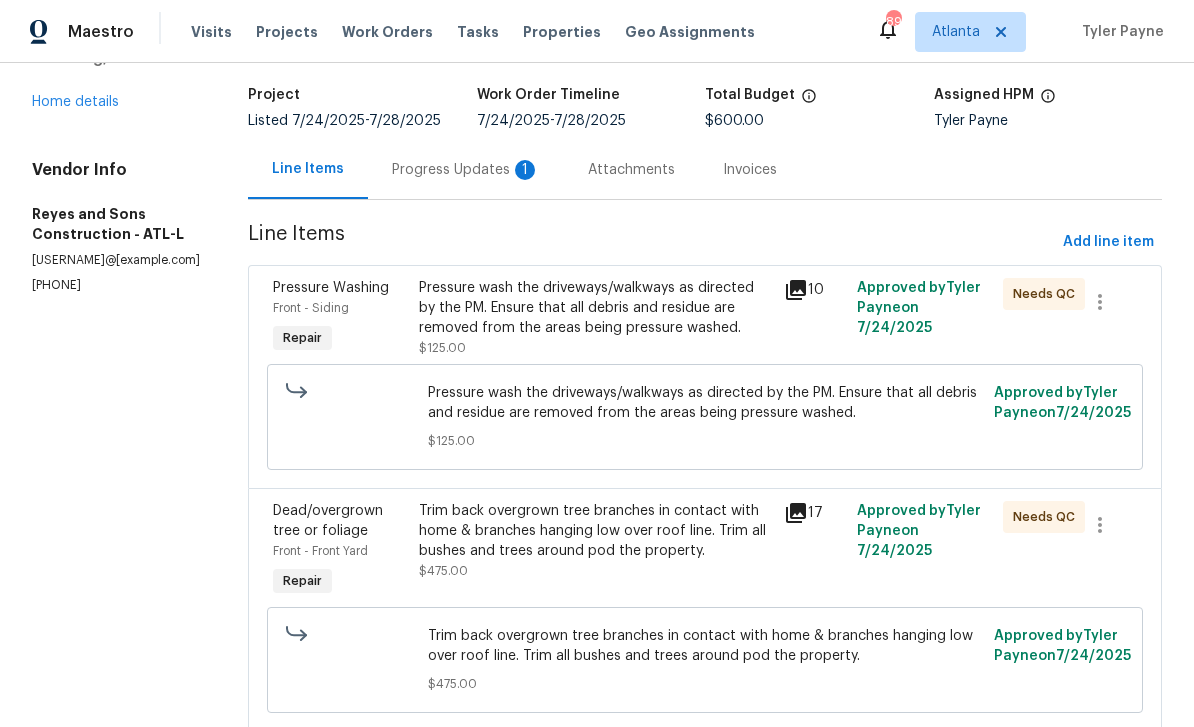 scroll, scrollTop: 118, scrollLeft: 0, axis: vertical 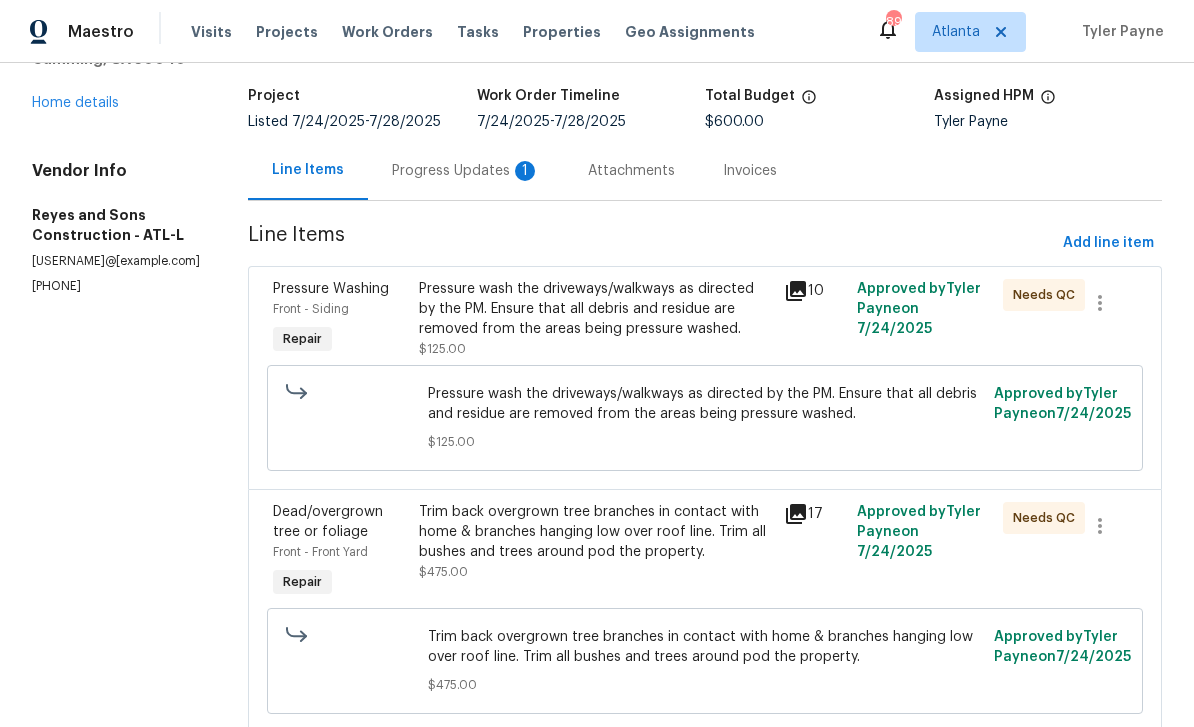 click on "Progress Updates 1" at bounding box center (466, 171) 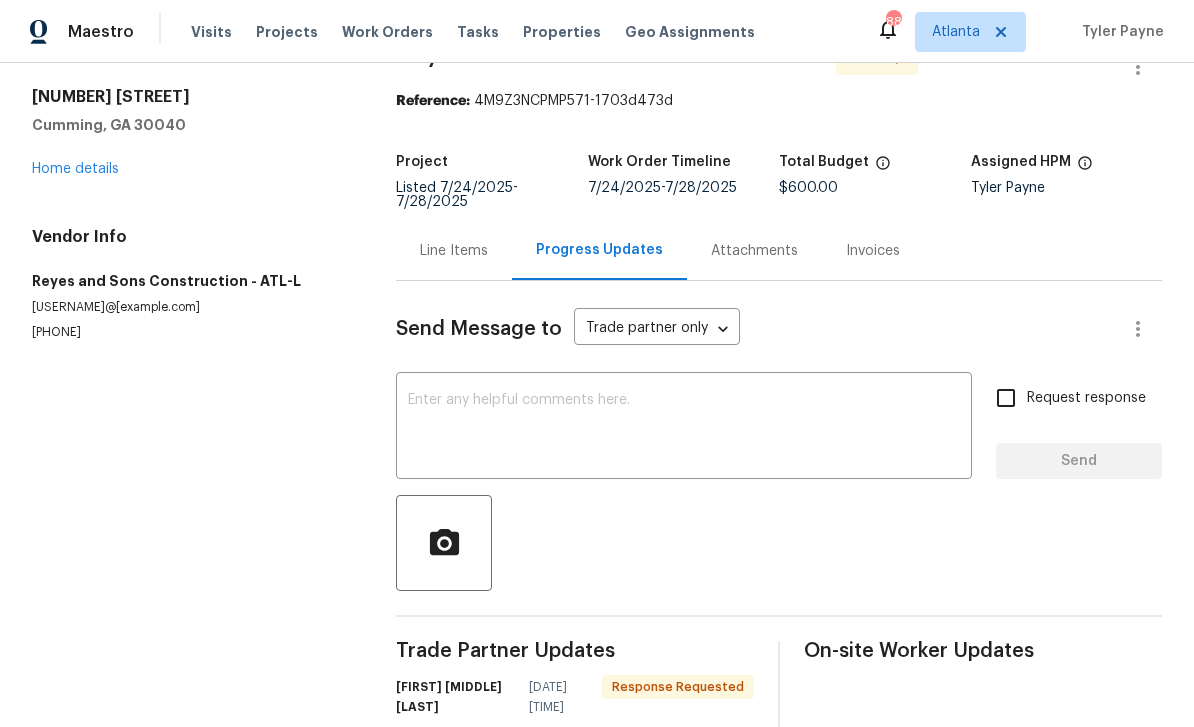 scroll, scrollTop: 51, scrollLeft: 0, axis: vertical 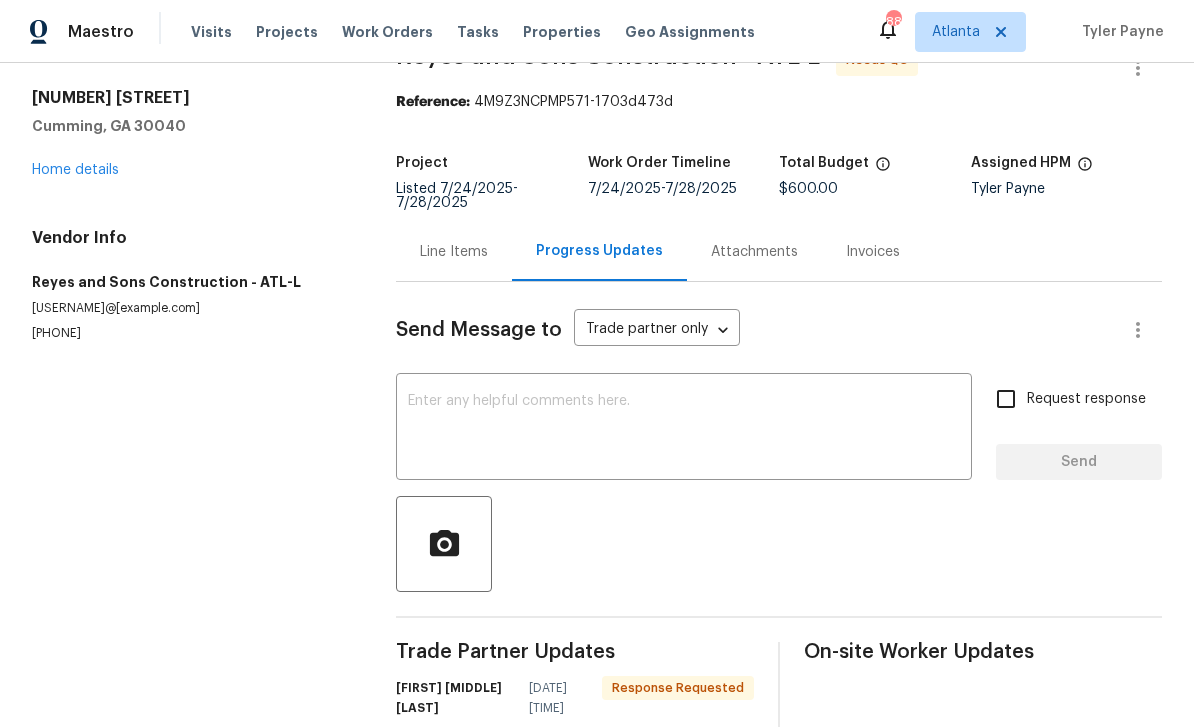 click on "Line Items" at bounding box center [454, 252] 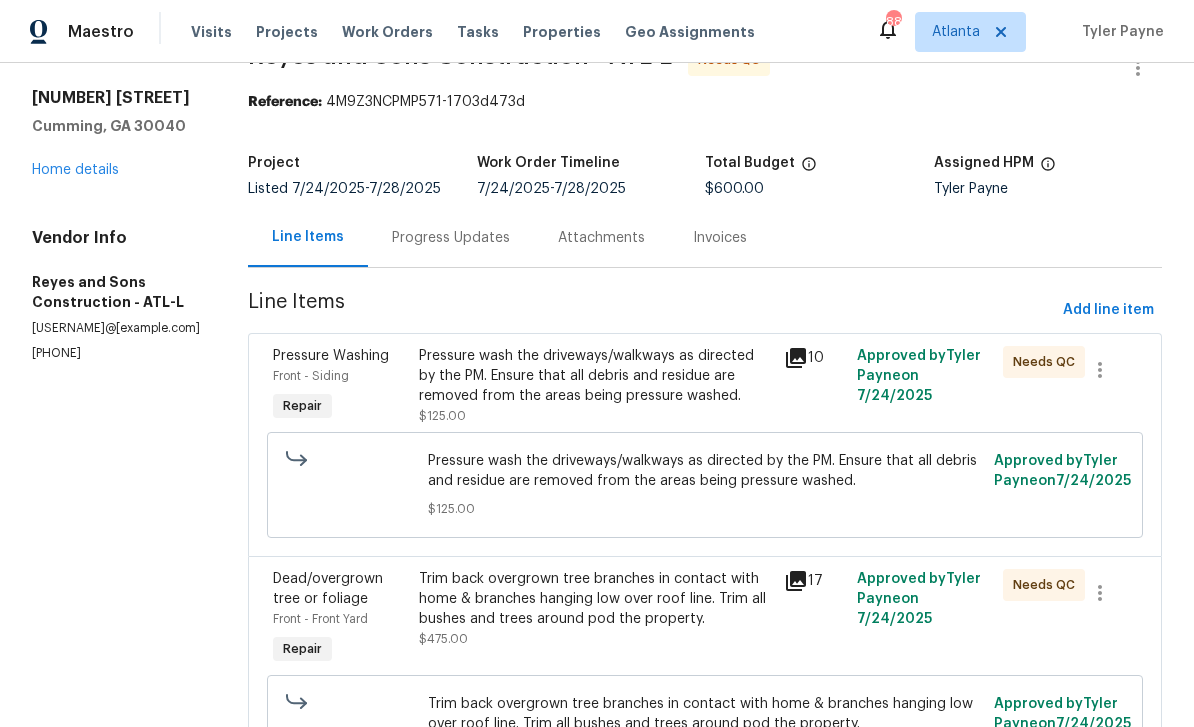 click on "Pressure Washing" at bounding box center [331, 356] 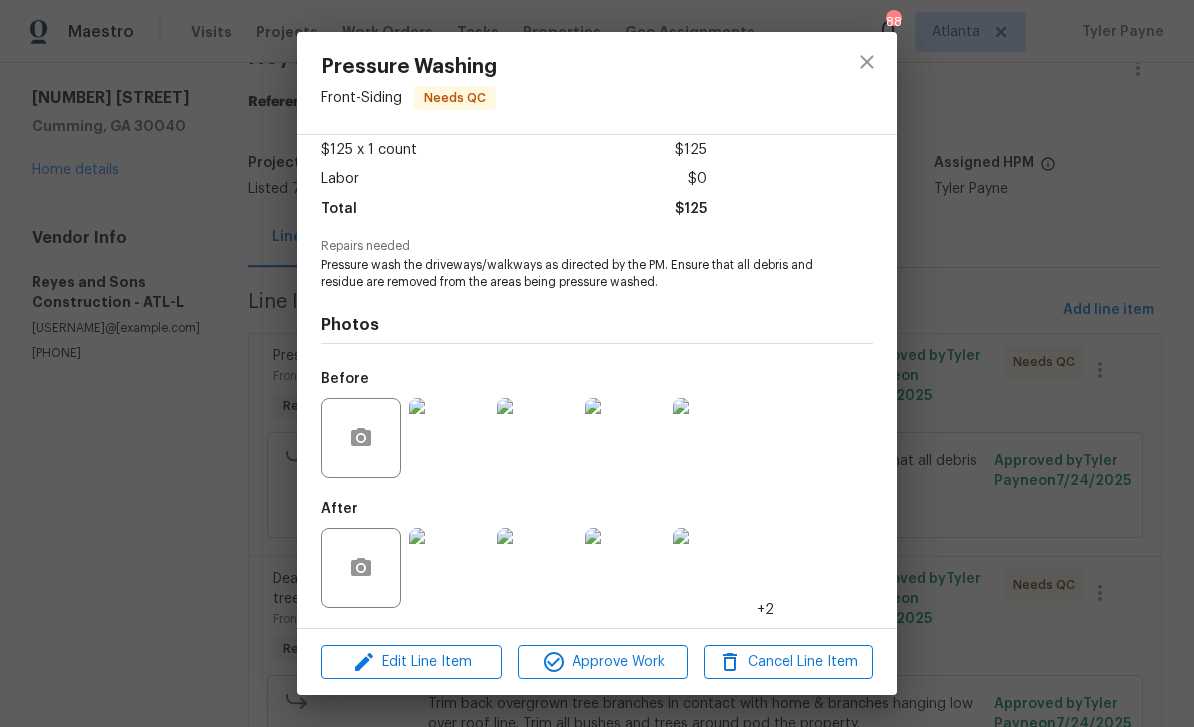 scroll, scrollTop: 115, scrollLeft: 0, axis: vertical 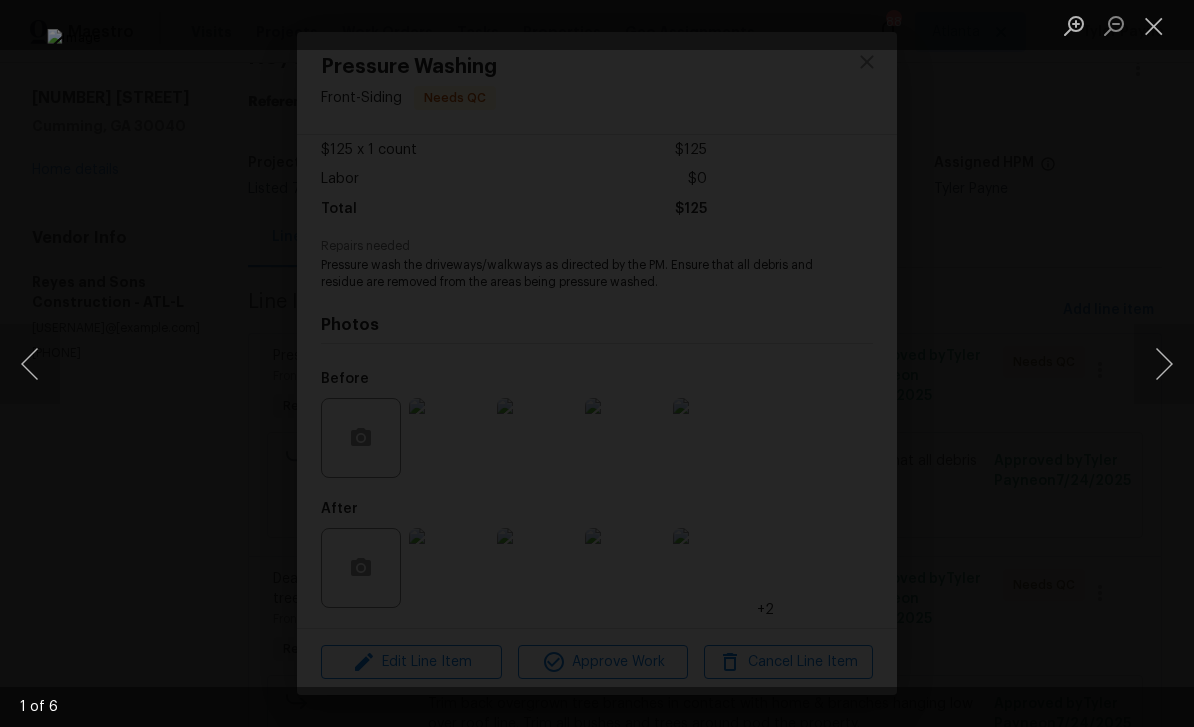 click at bounding box center (1164, 364) 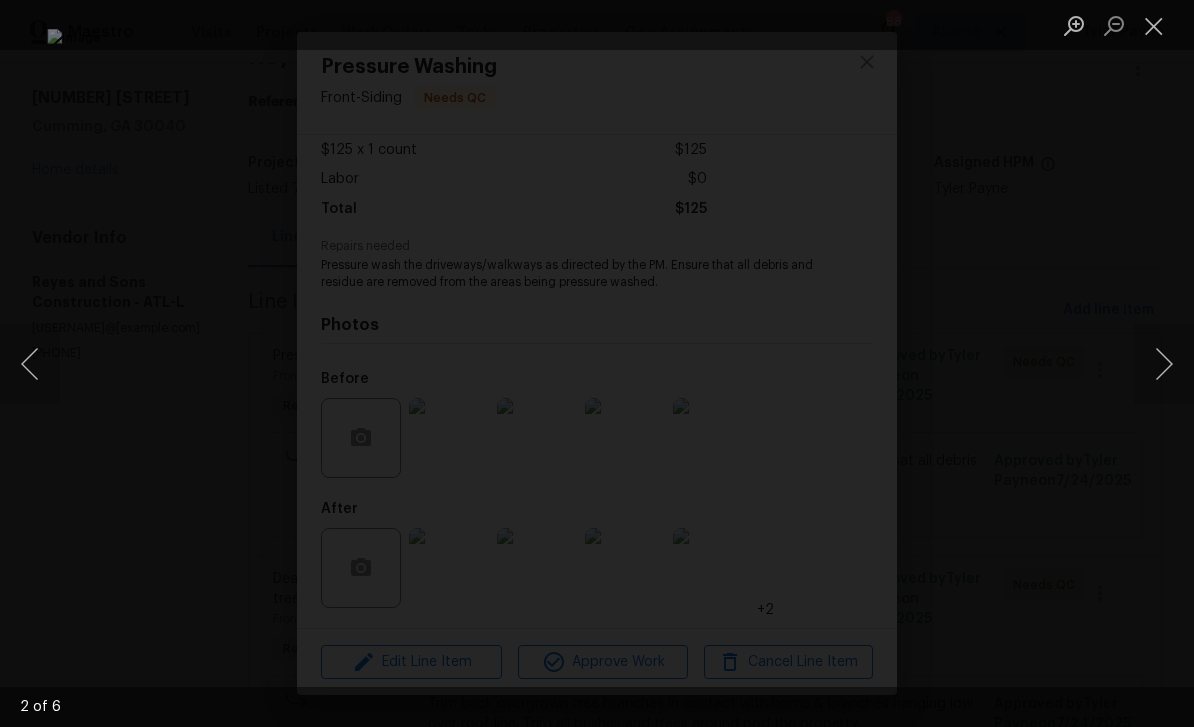 click at bounding box center [1164, 364] 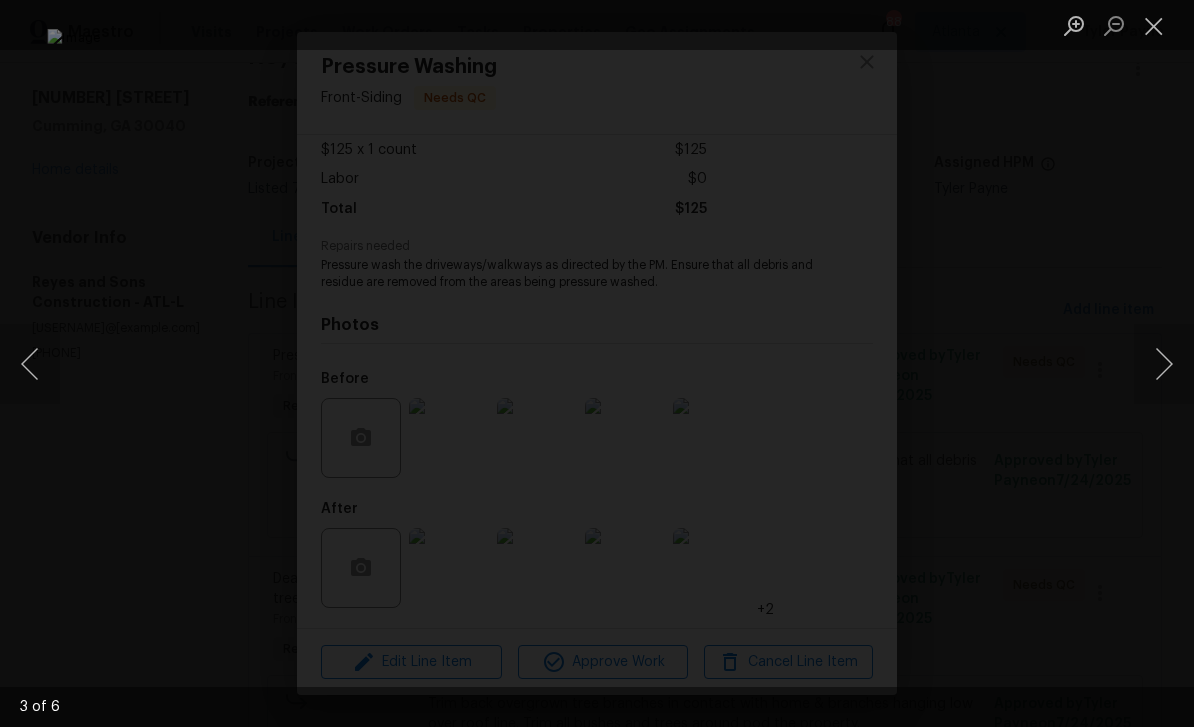 click at bounding box center [1164, 364] 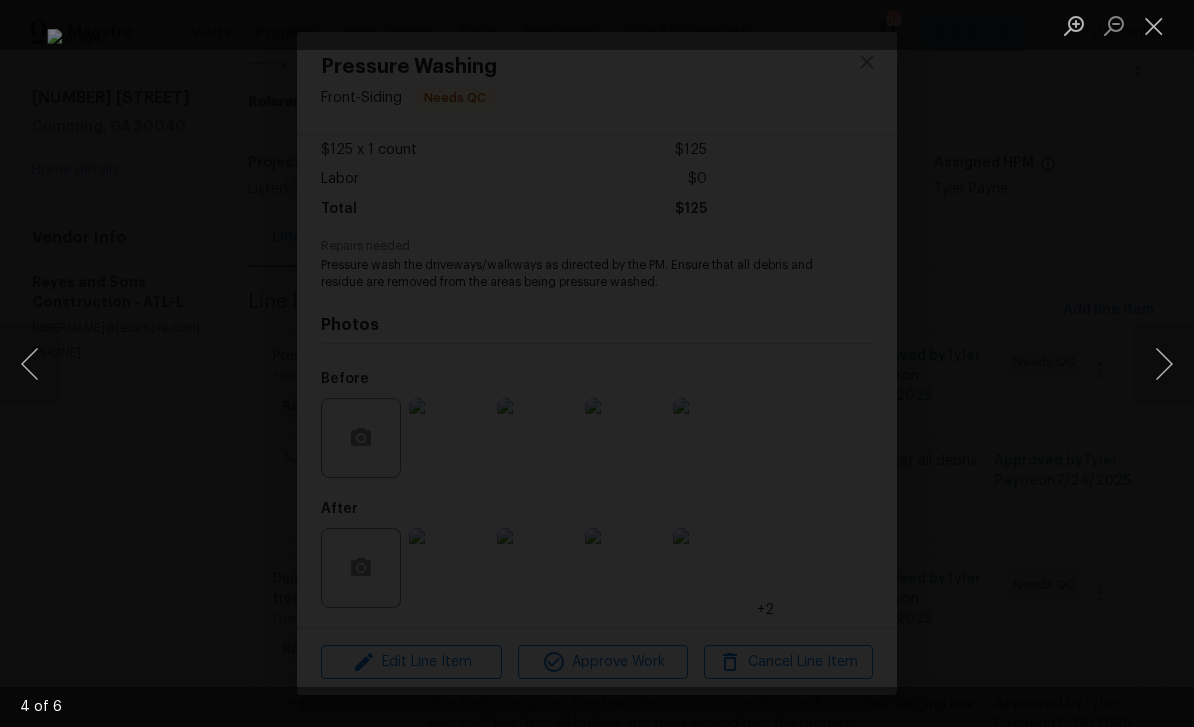 click at bounding box center [1164, 364] 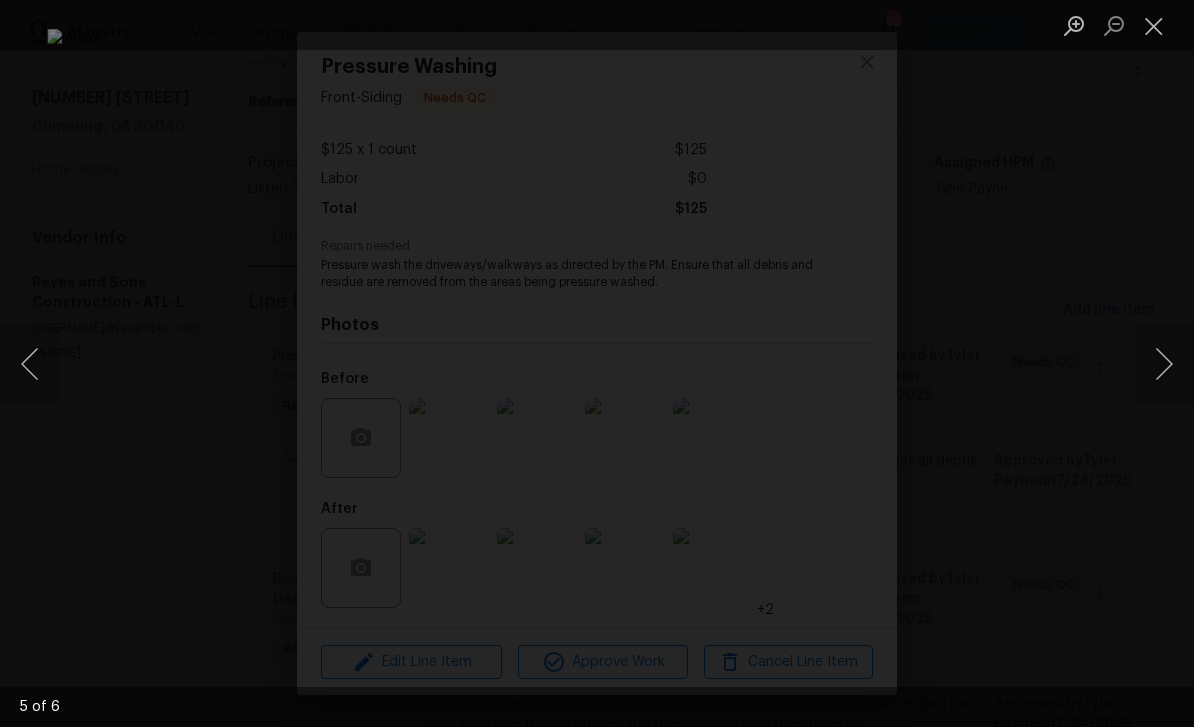 click at bounding box center (1164, 364) 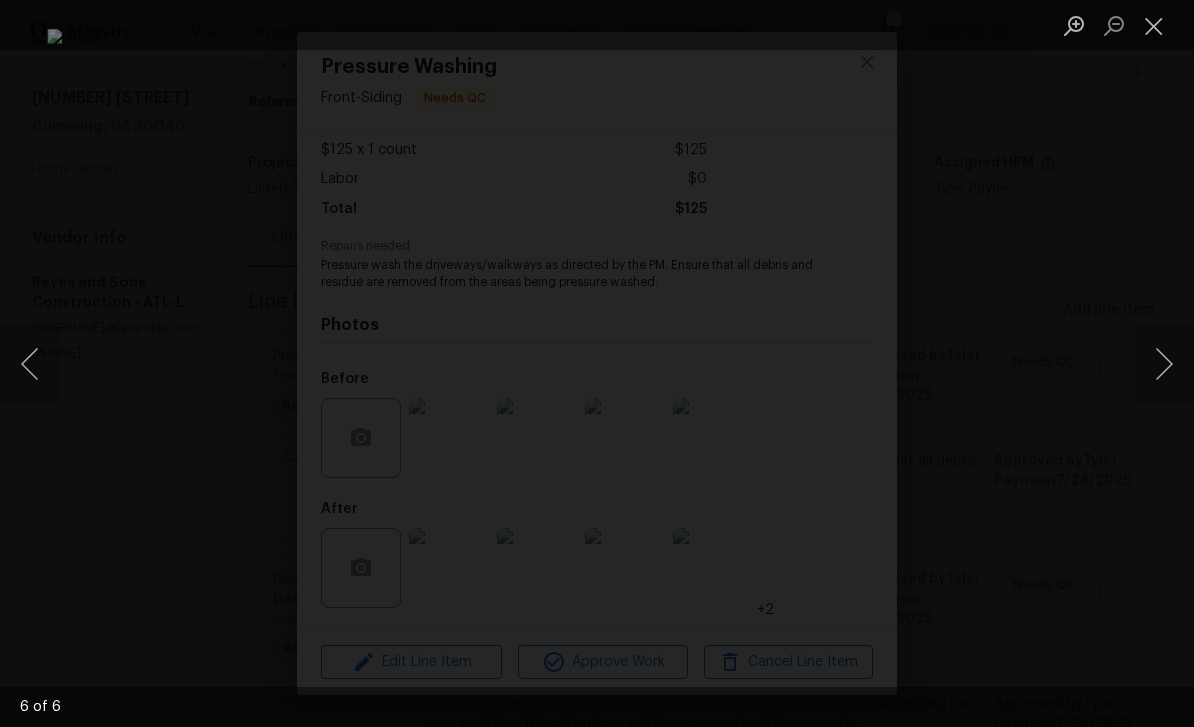 click at bounding box center (1164, 364) 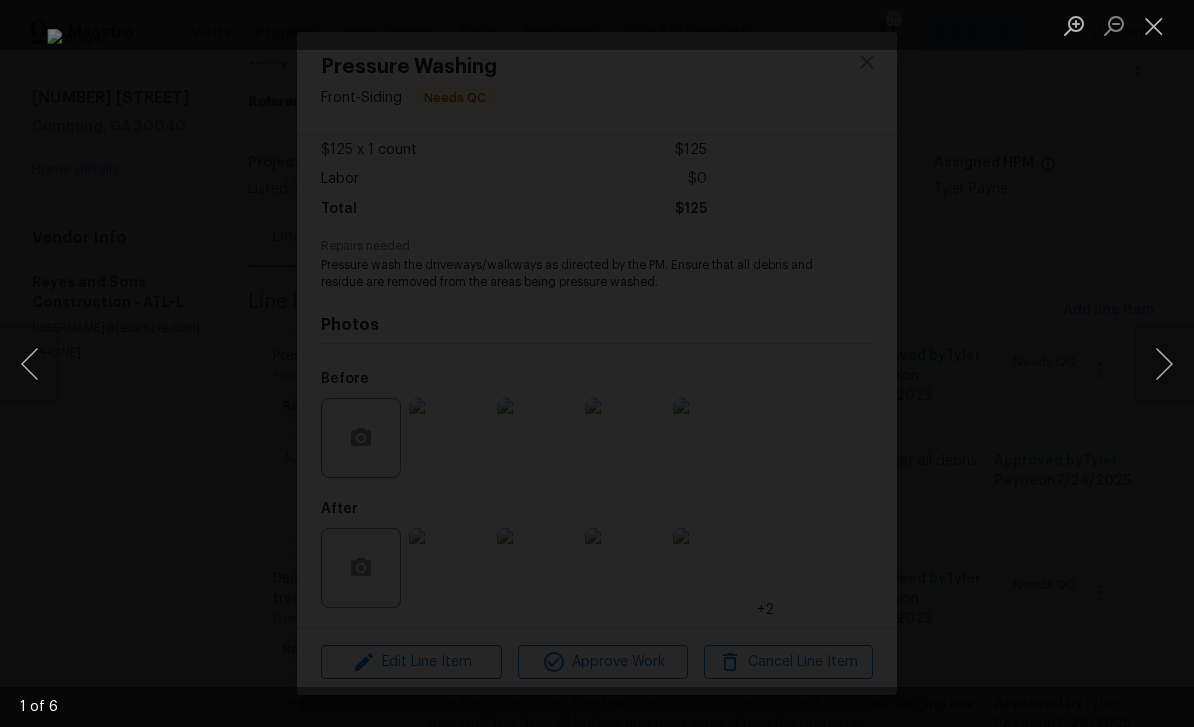 click at bounding box center [1154, 25] 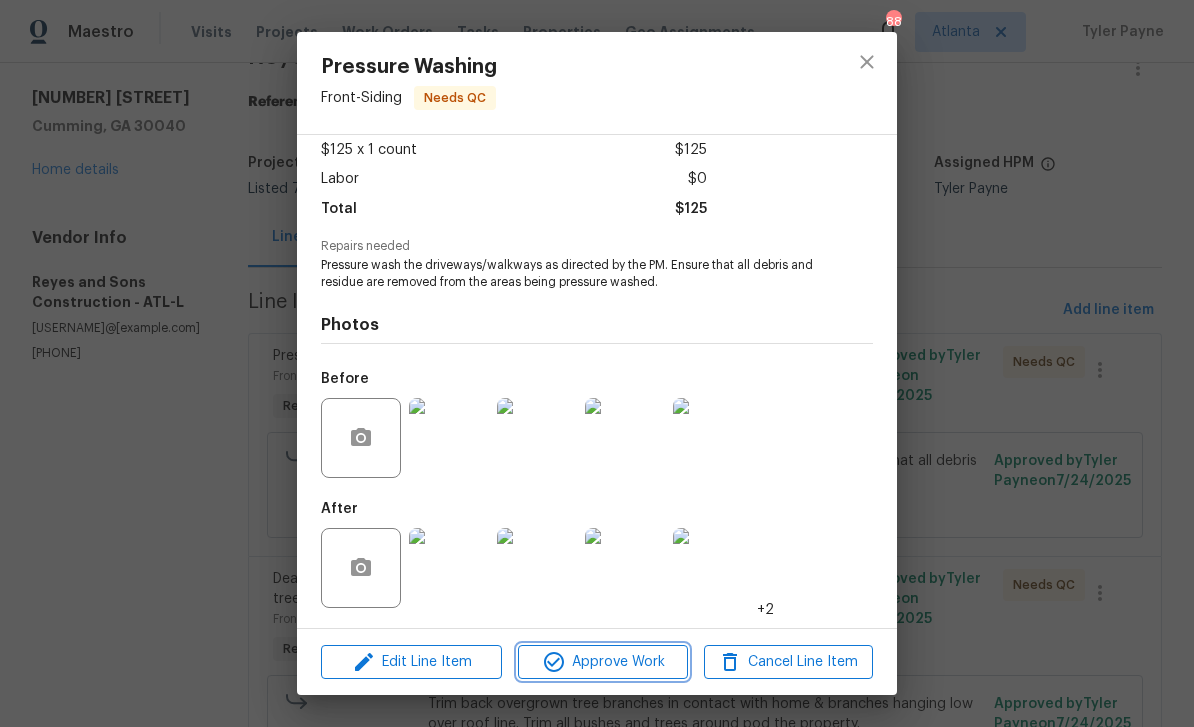 click on "Approve Work" at bounding box center (602, 662) 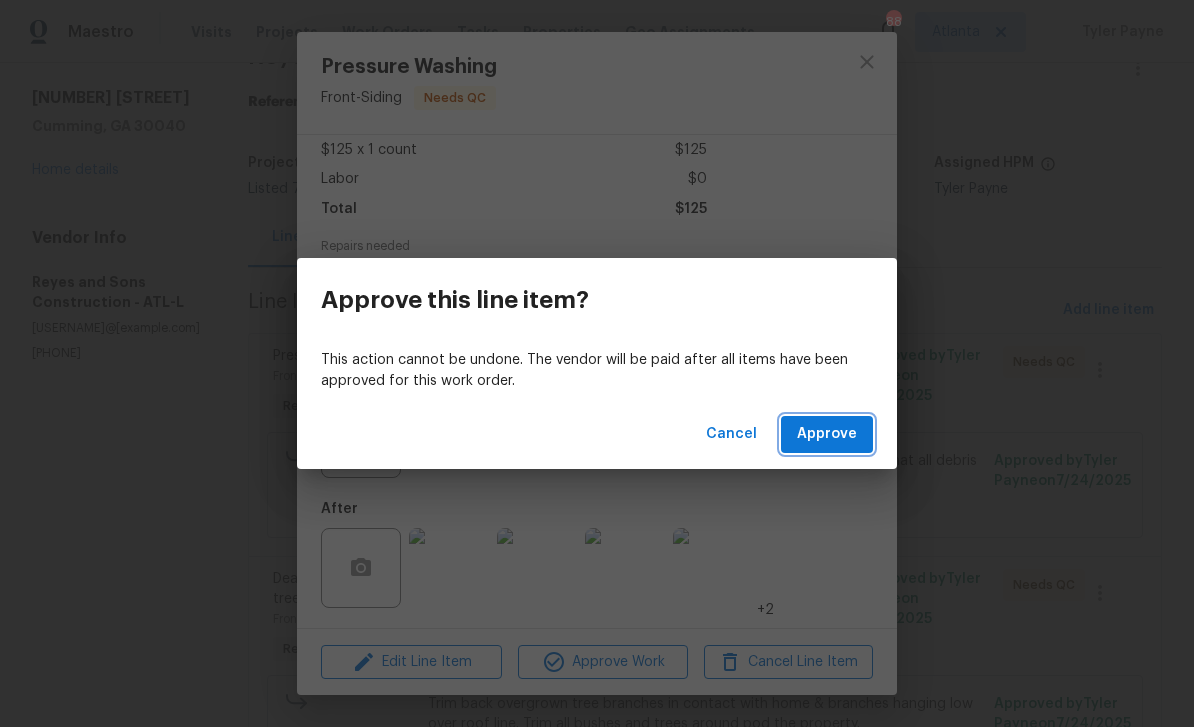 click on "Approve" at bounding box center (827, 434) 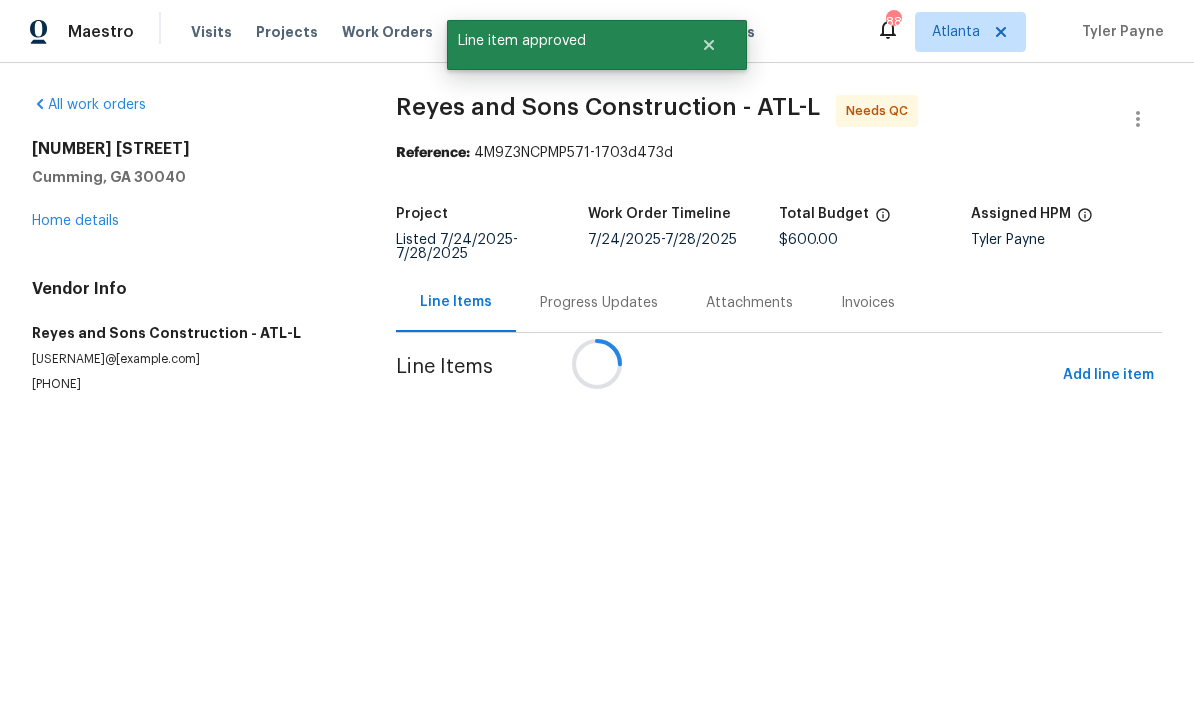 scroll, scrollTop: 0, scrollLeft: 0, axis: both 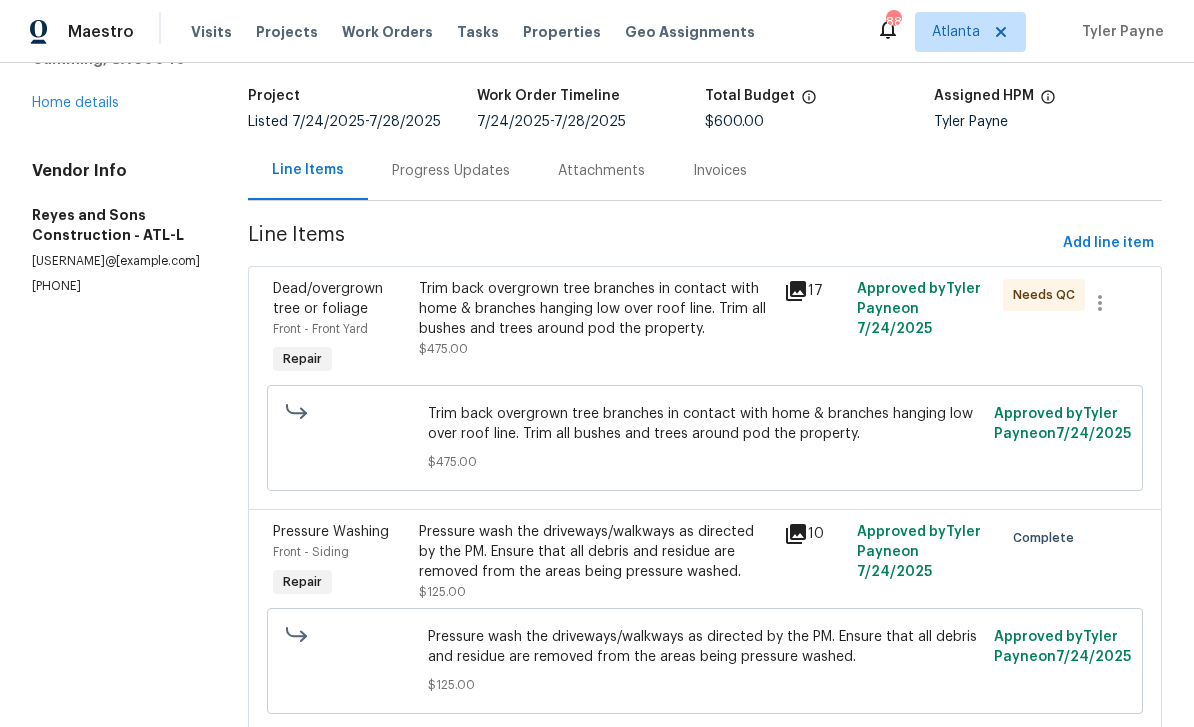 click on "Pressure Washing" at bounding box center [331, 532] 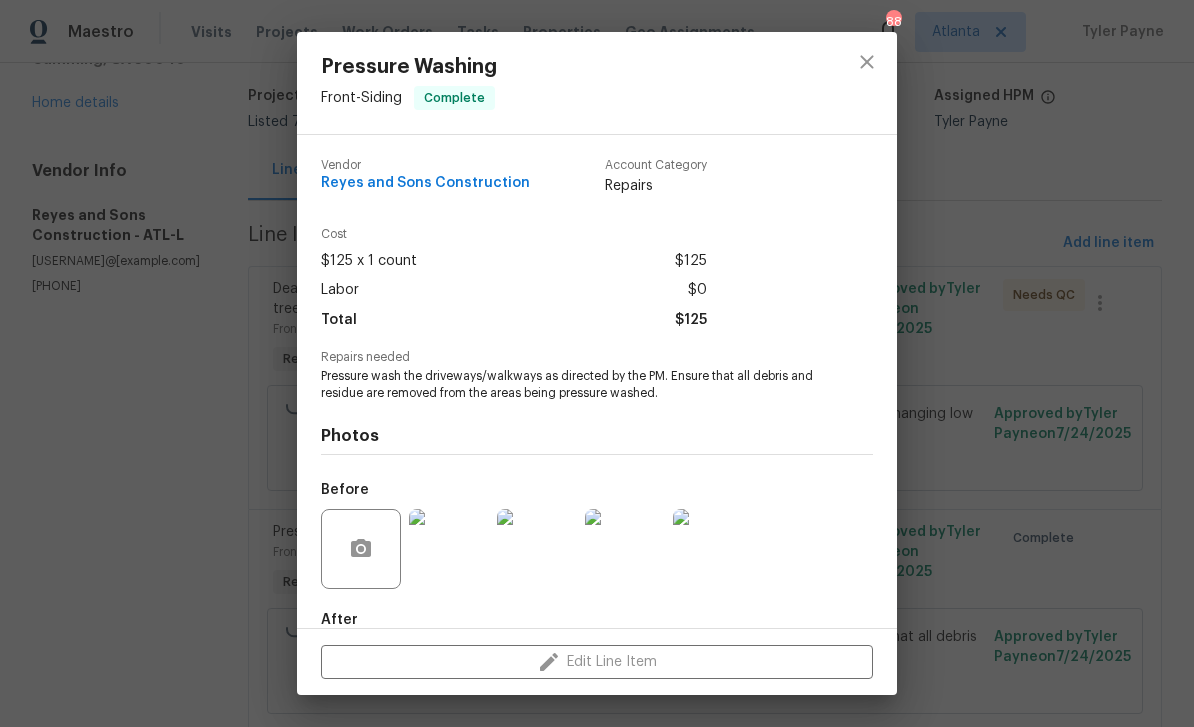 scroll, scrollTop: 0, scrollLeft: 0, axis: both 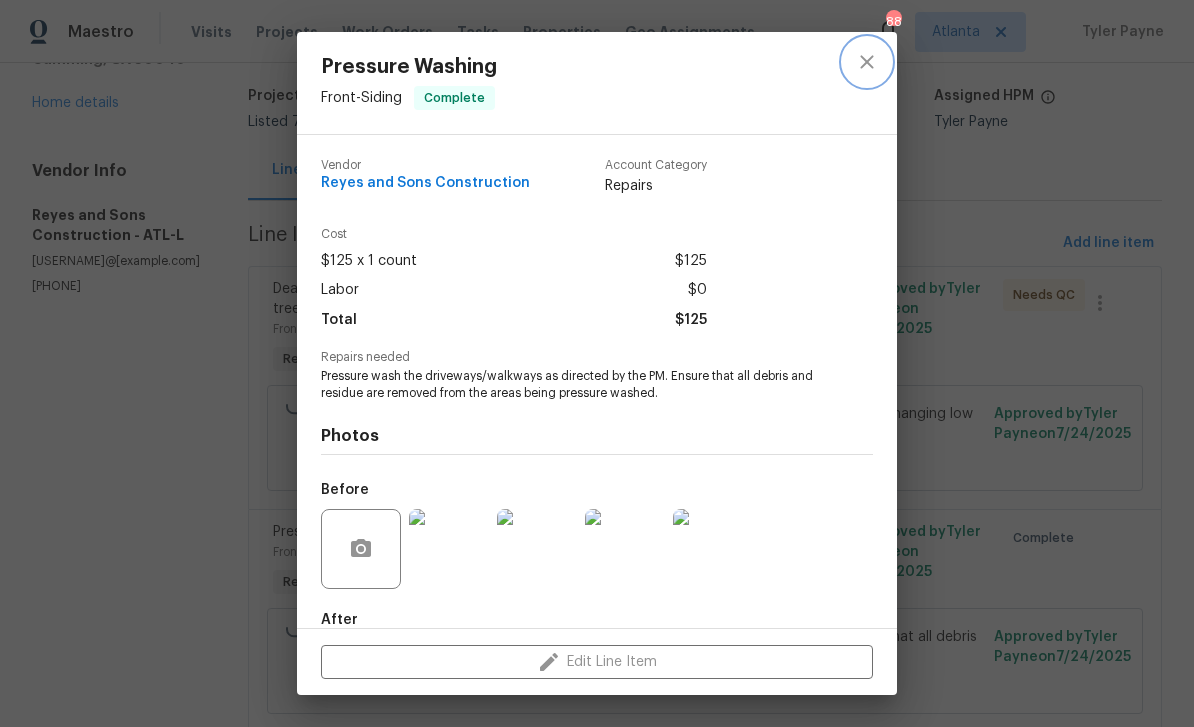 click 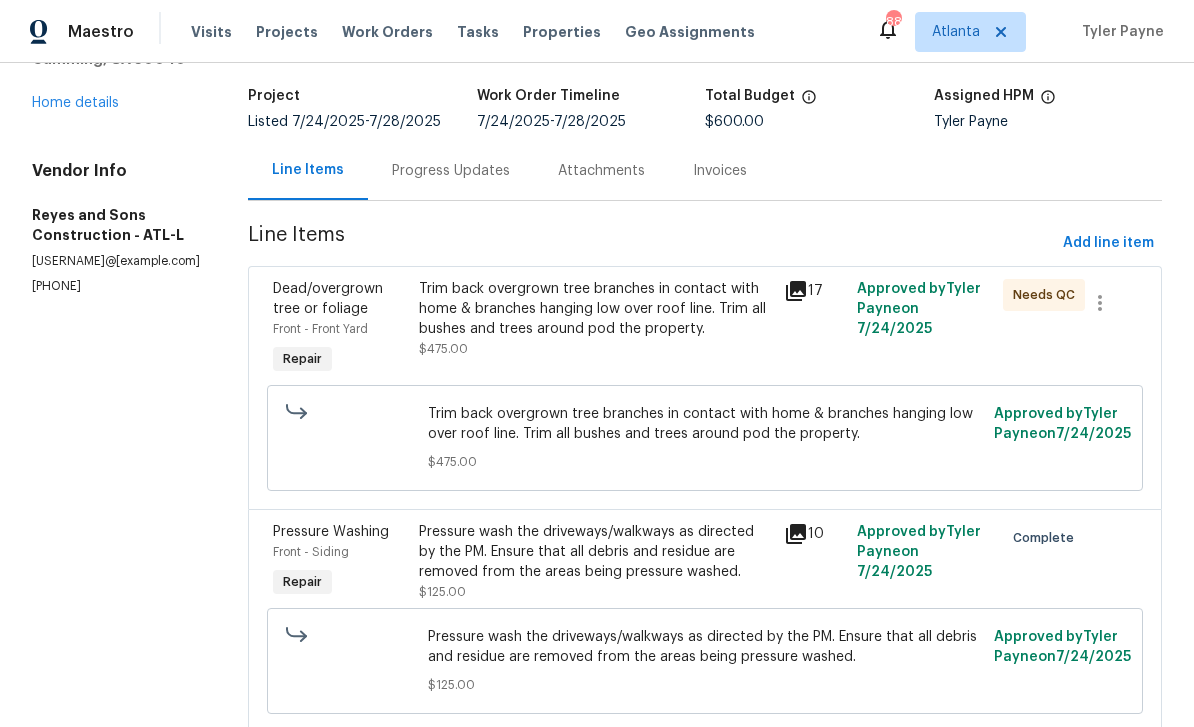 click on "Dead/overgrown tree or foliage" at bounding box center (340, 299) 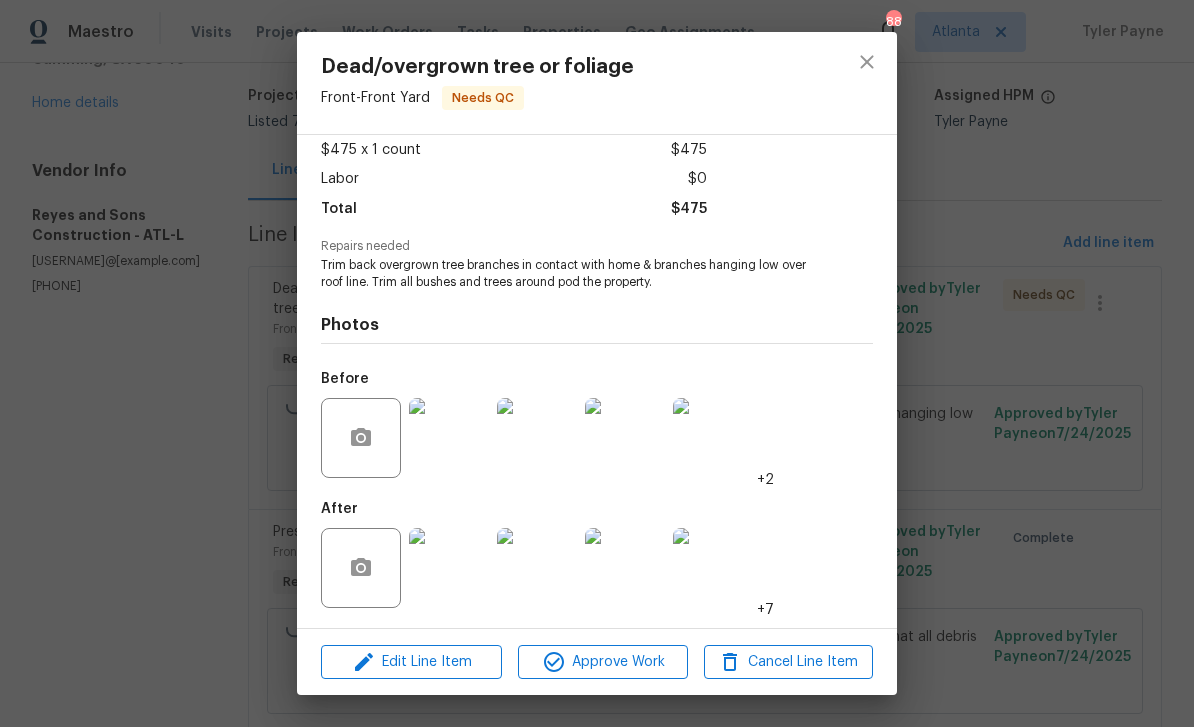 scroll, scrollTop: 115, scrollLeft: 0, axis: vertical 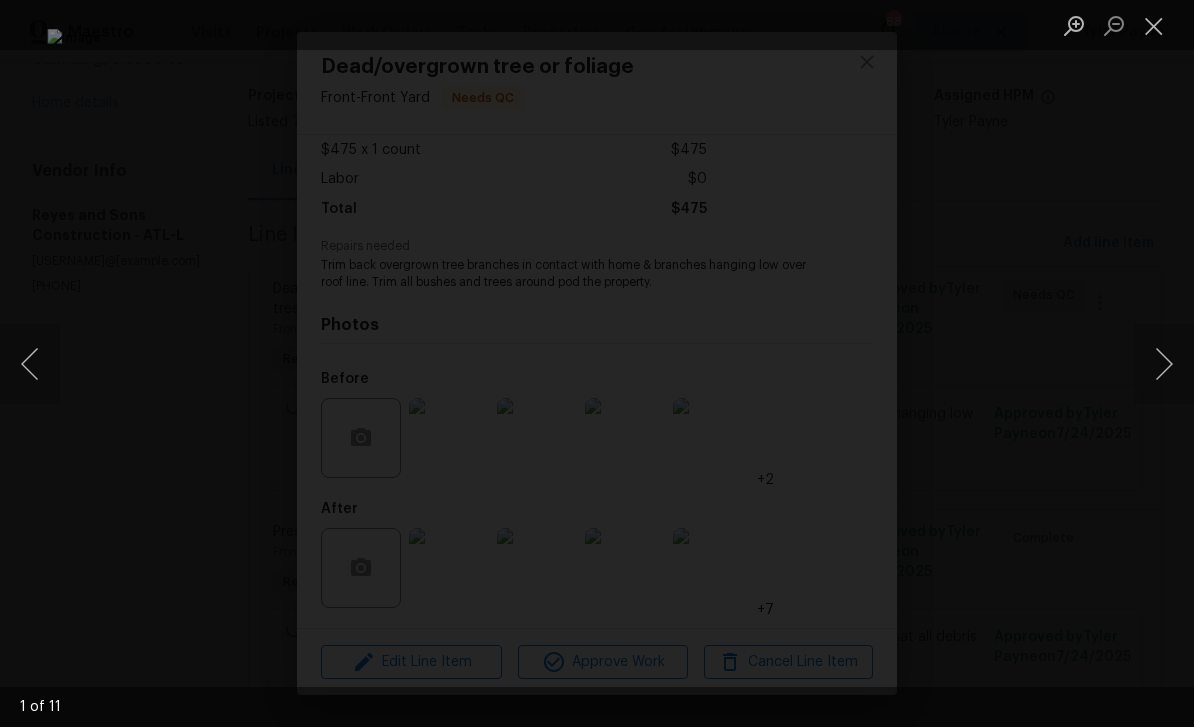 click at bounding box center [1164, 364] 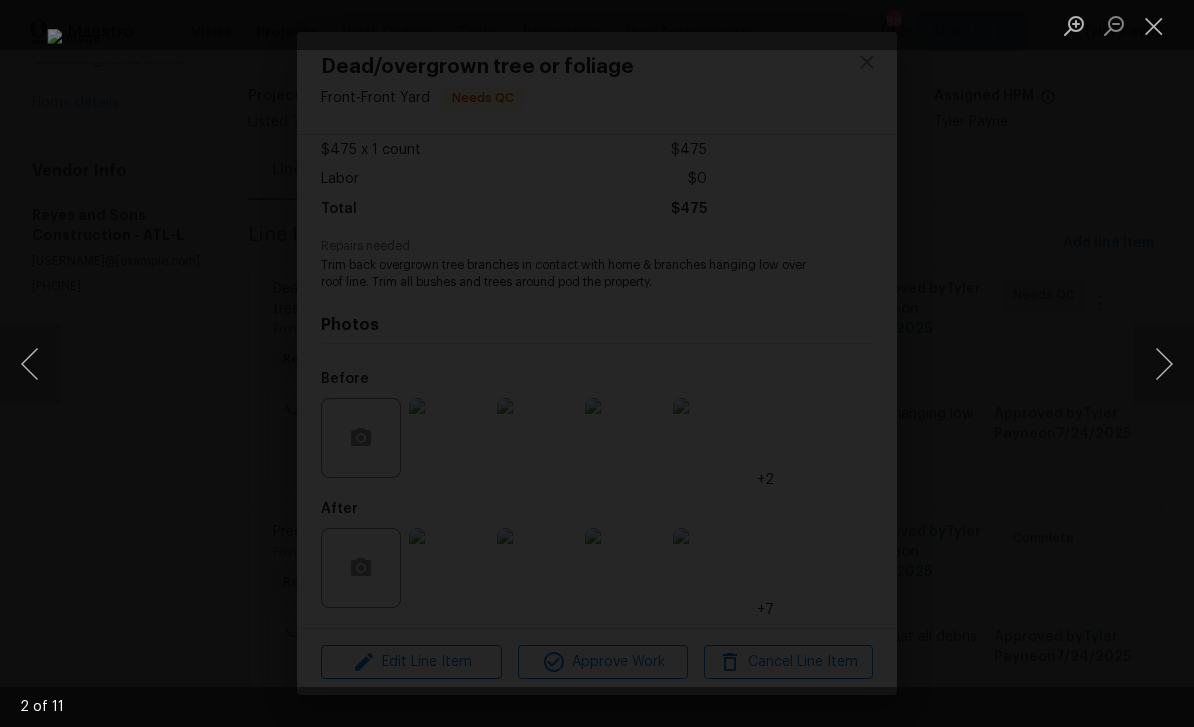 click at bounding box center [1164, 364] 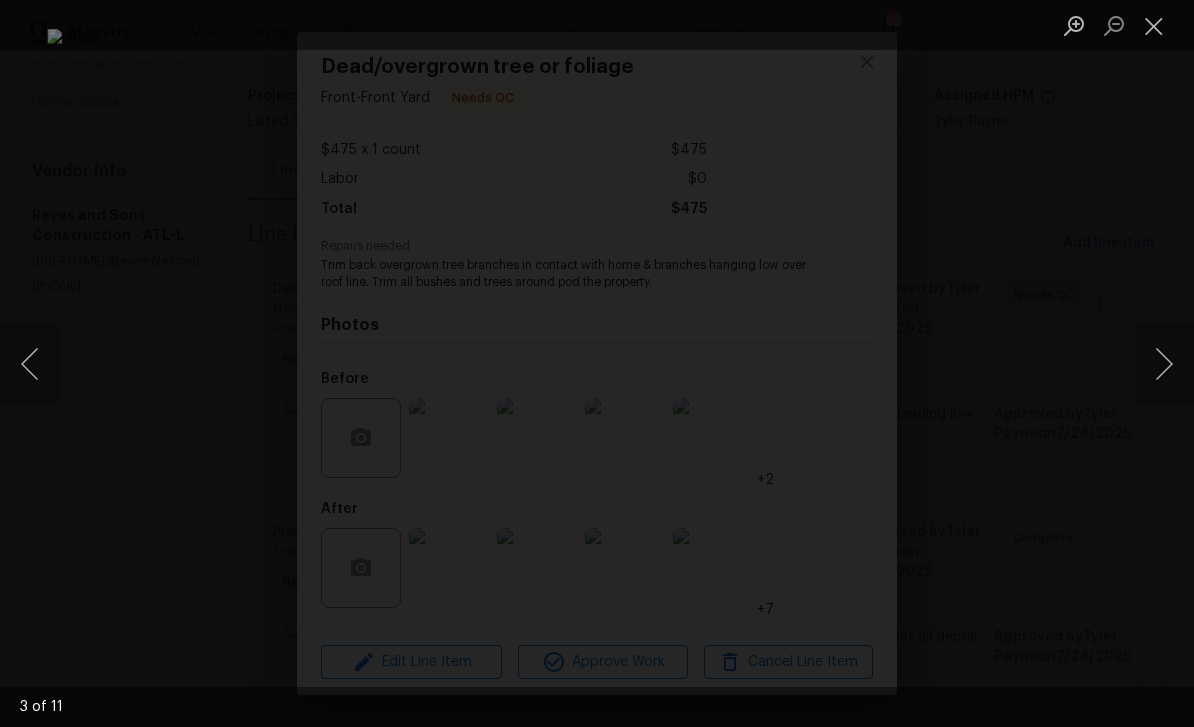 click at bounding box center (1164, 364) 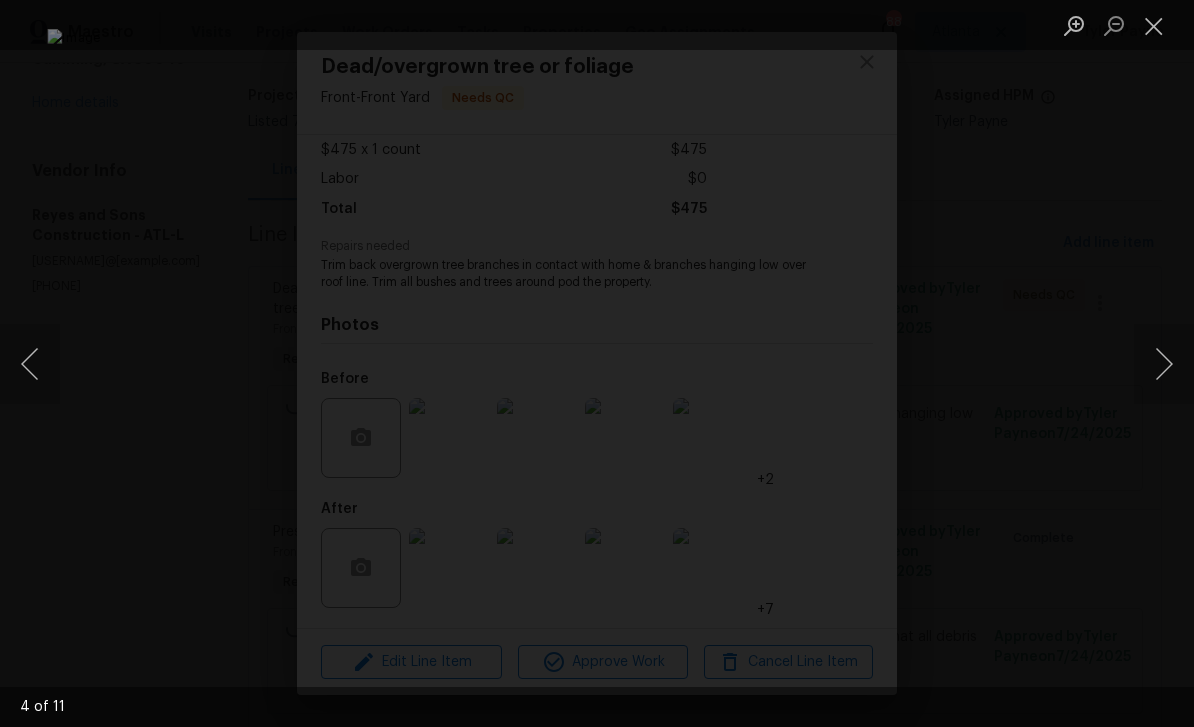 click at bounding box center [1164, 364] 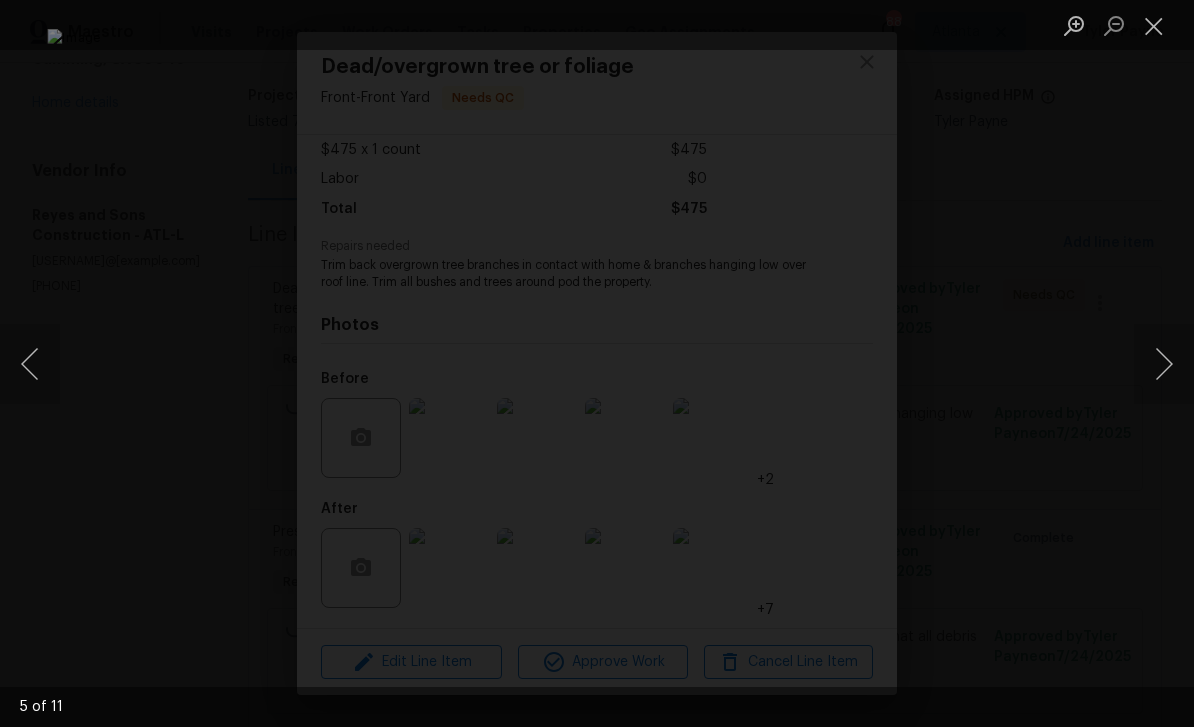 click at bounding box center [1164, 364] 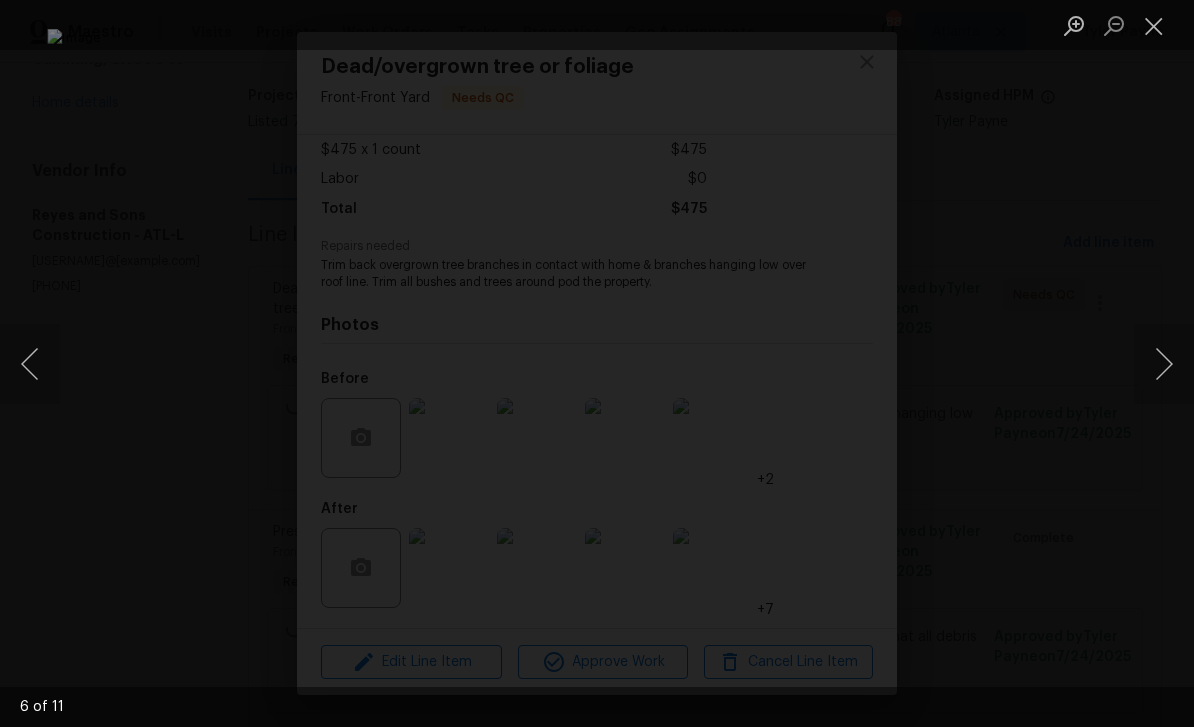 click at bounding box center (1164, 364) 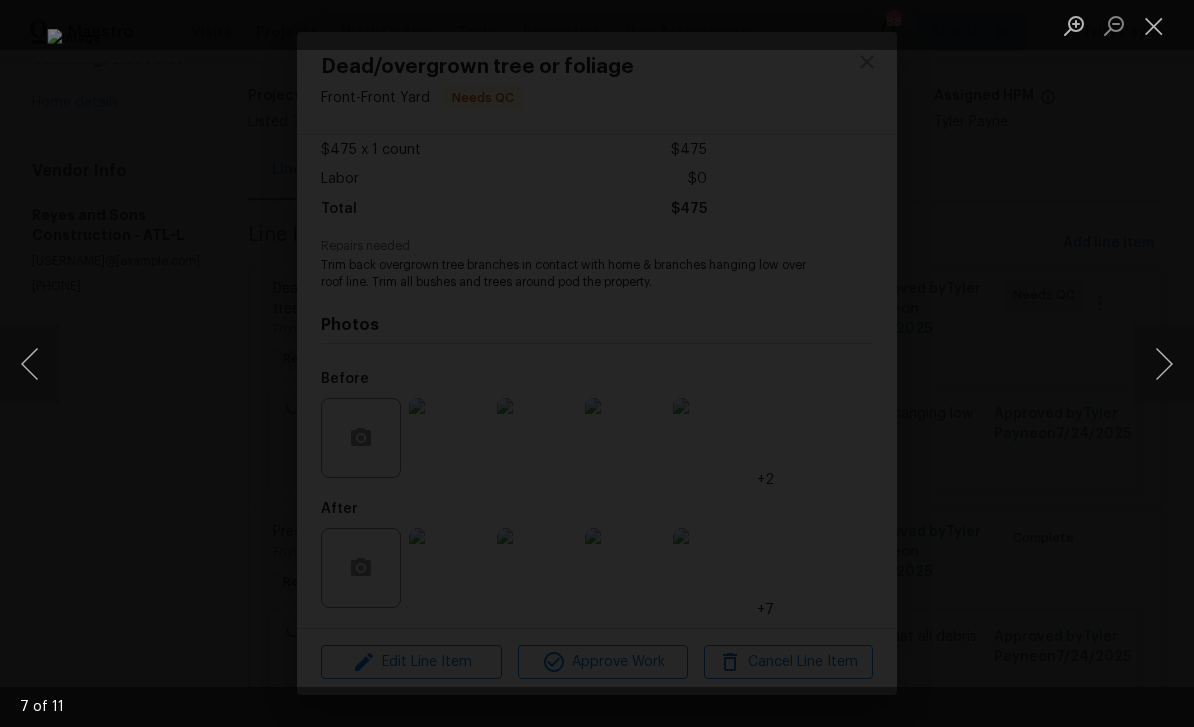 click at bounding box center (1164, 364) 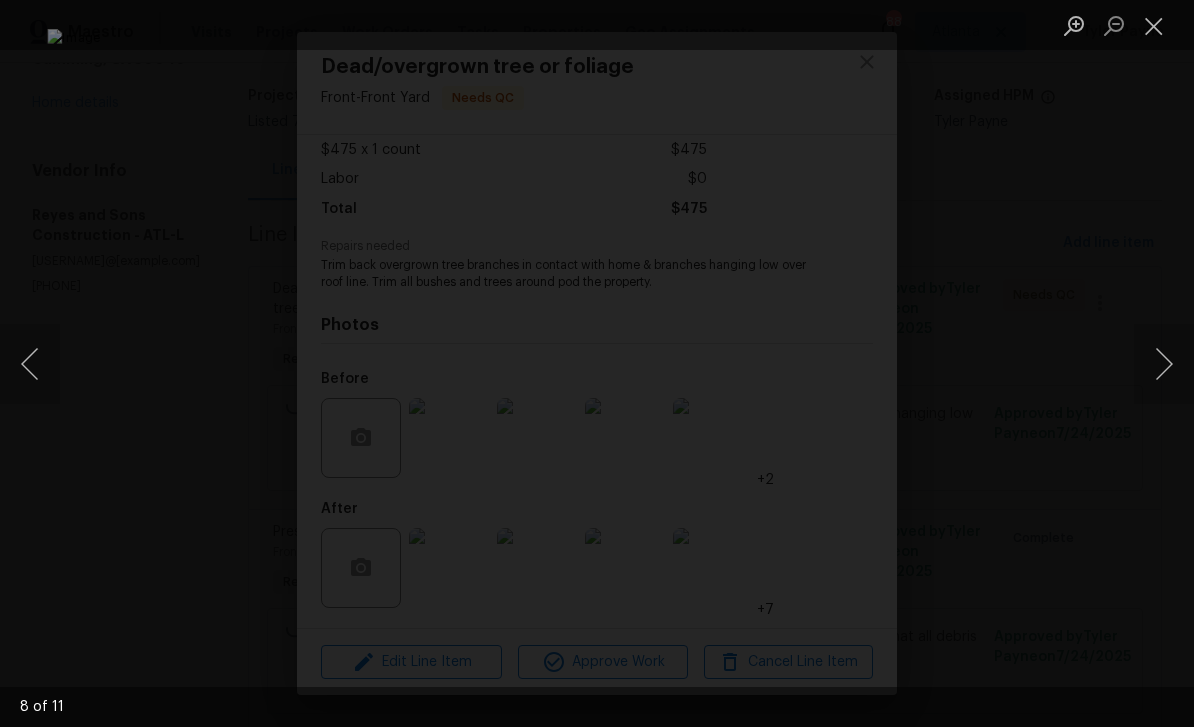 click at bounding box center [1164, 364] 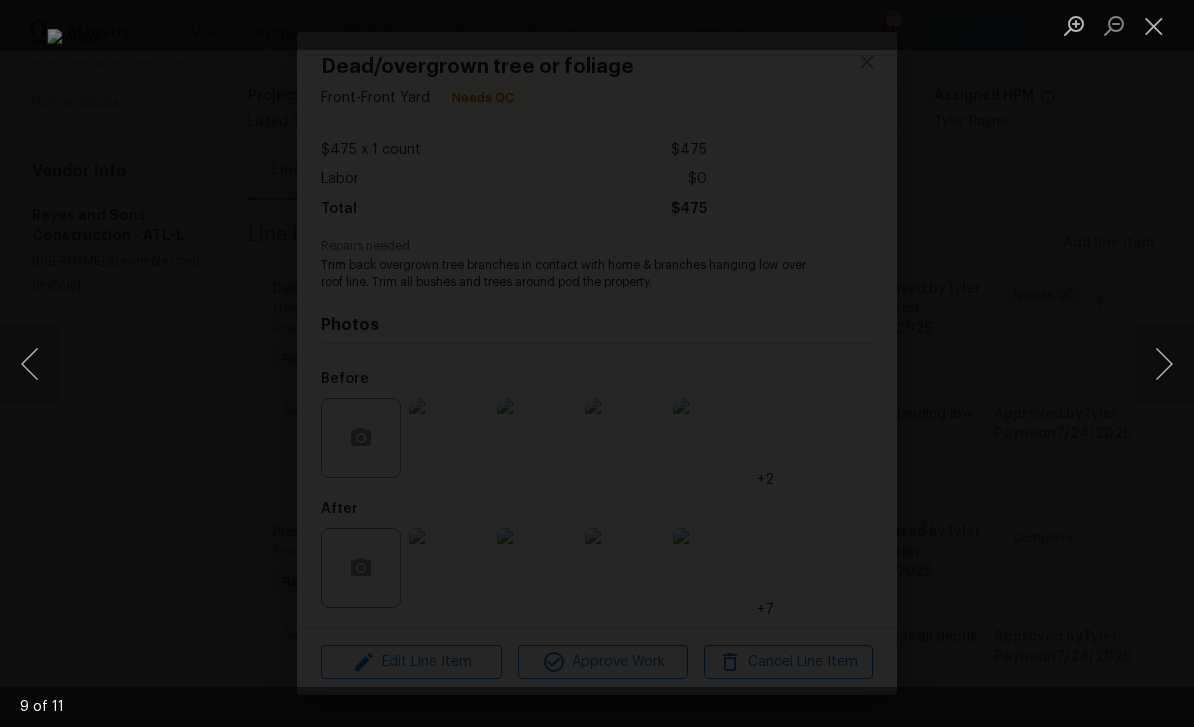 click at bounding box center (1164, 364) 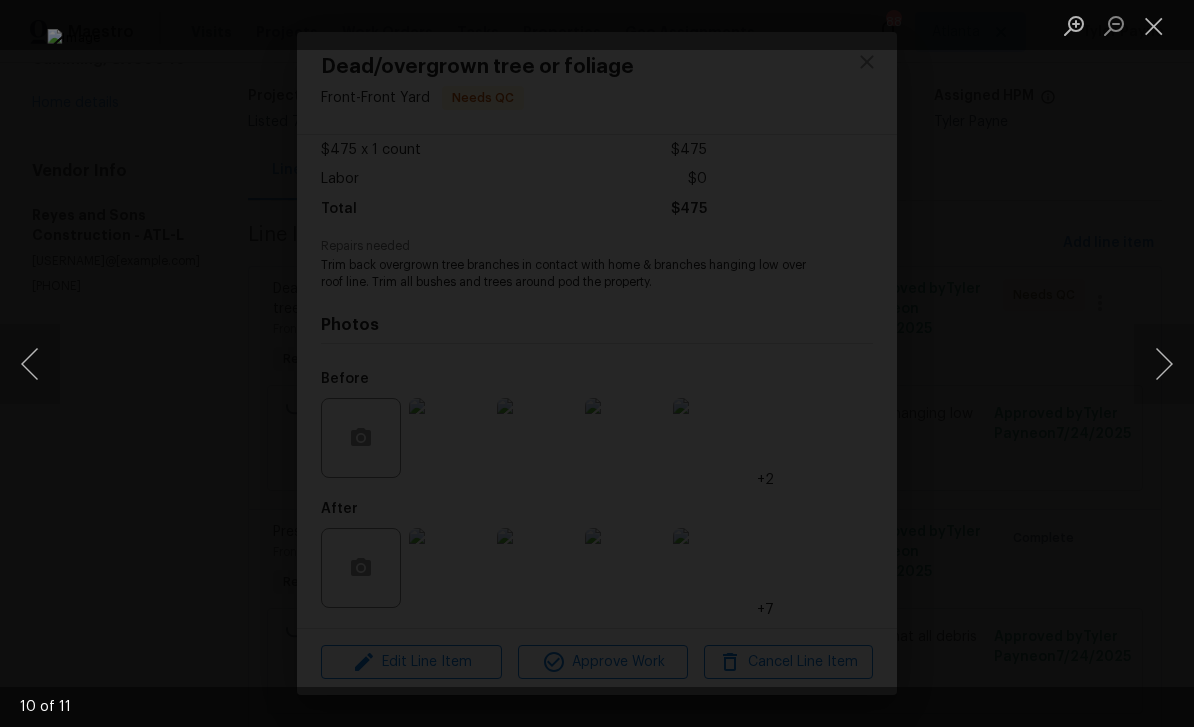 click at bounding box center (1164, 364) 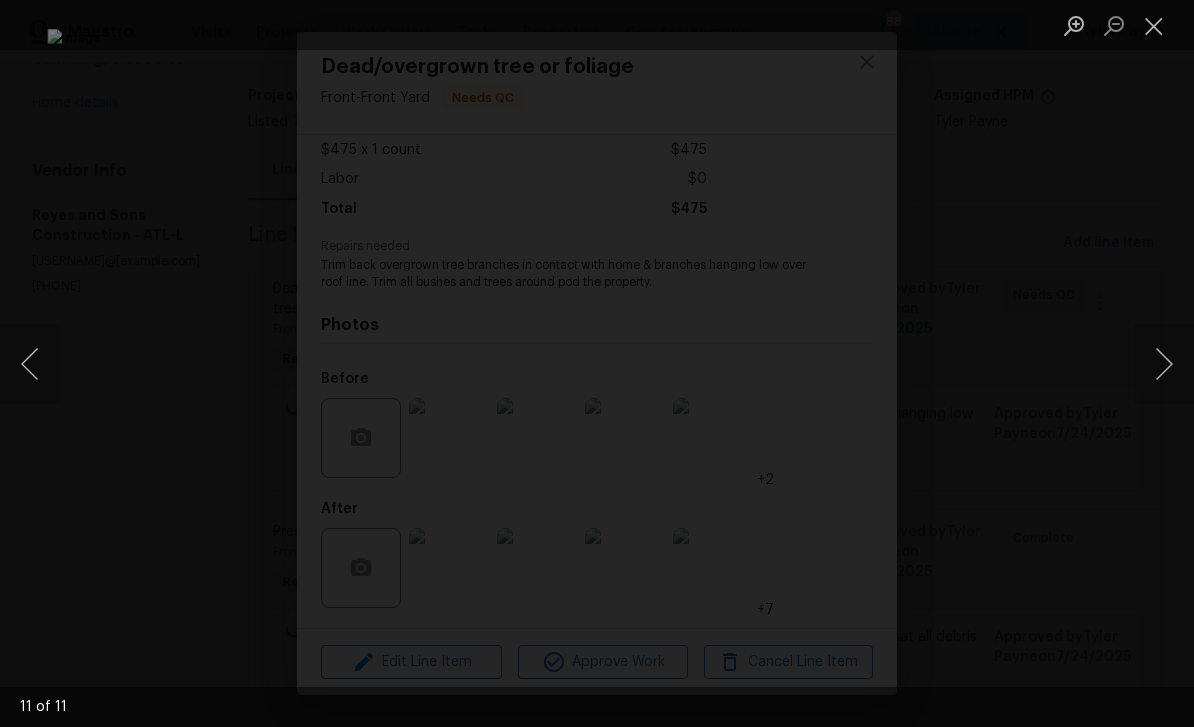 click at bounding box center [1154, 25] 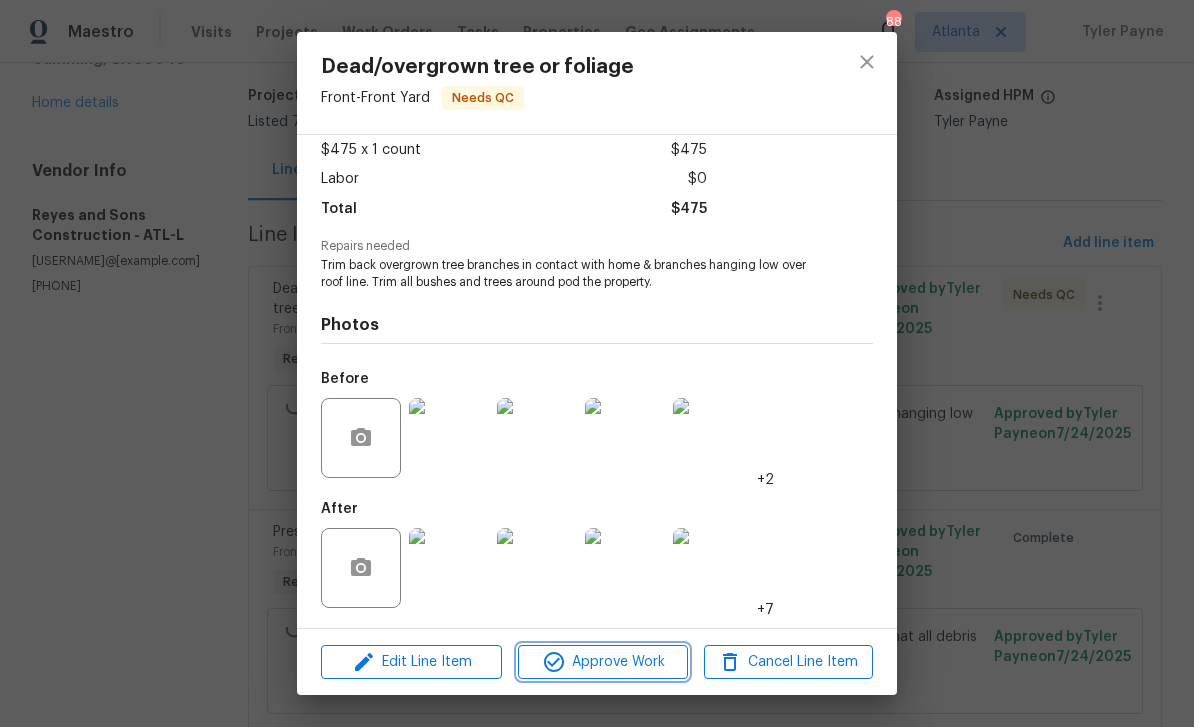 click on "Approve Work" at bounding box center [602, 662] 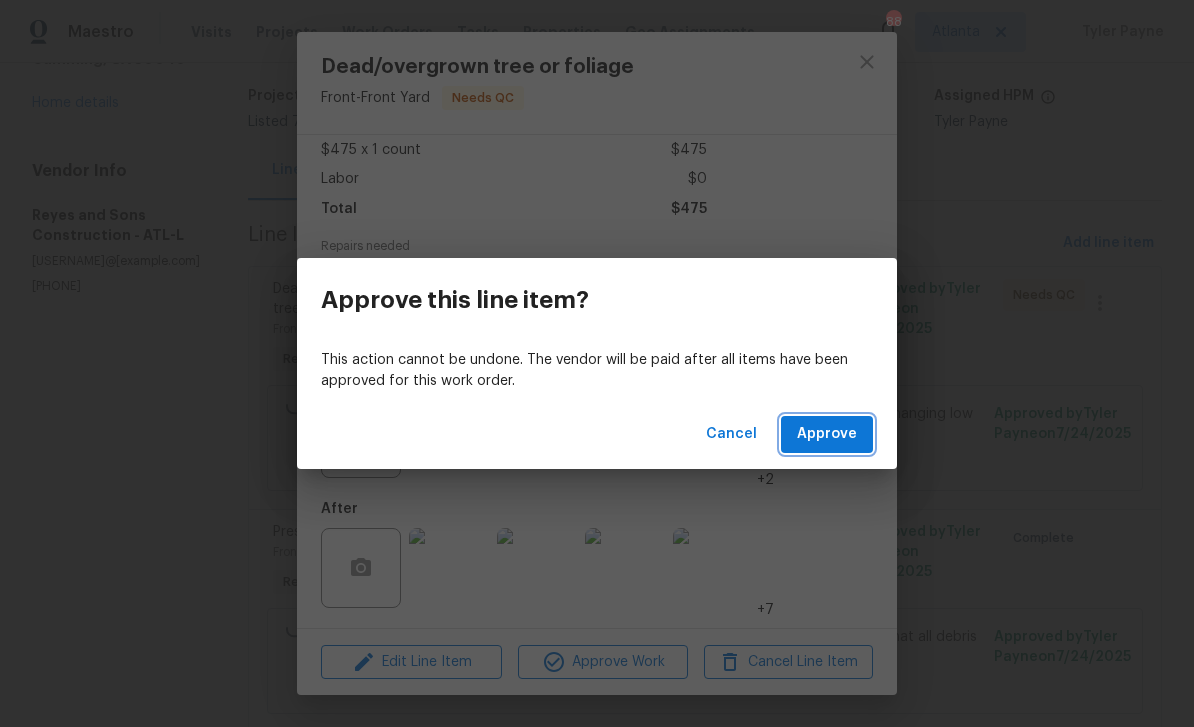 click on "Approve" at bounding box center [827, 434] 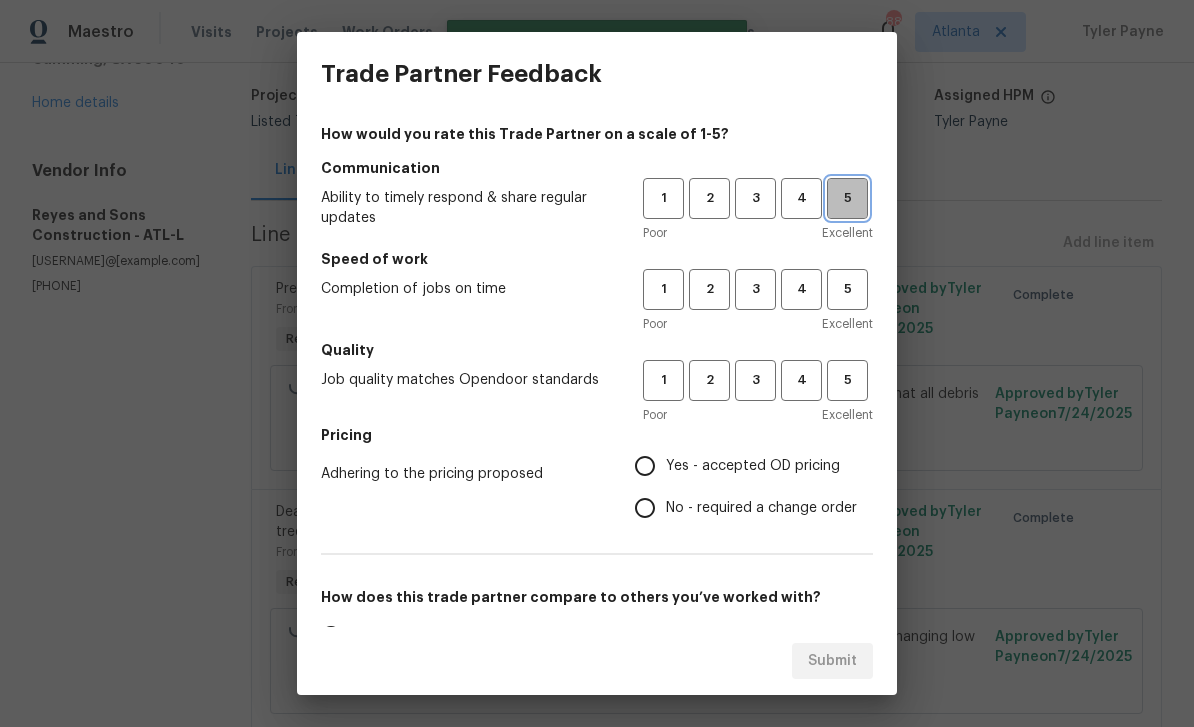 click on "5" at bounding box center [847, 198] 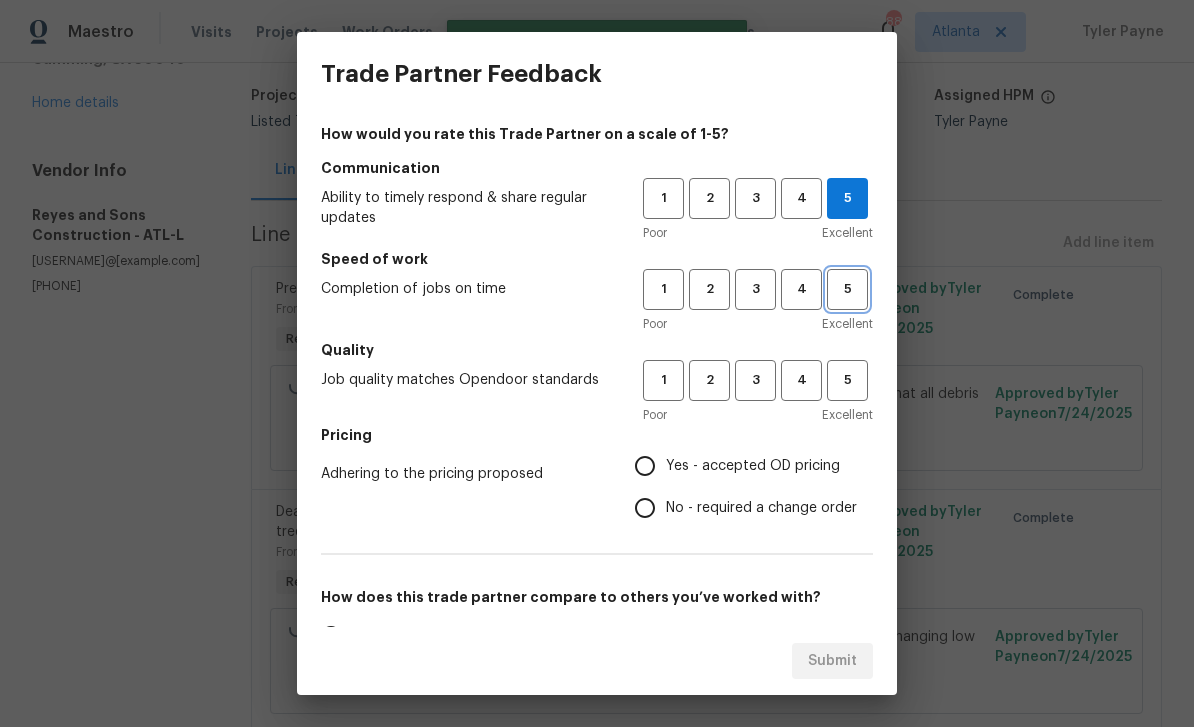 click on "5" at bounding box center [847, 289] 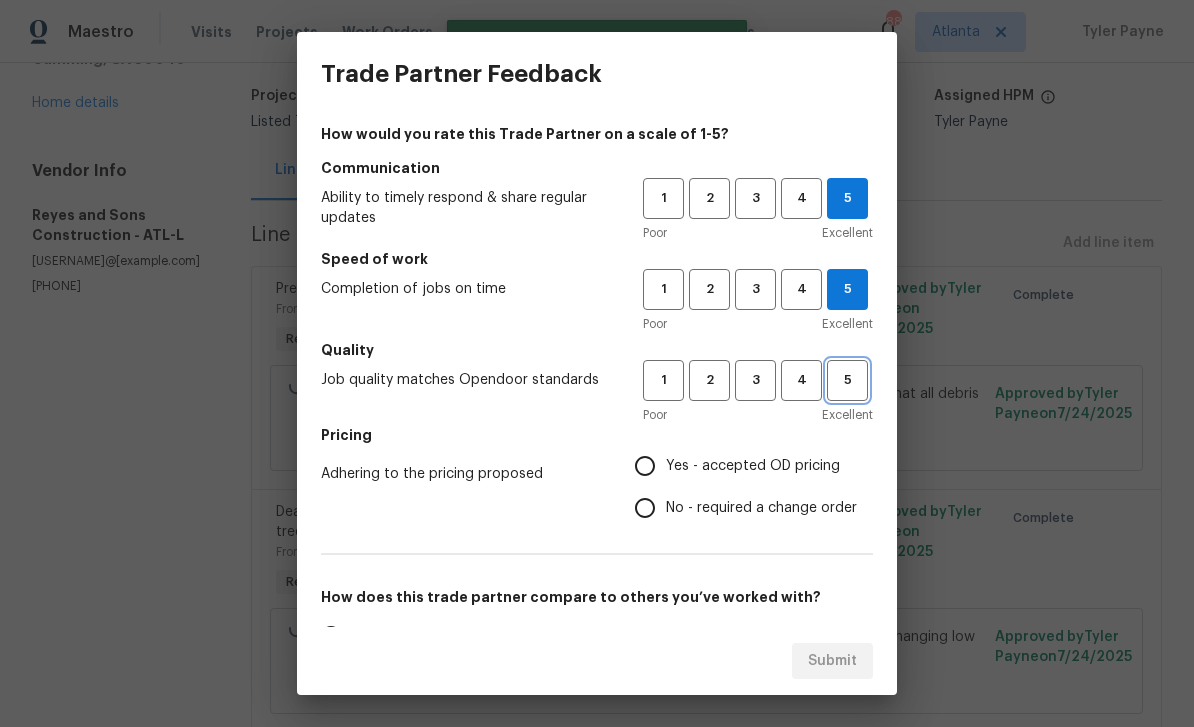 click on "5" at bounding box center [847, 380] 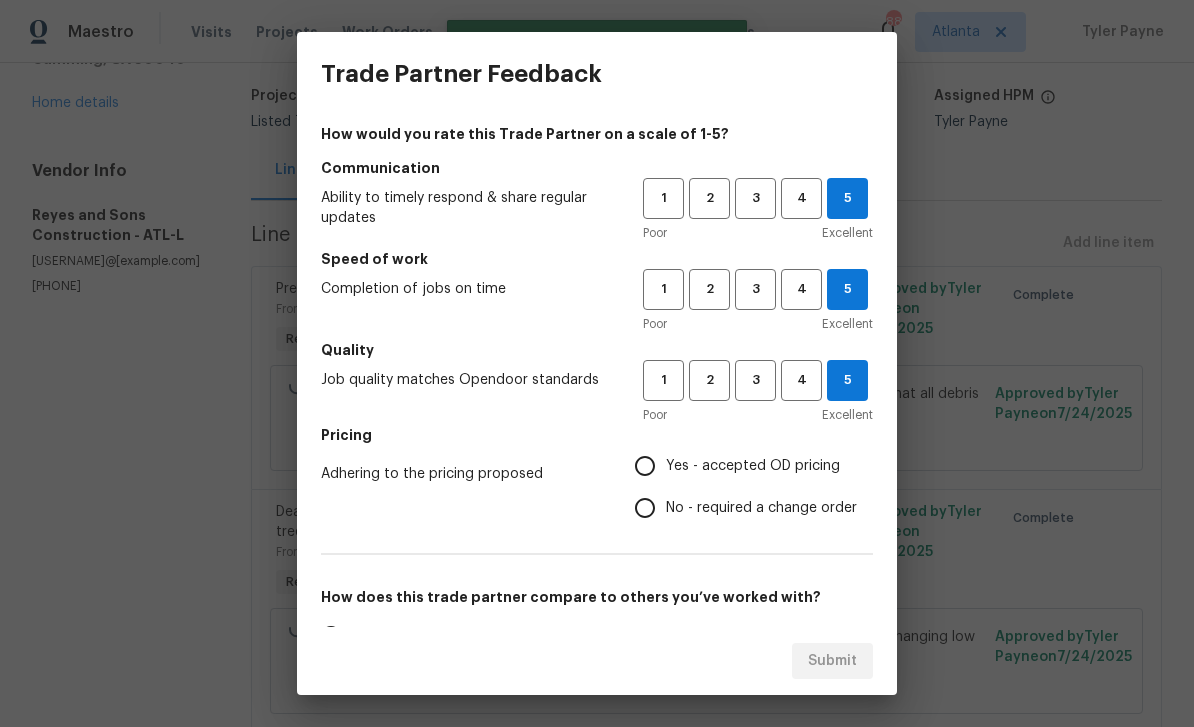 click on "Yes - accepted OD pricing" at bounding box center (645, 466) 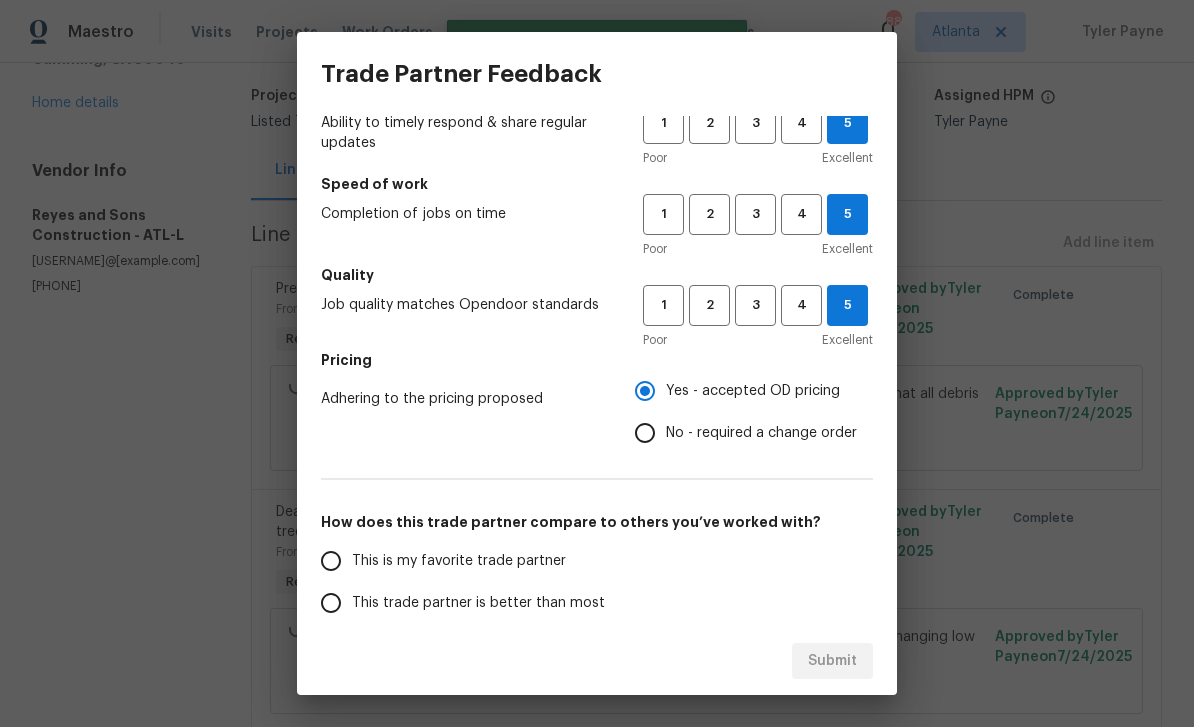 scroll, scrollTop: 79, scrollLeft: 0, axis: vertical 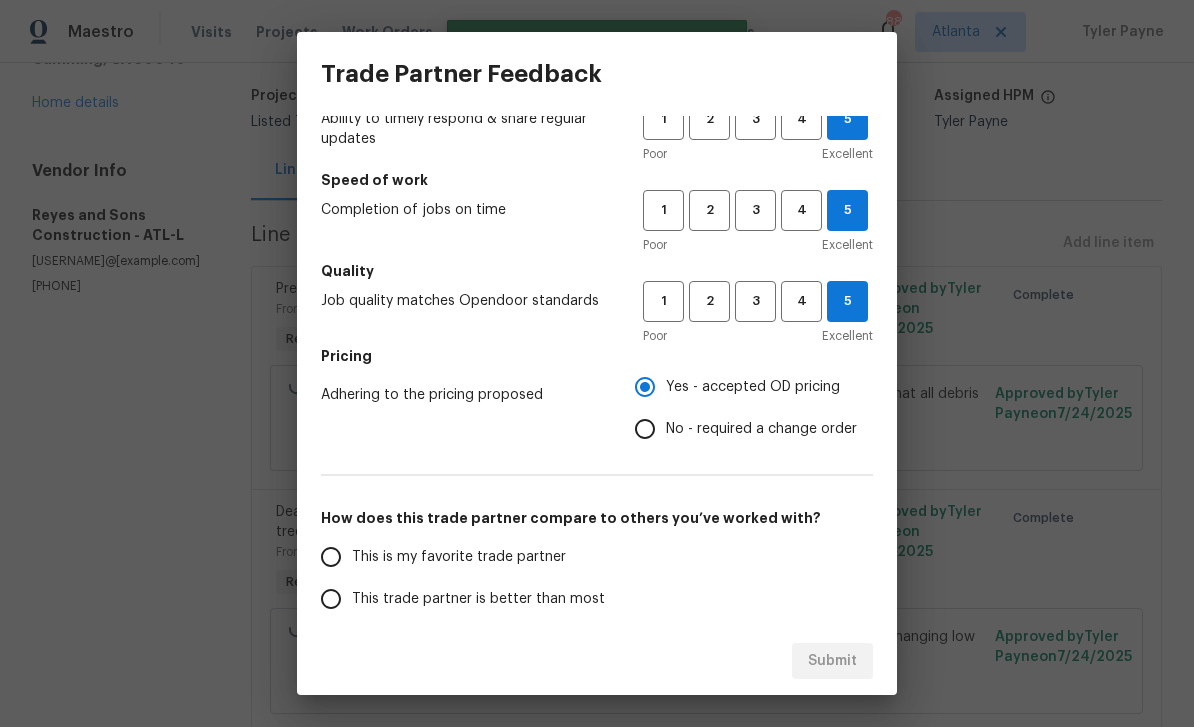 click on "This is my favorite trade partner" at bounding box center (331, 557) 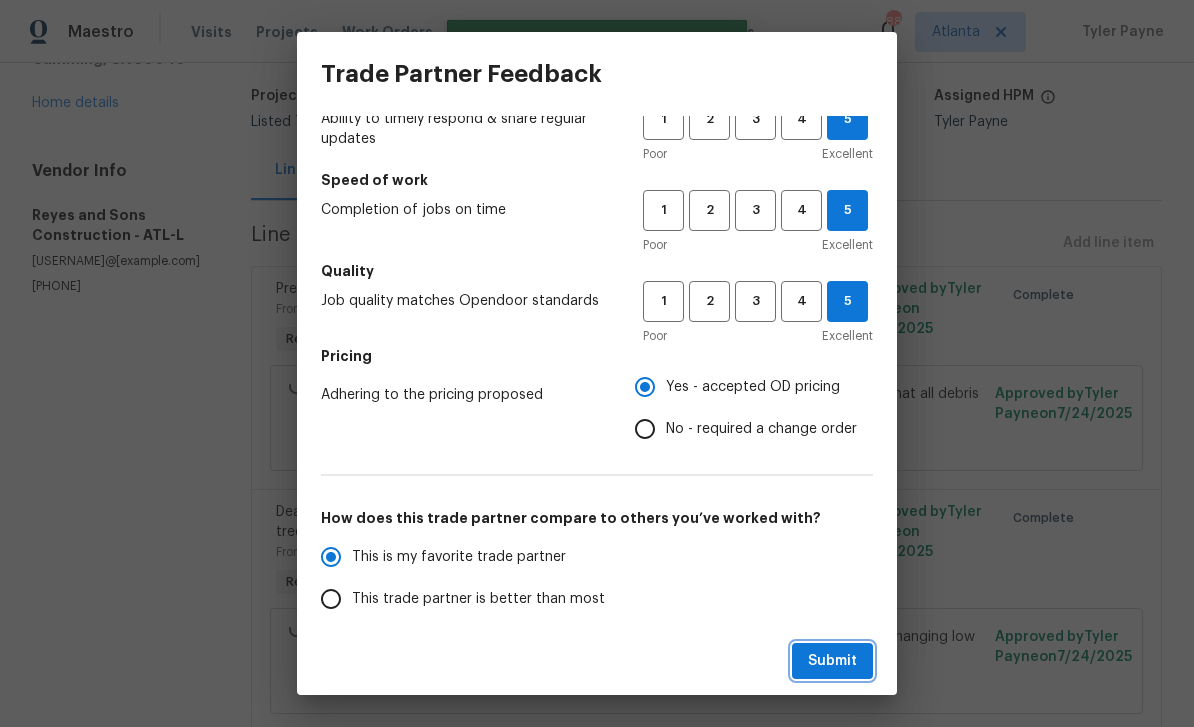 click on "Submit" at bounding box center (832, 661) 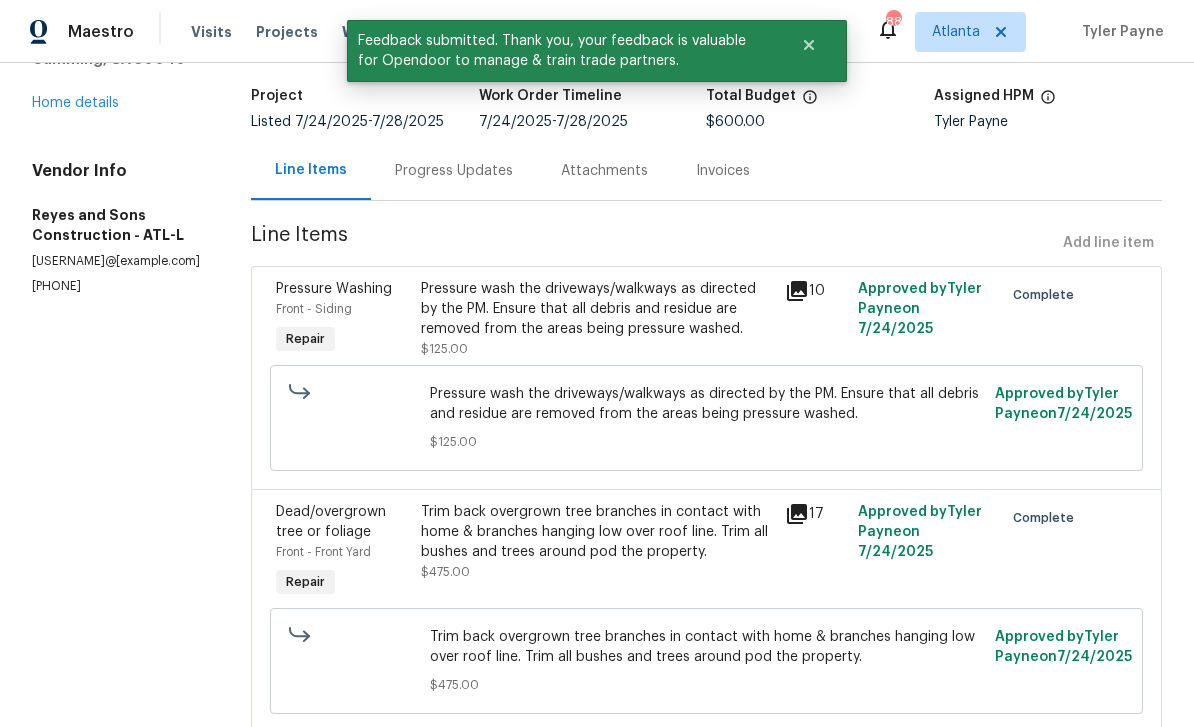 click on "Home details" at bounding box center (75, 103) 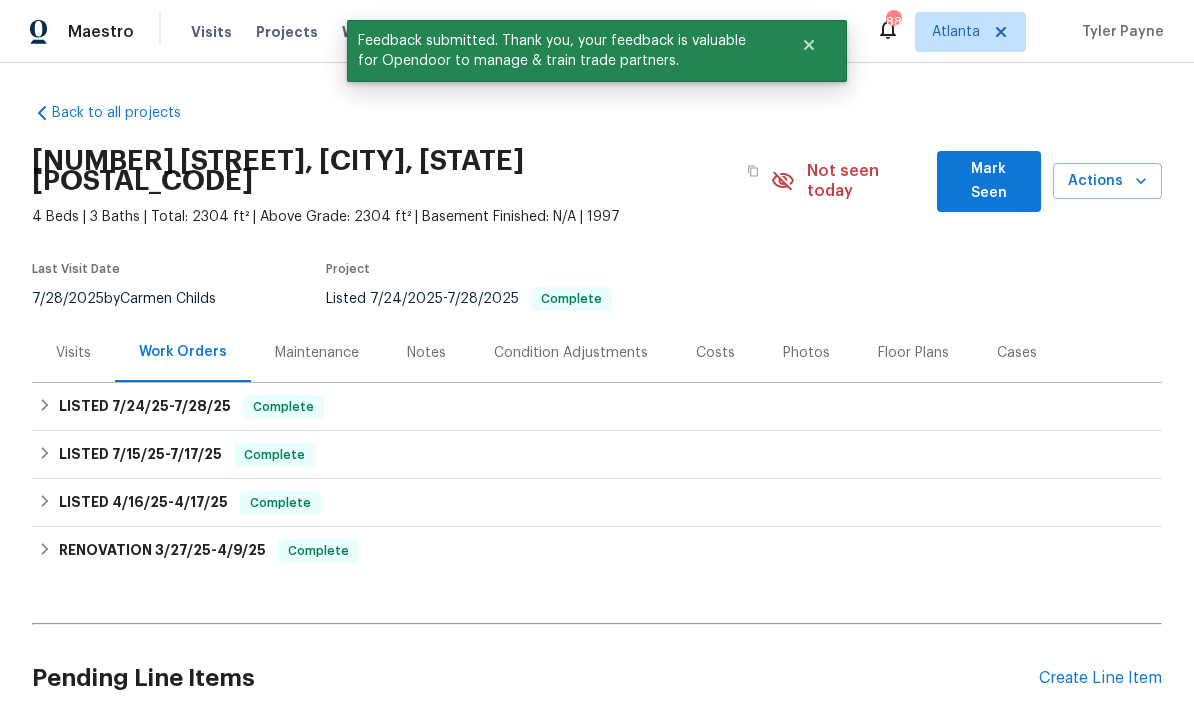 click on "Mark Seen" at bounding box center (989, 181) 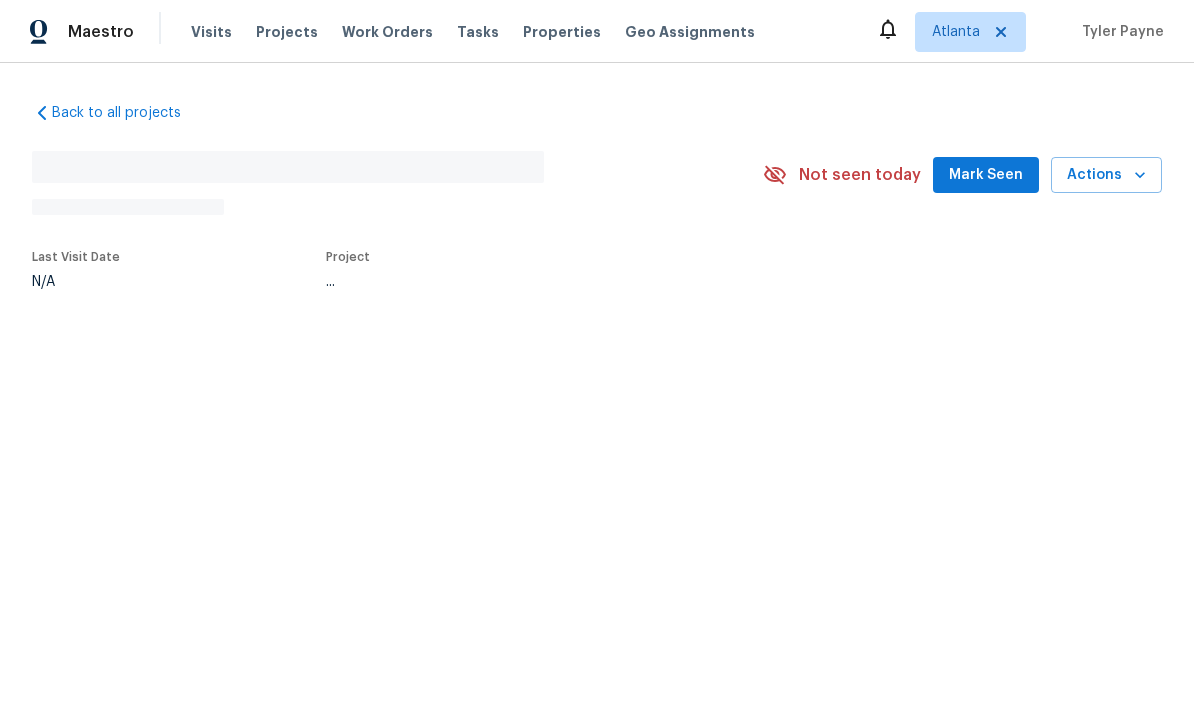 scroll, scrollTop: 0, scrollLeft: 0, axis: both 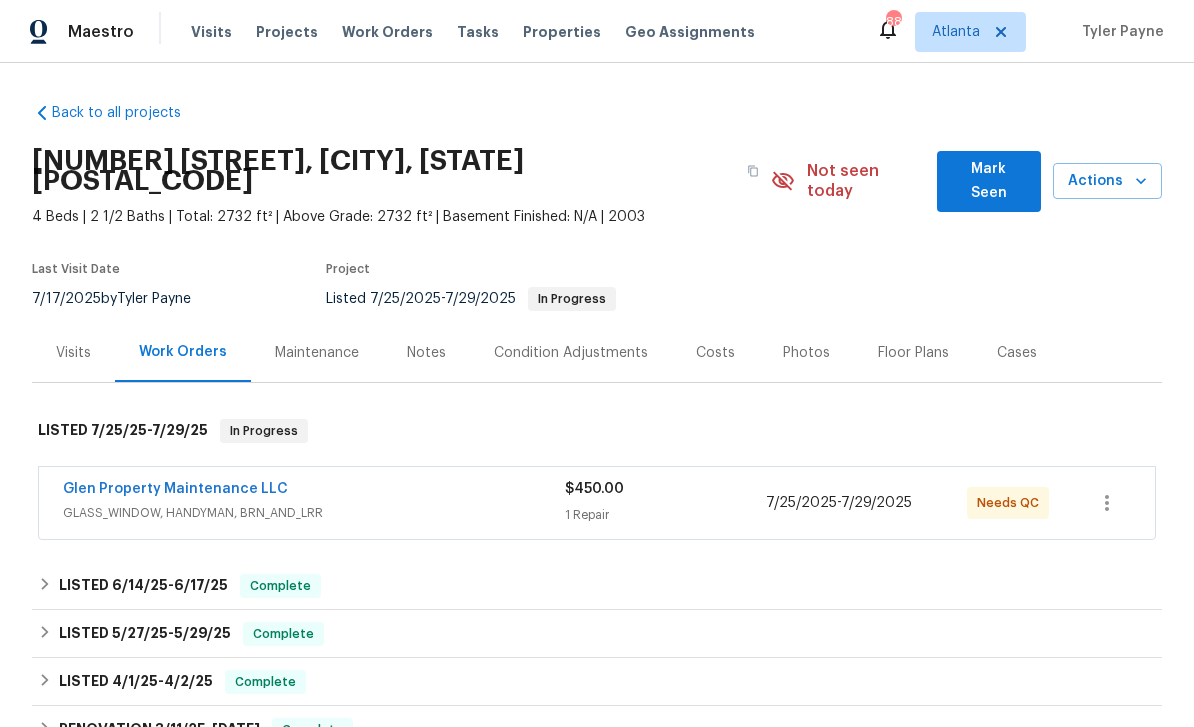 click on "Glen Property Maintenance LLC" at bounding box center [175, 489] 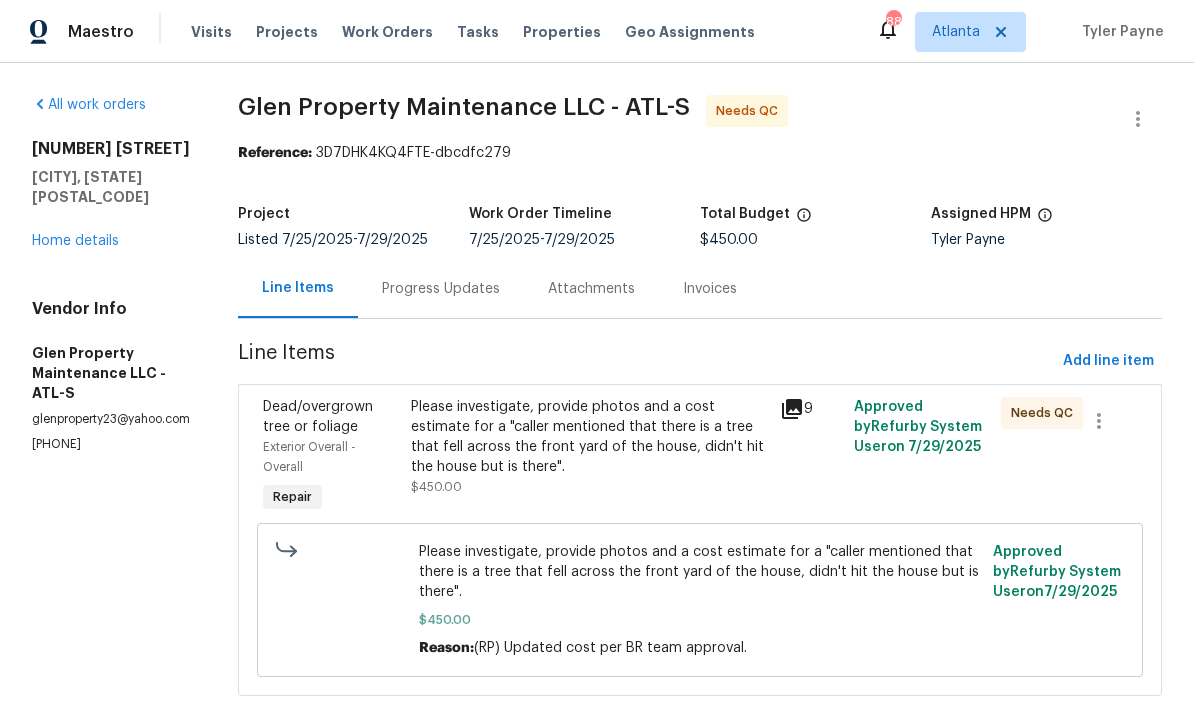 click on "Progress Updates" at bounding box center [441, 289] 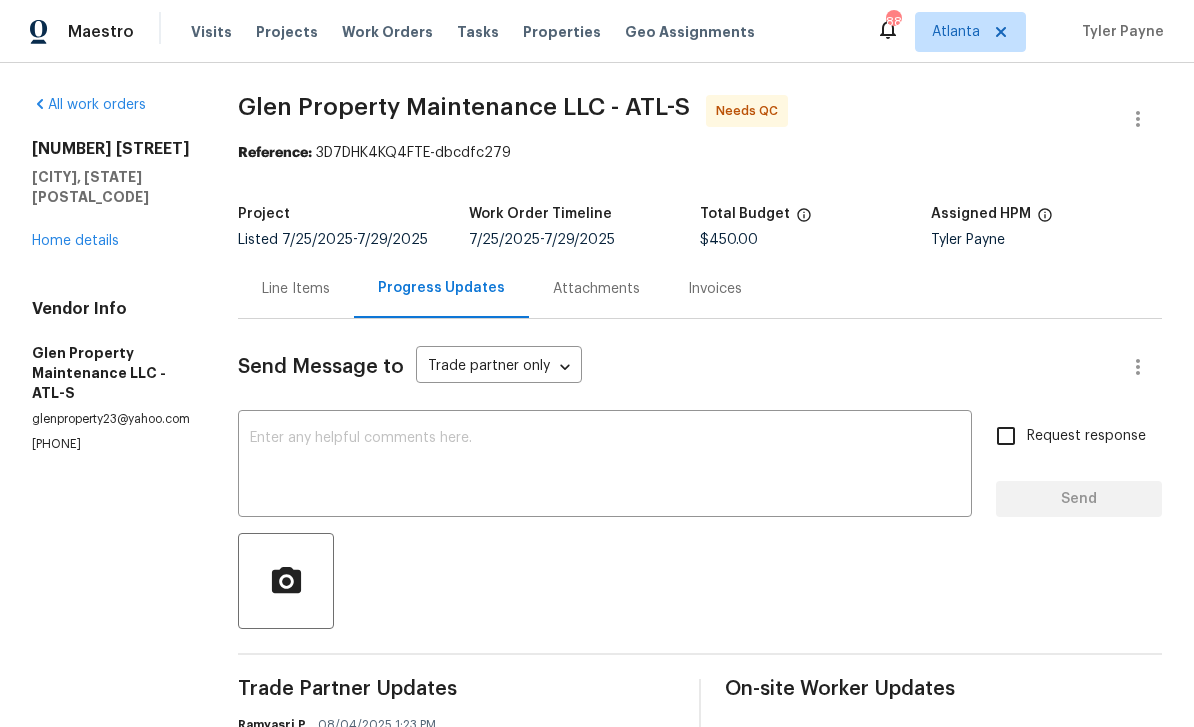 scroll, scrollTop: 0, scrollLeft: 0, axis: both 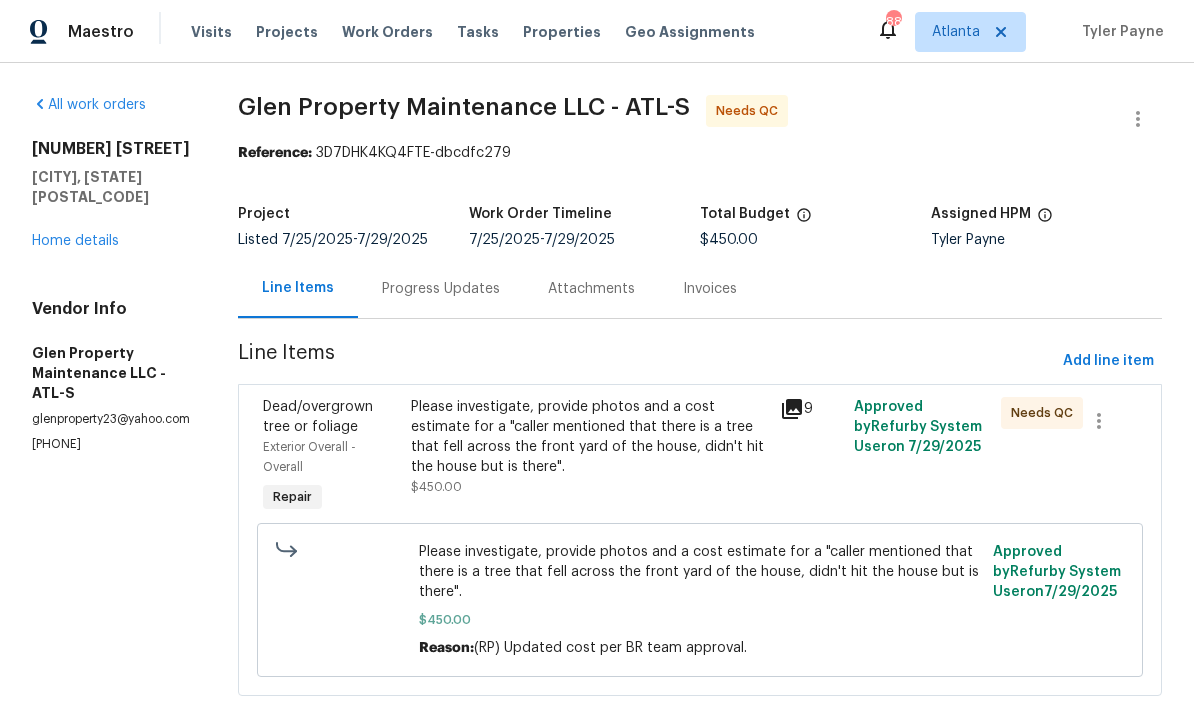 click 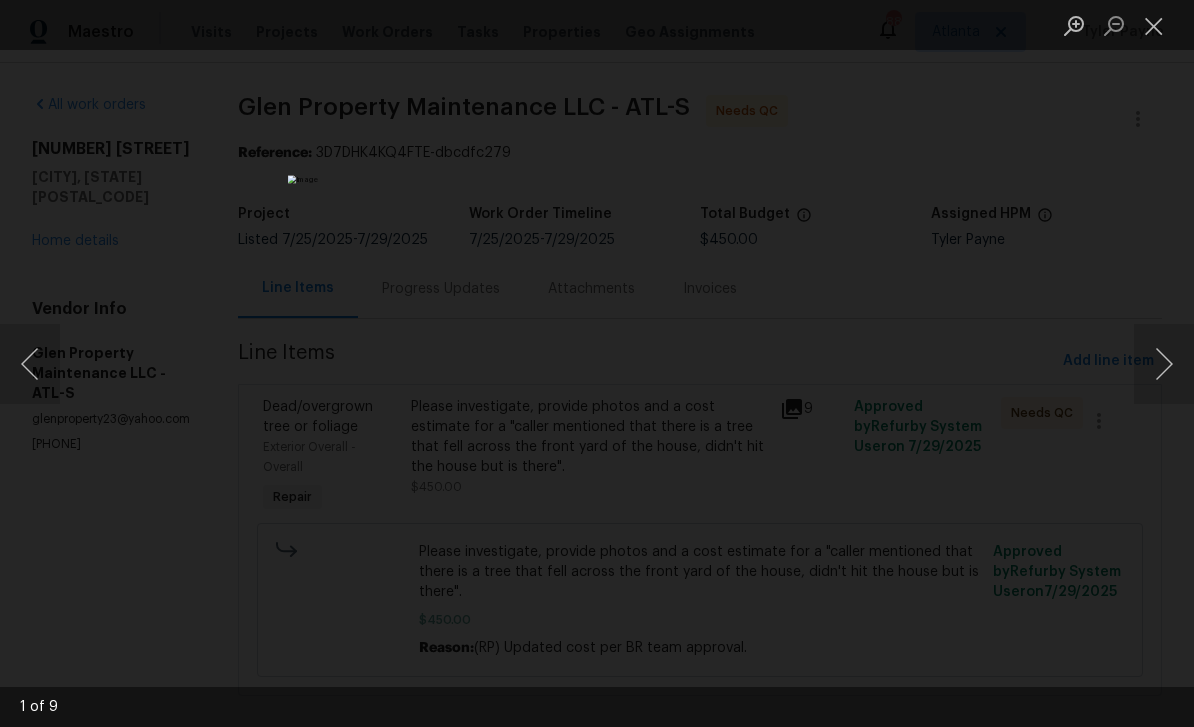 click at bounding box center (1164, 364) 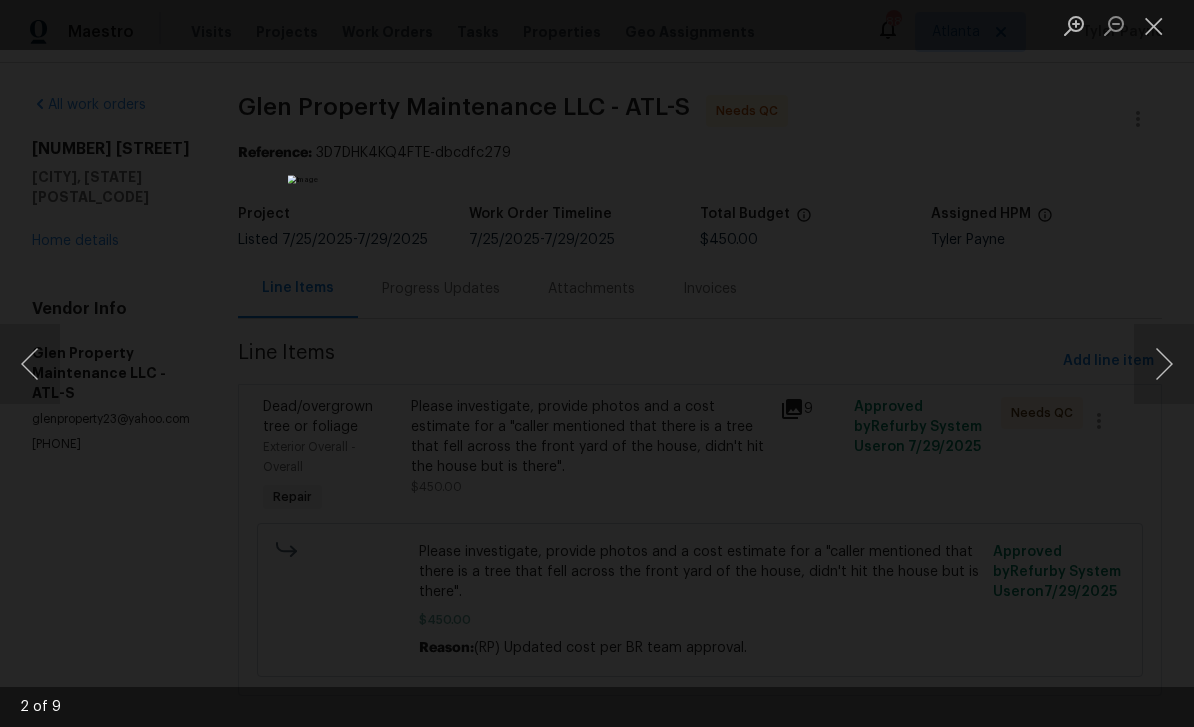 click at bounding box center (1164, 364) 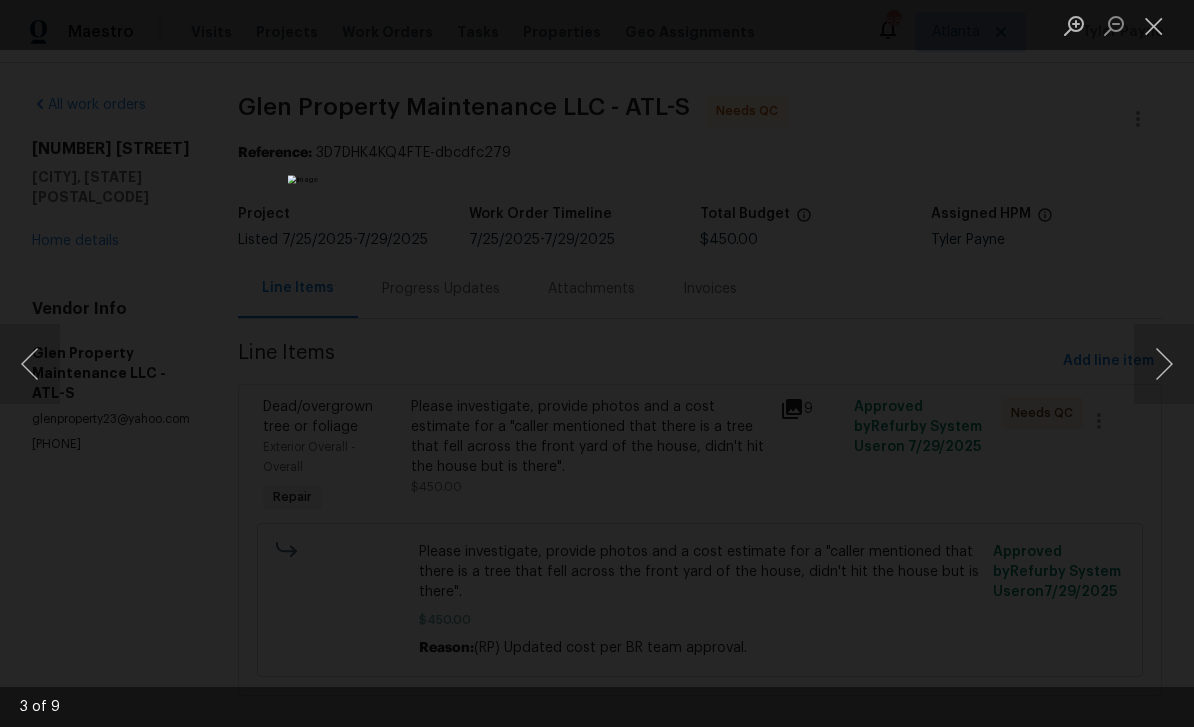 click at bounding box center (1164, 364) 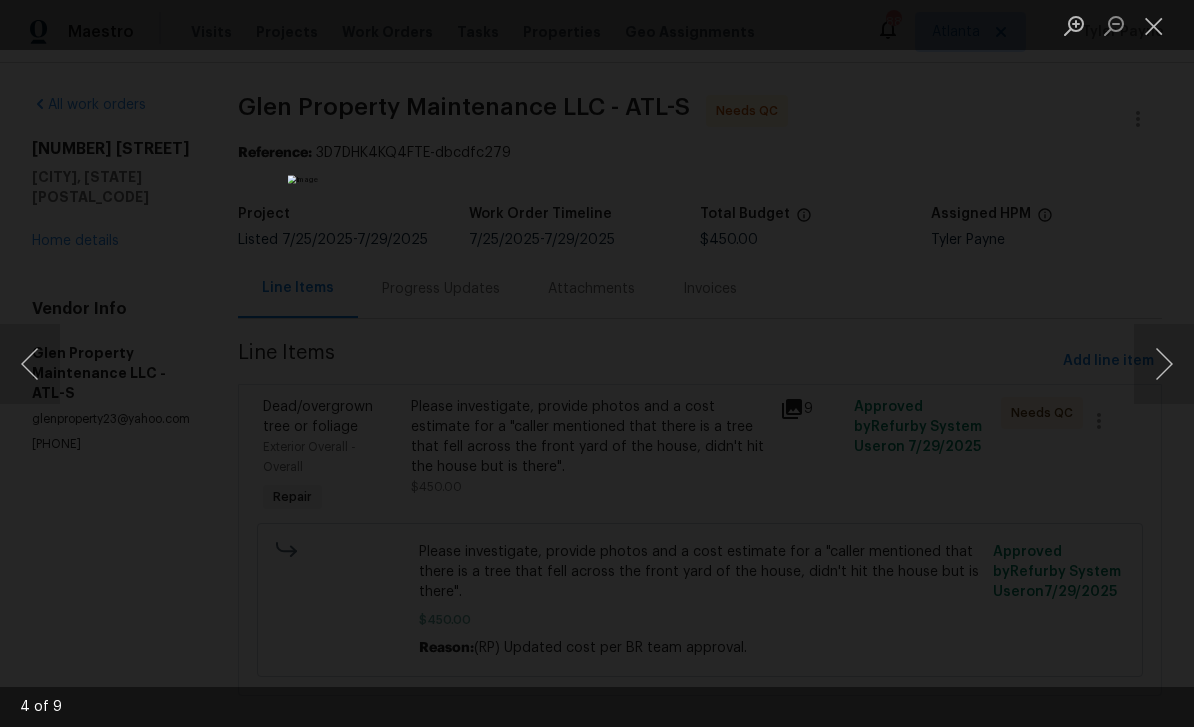 click at bounding box center [1164, 364] 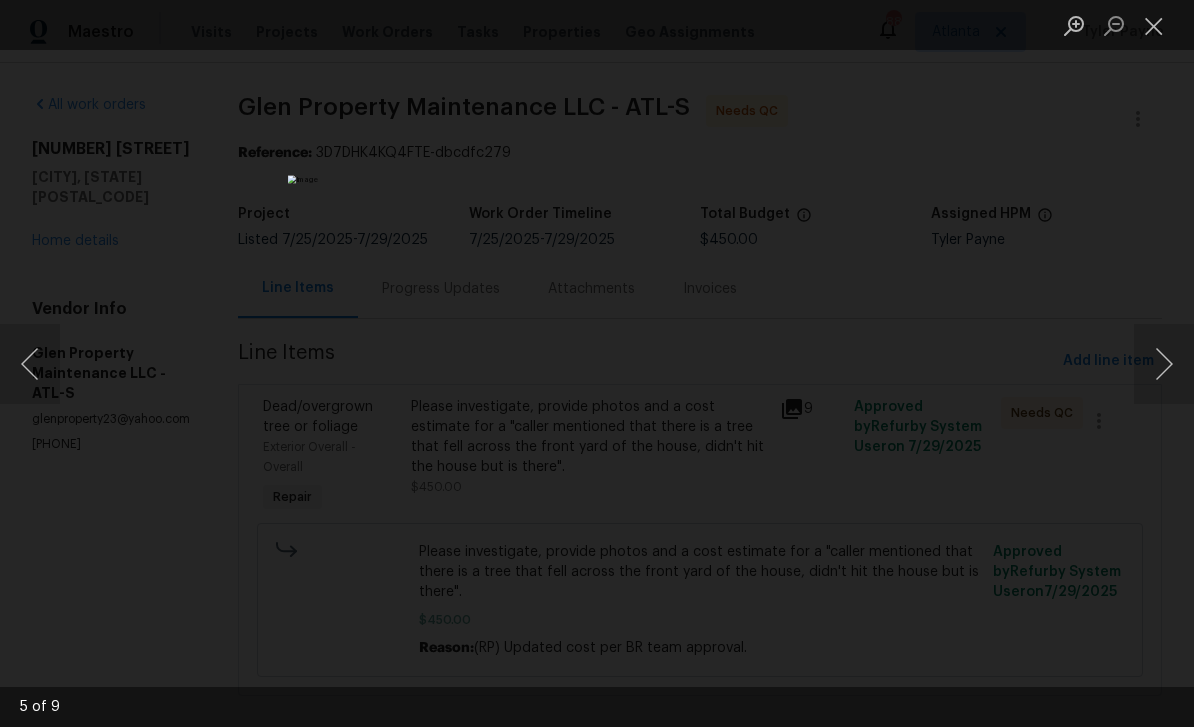 click at bounding box center [1164, 364] 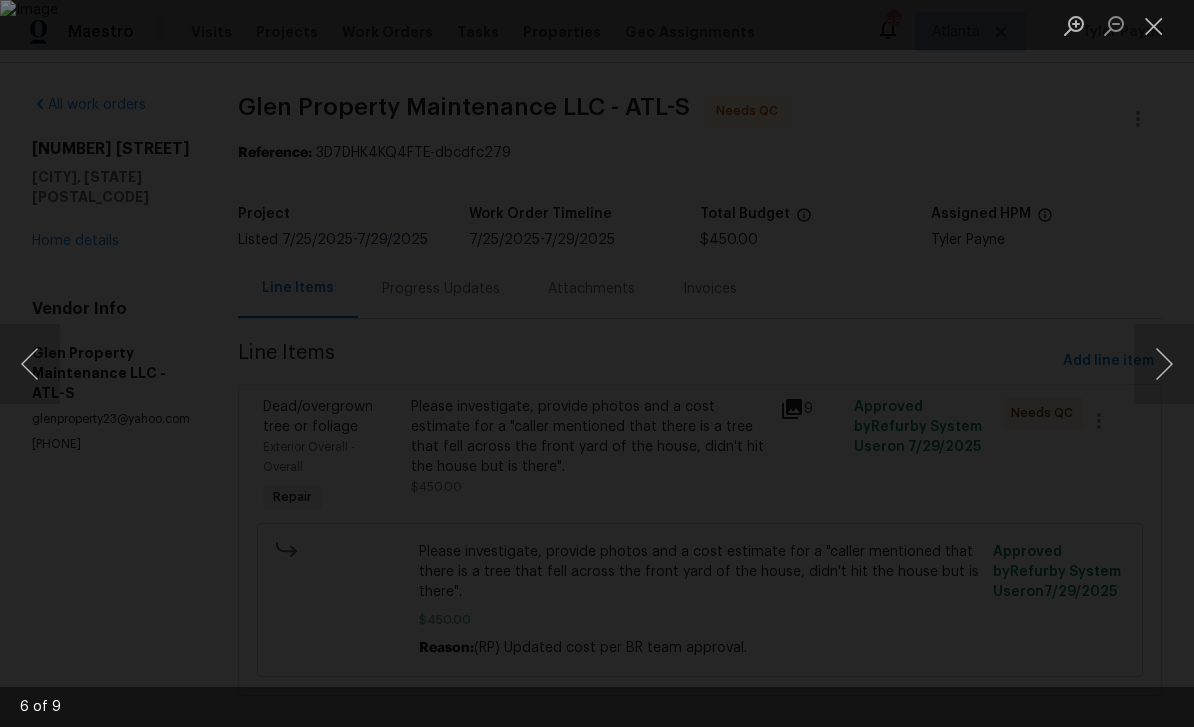 click at bounding box center (1164, 364) 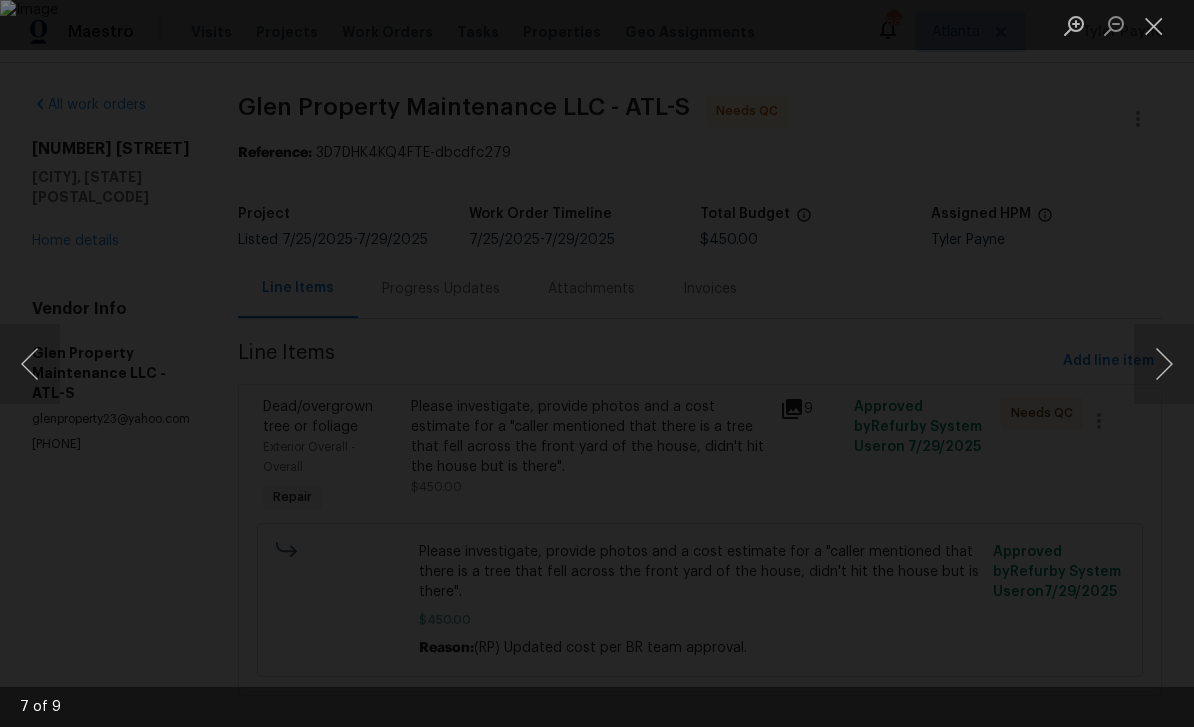 click at bounding box center [1164, 364] 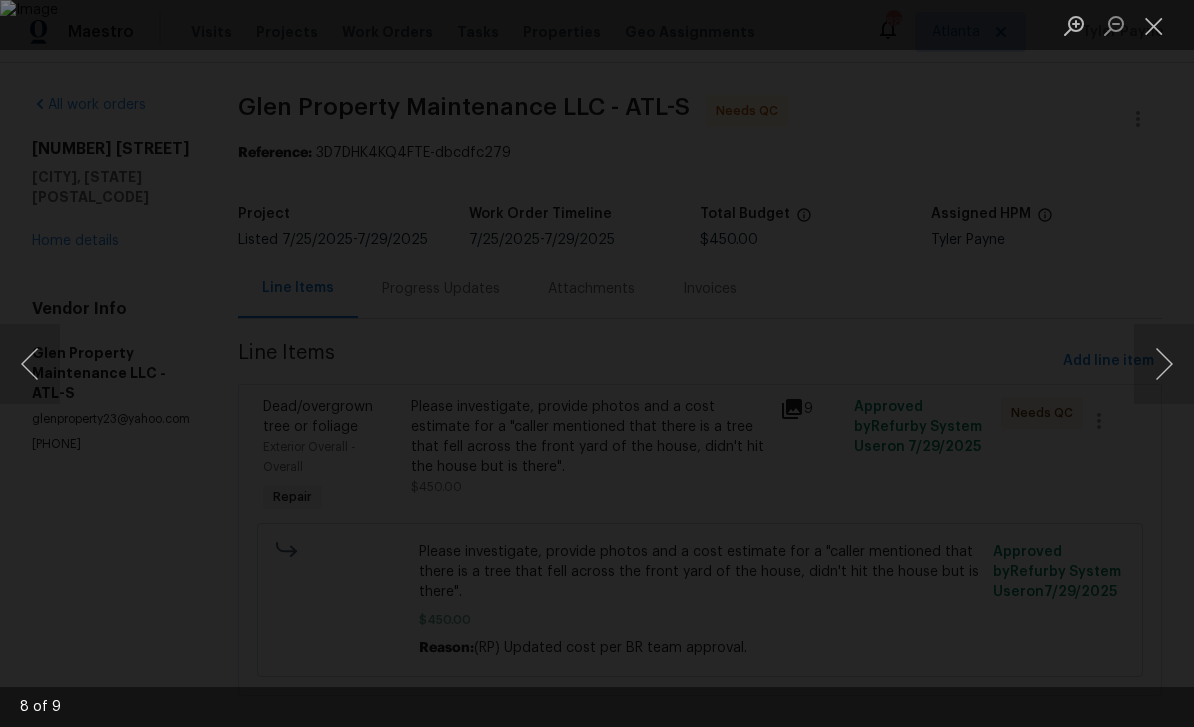 click at bounding box center [1164, 364] 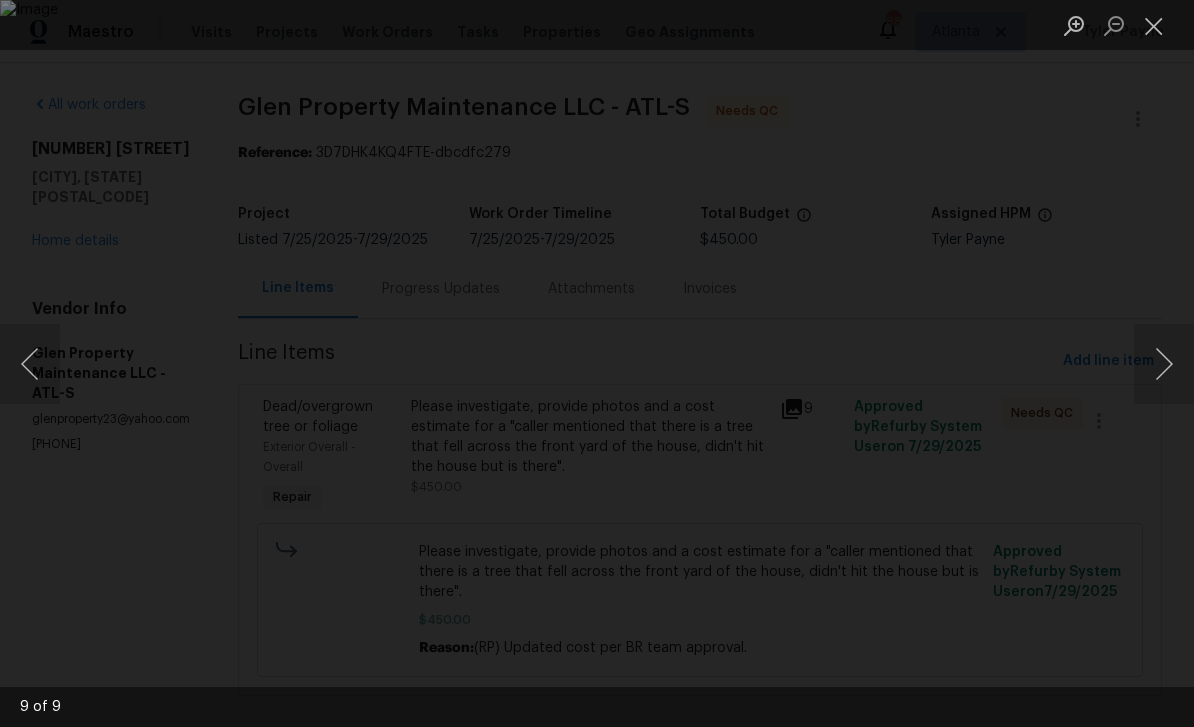 click at bounding box center [1164, 364] 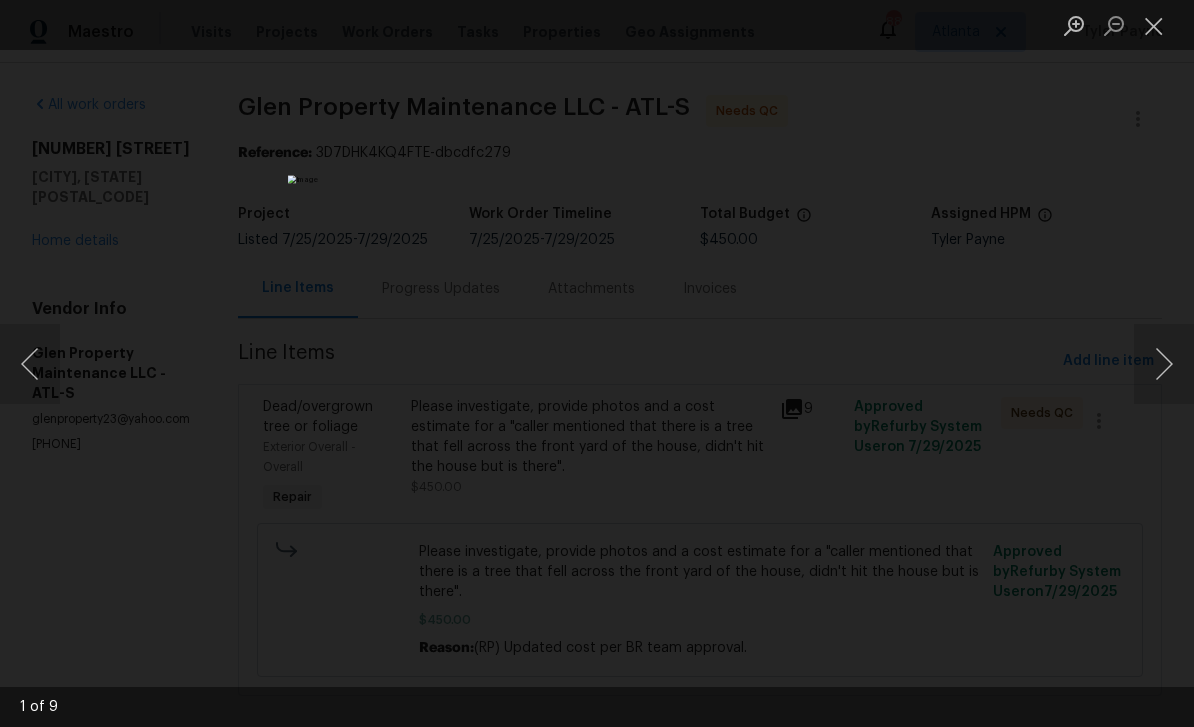 click at bounding box center [1164, 364] 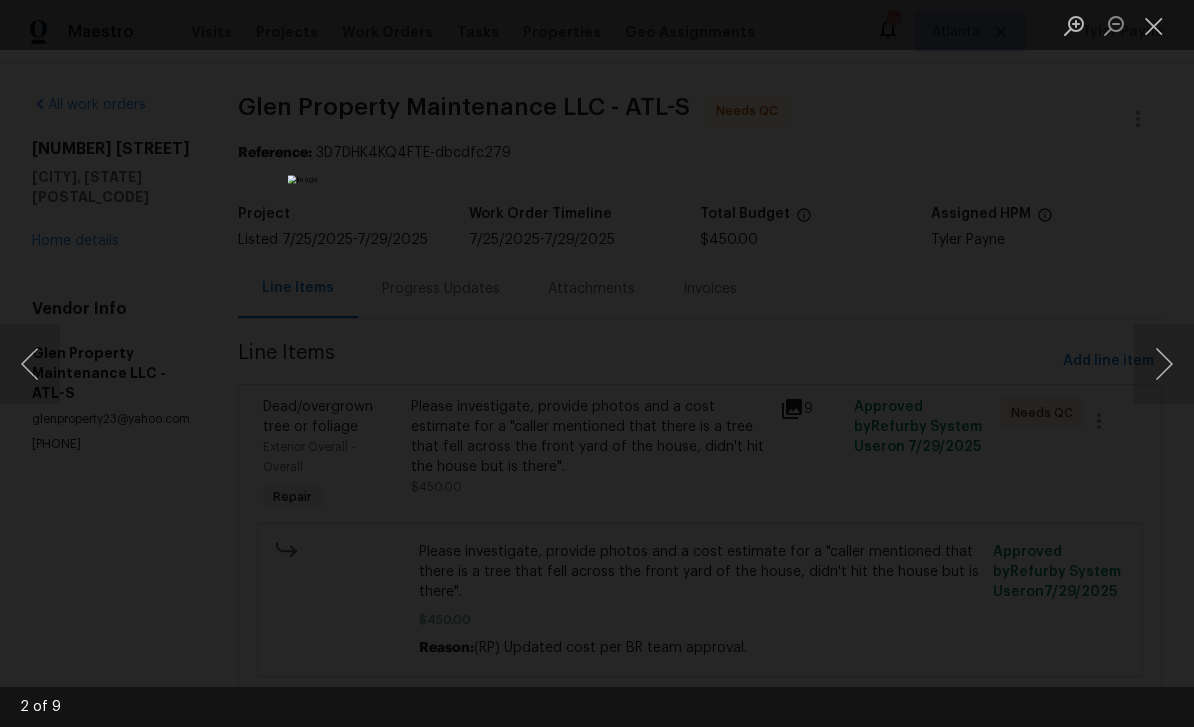 click at bounding box center (1164, 364) 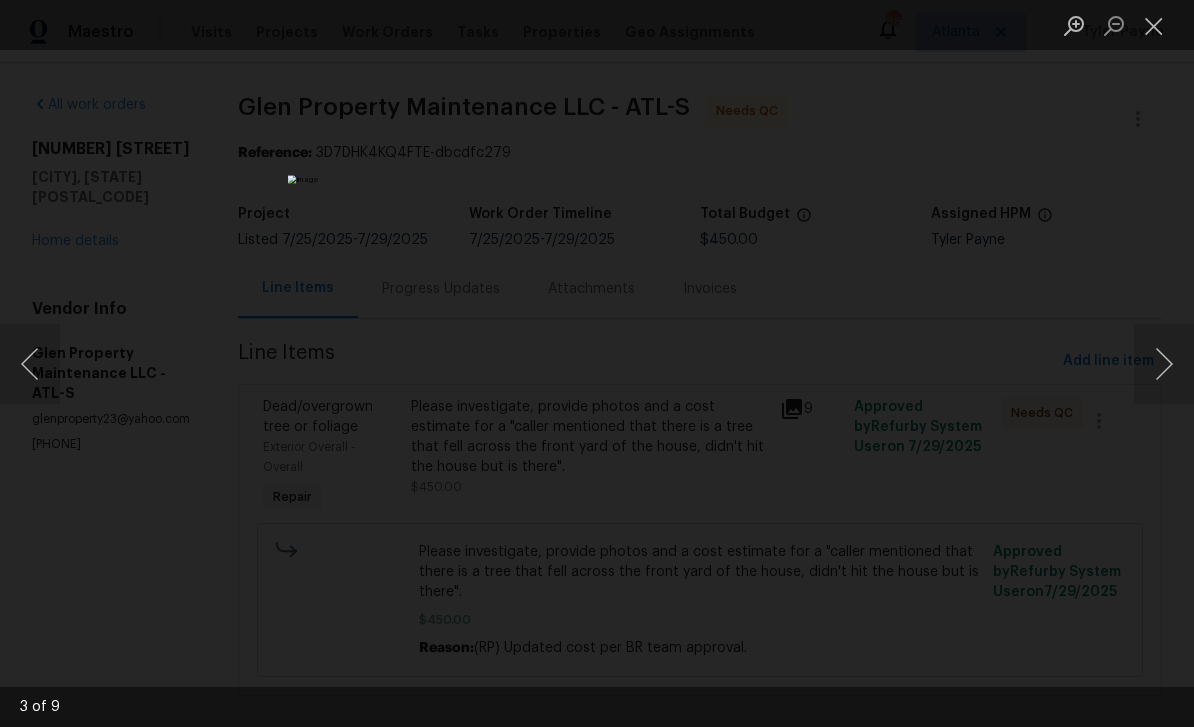 click at bounding box center [1154, 25] 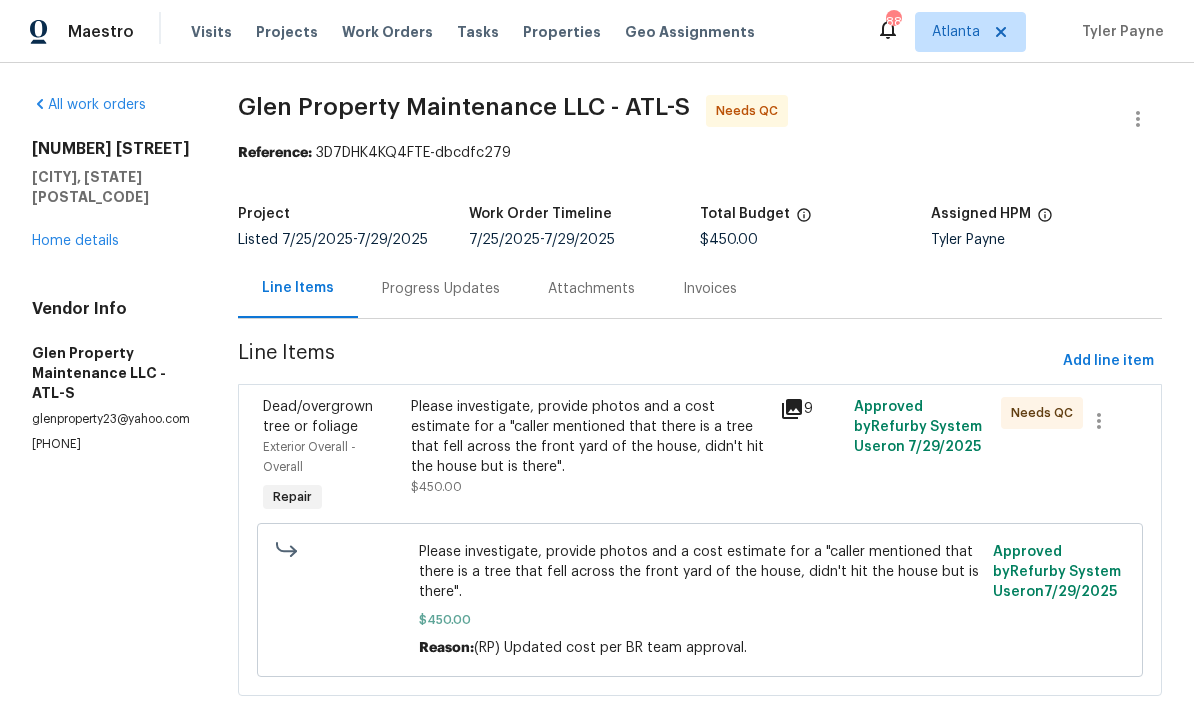 click on "Dead/overgrown tree or foliage" at bounding box center (318, 417) 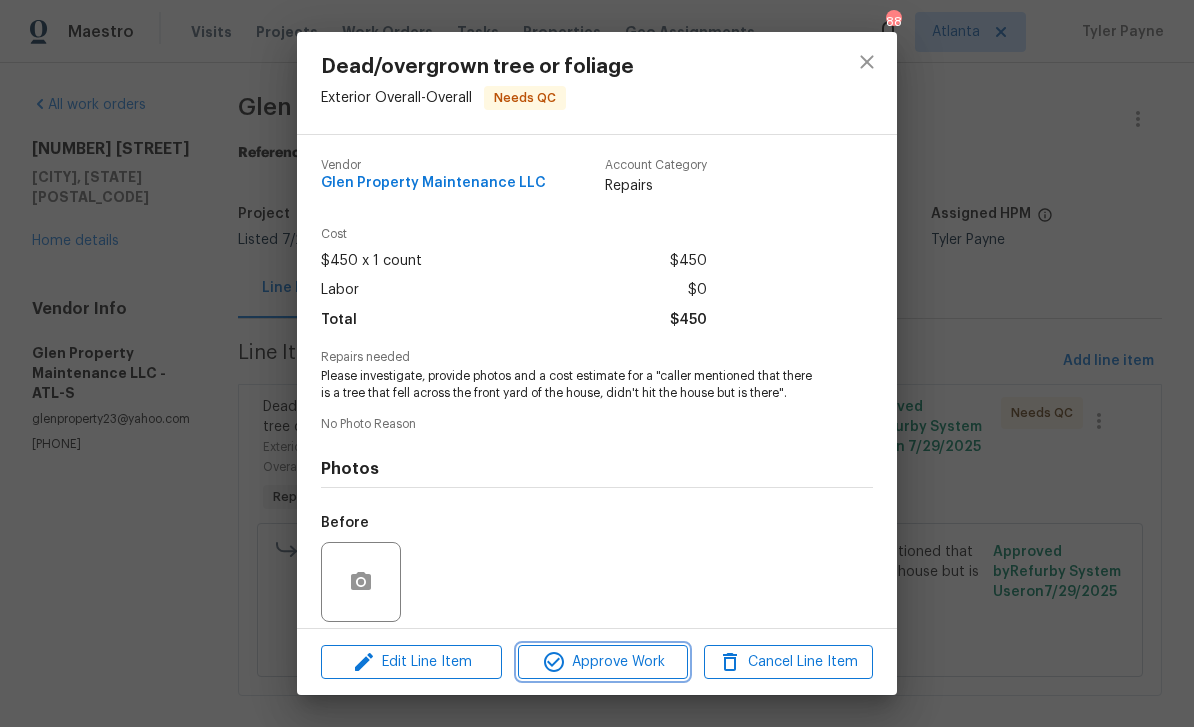 click on "Approve Work" at bounding box center (602, 662) 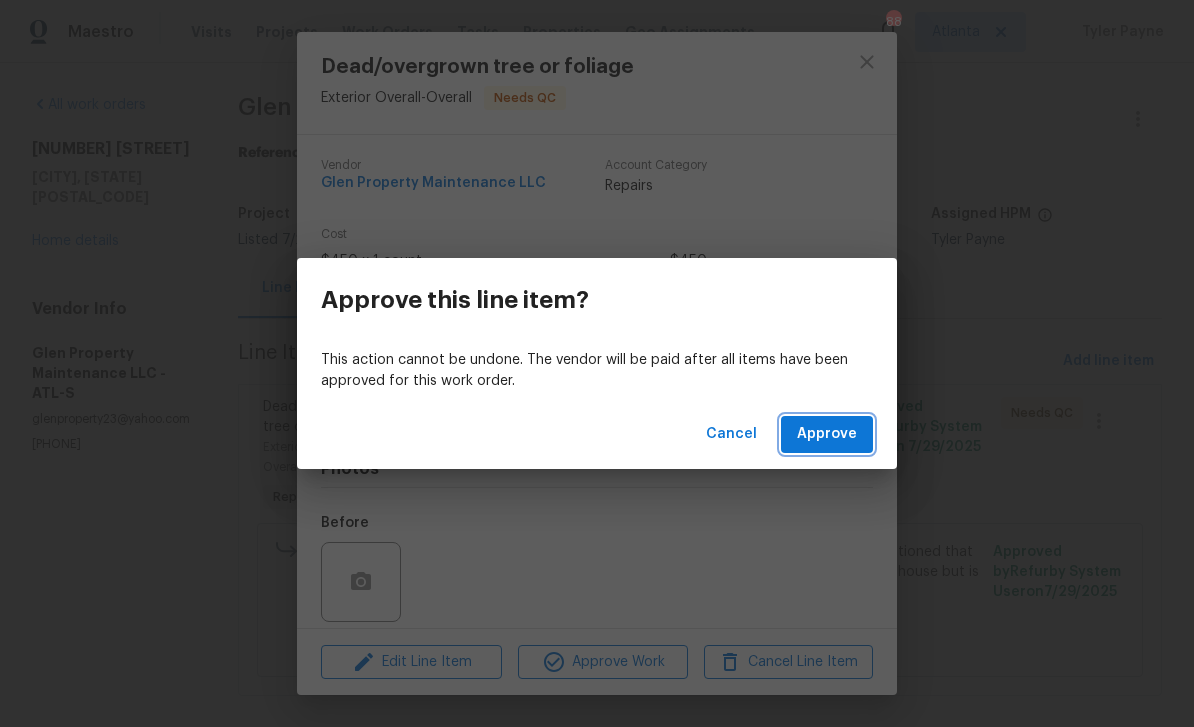 click on "Approve" at bounding box center (827, 434) 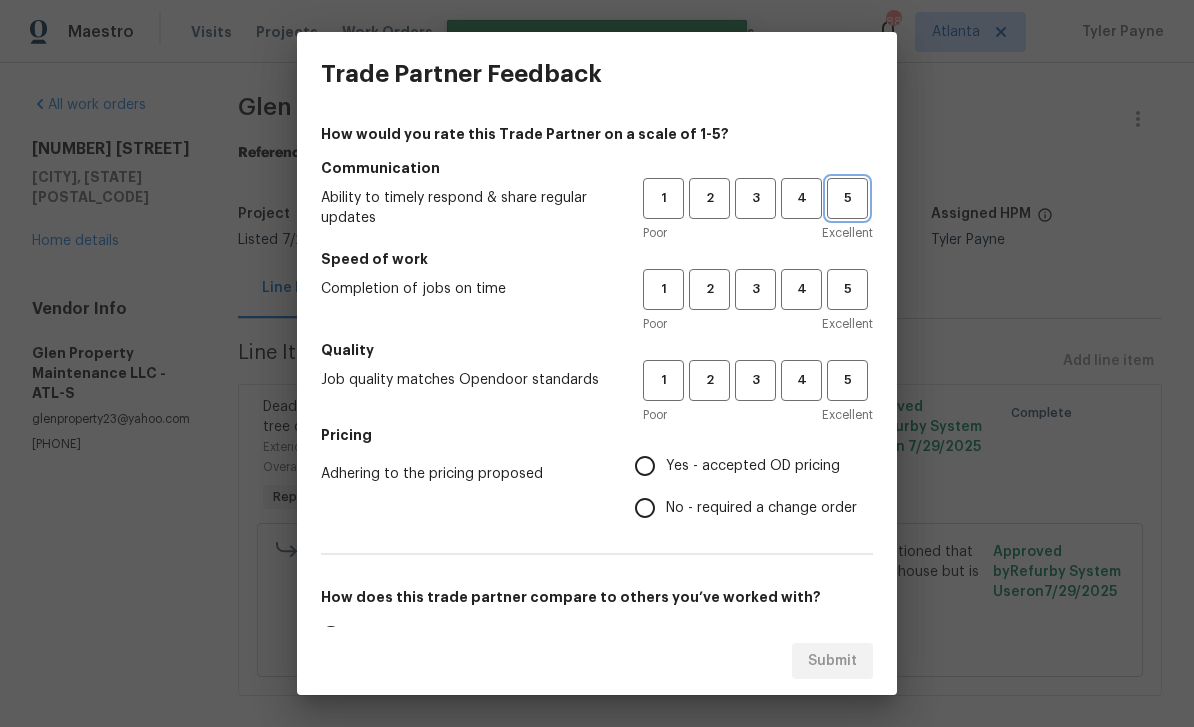 click on "5" at bounding box center [847, 198] 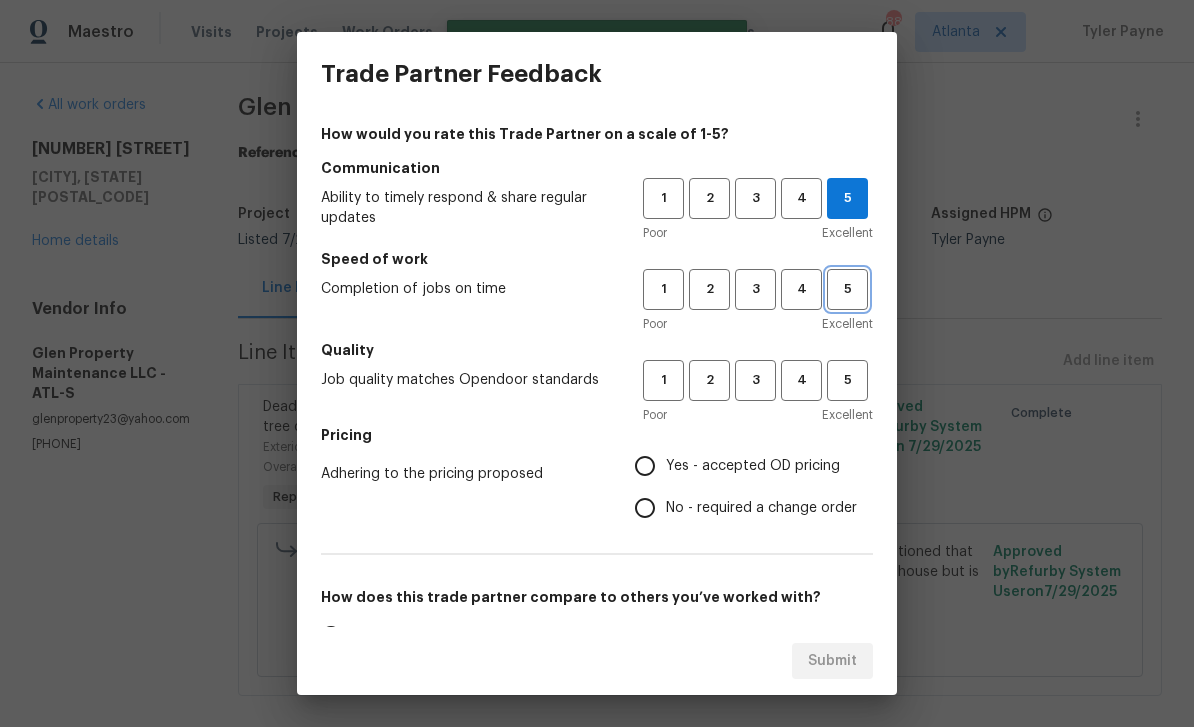 click on "5" at bounding box center (847, 289) 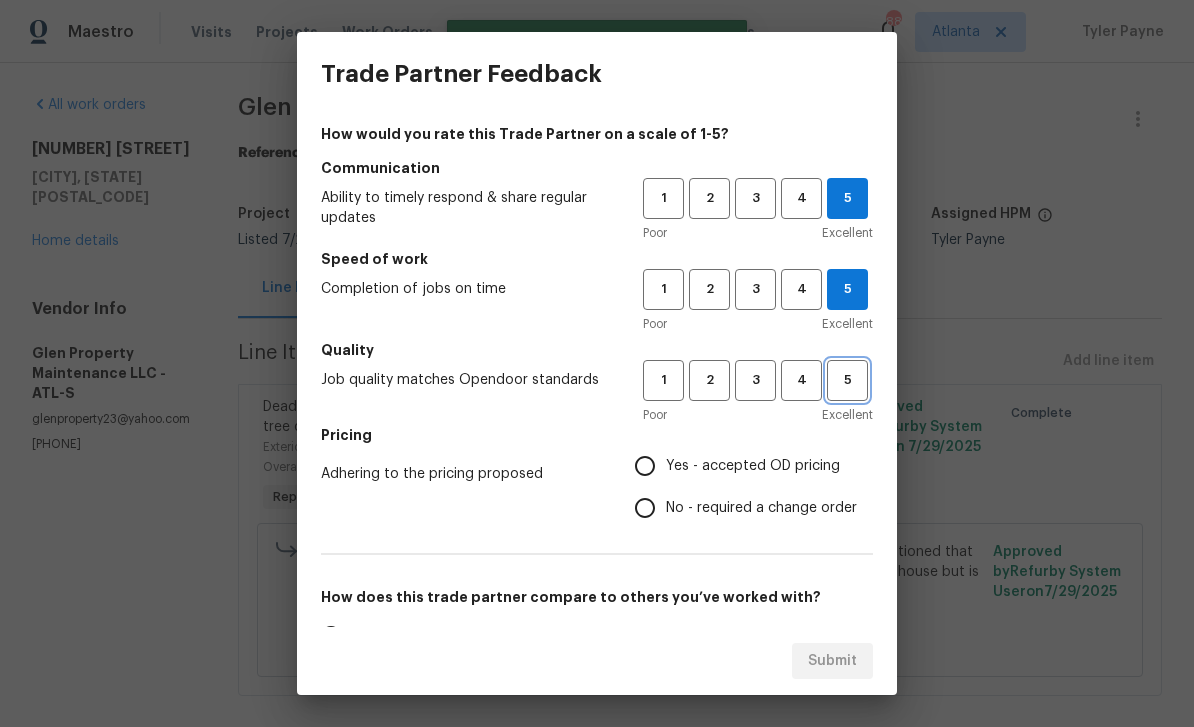 click on "5" at bounding box center (847, 380) 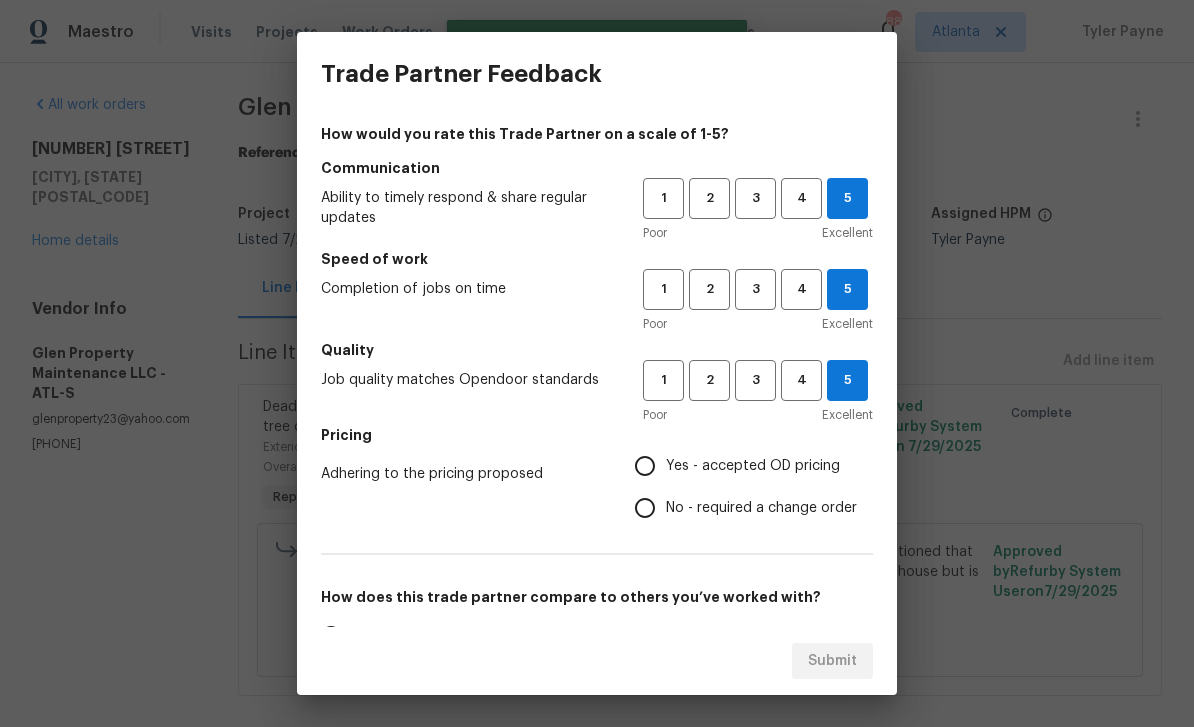 click on "Yes - accepted OD pricing" at bounding box center (645, 466) 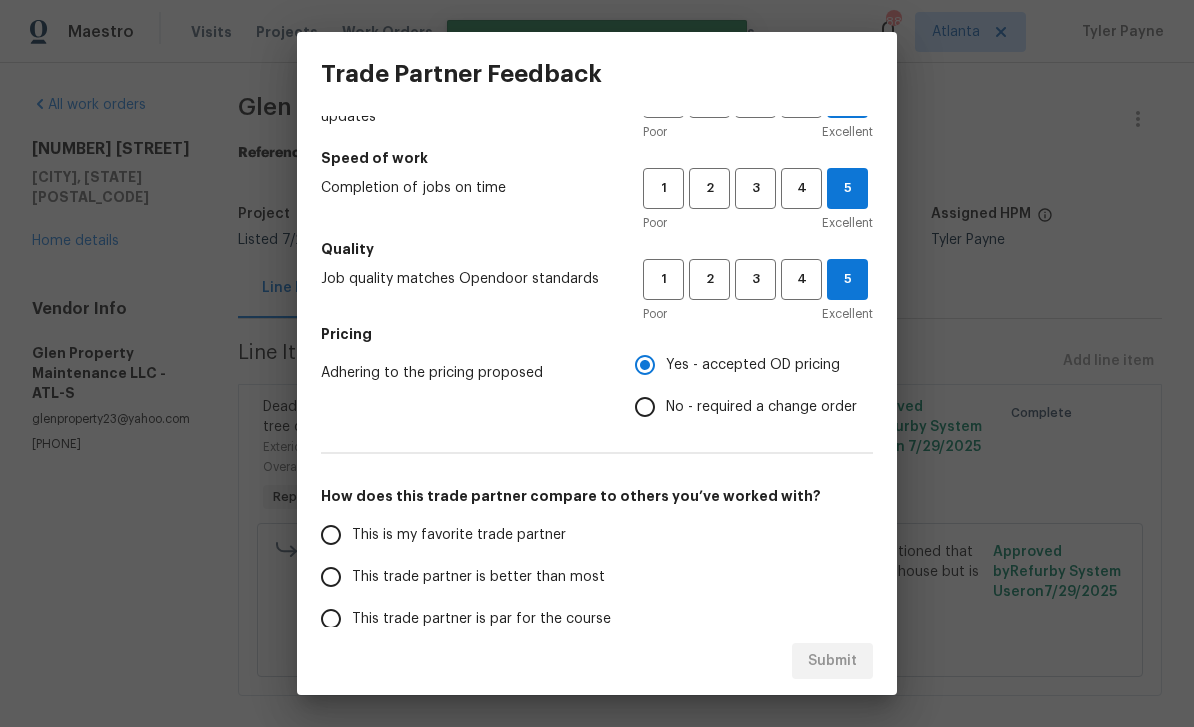 scroll, scrollTop: 108, scrollLeft: 0, axis: vertical 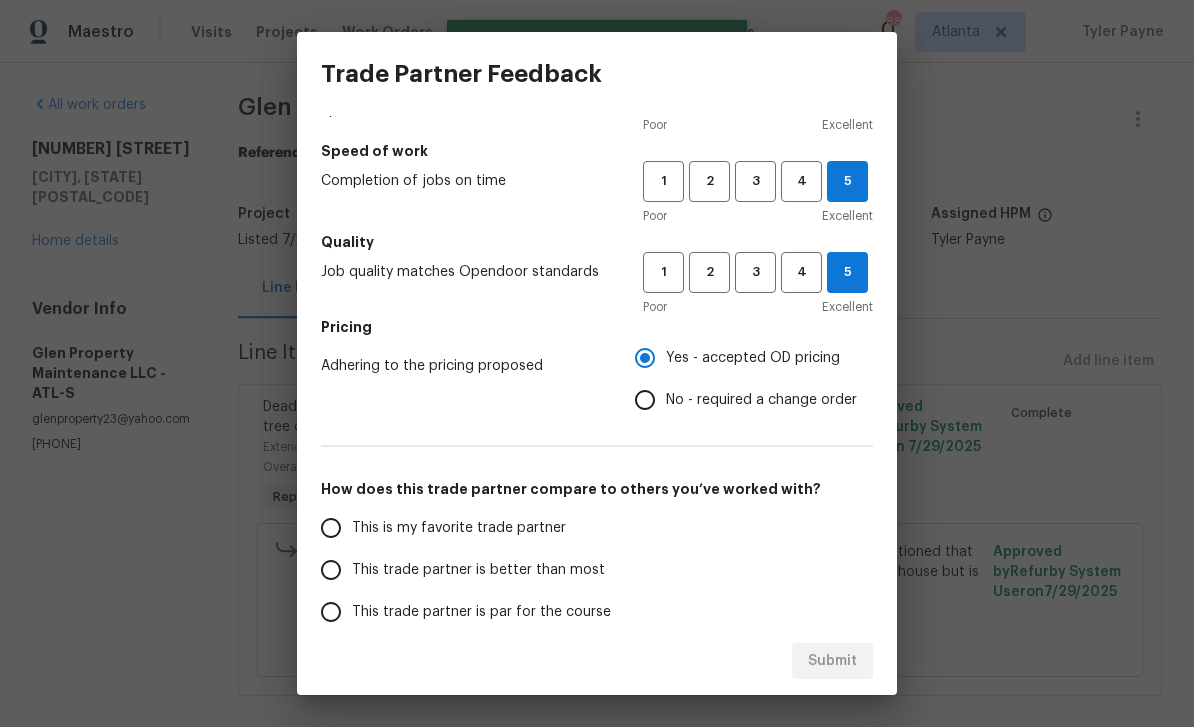 click on "This is my favorite trade partner" at bounding box center (331, 528) 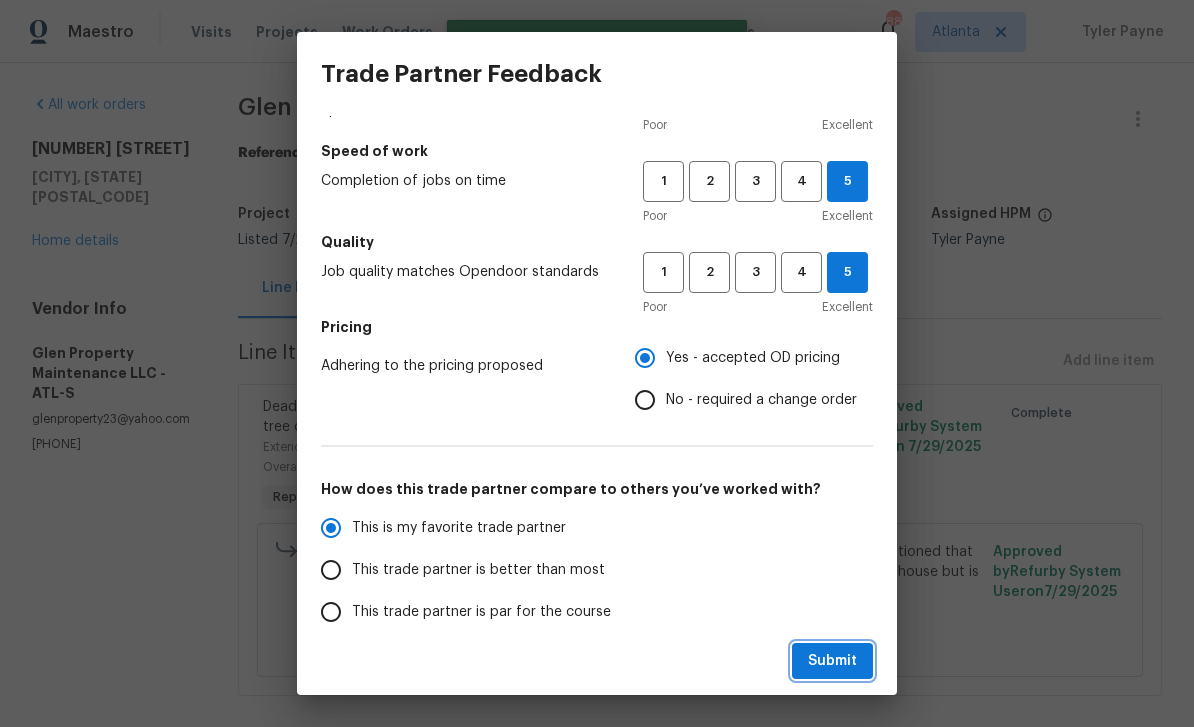 click on "Submit" at bounding box center (832, 661) 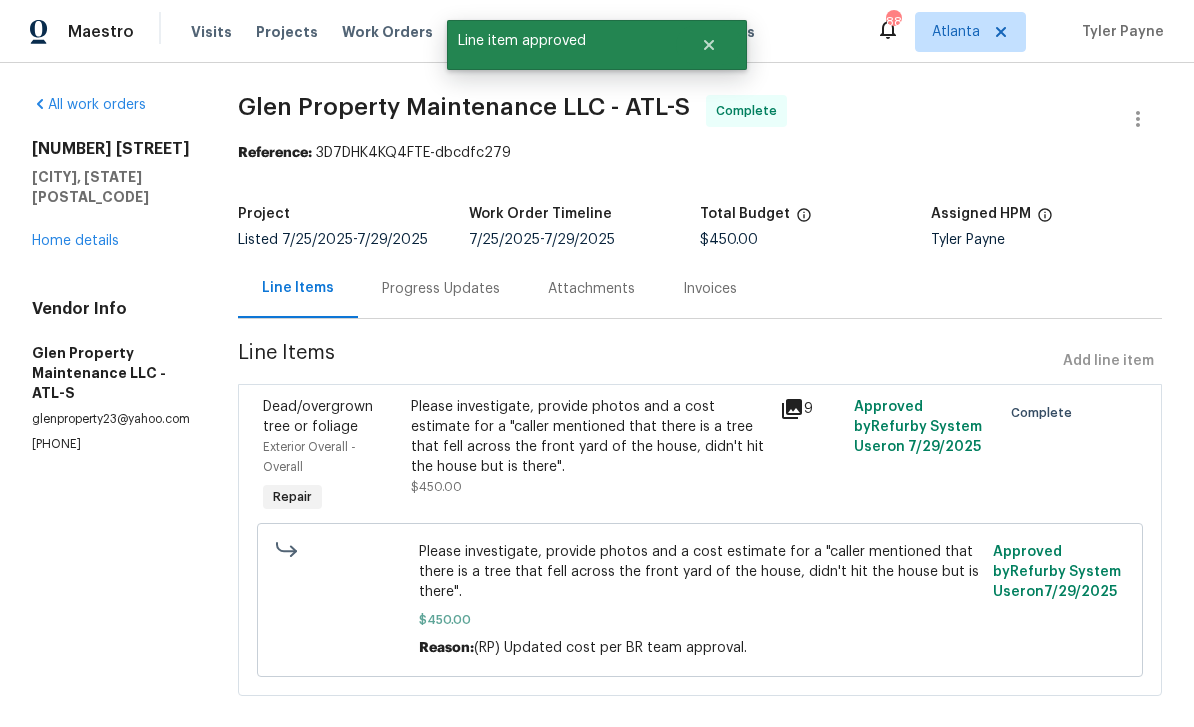 radio on "false" 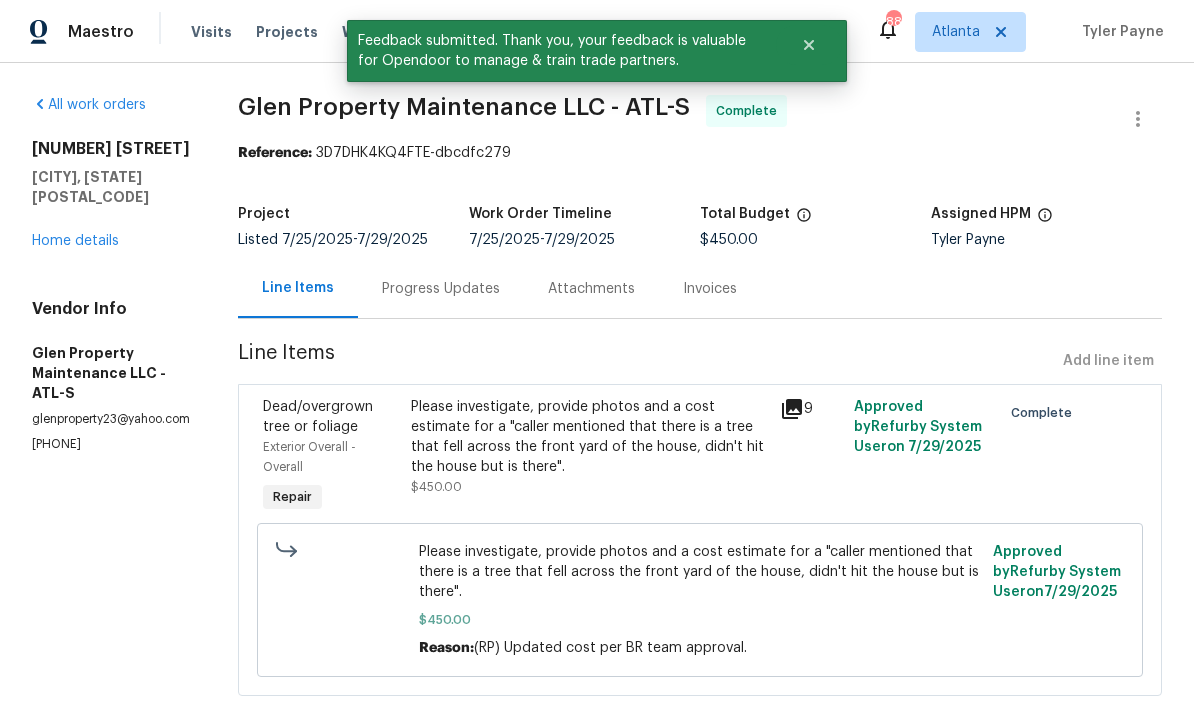 click on "Home details" at bounding box center [75, 241] 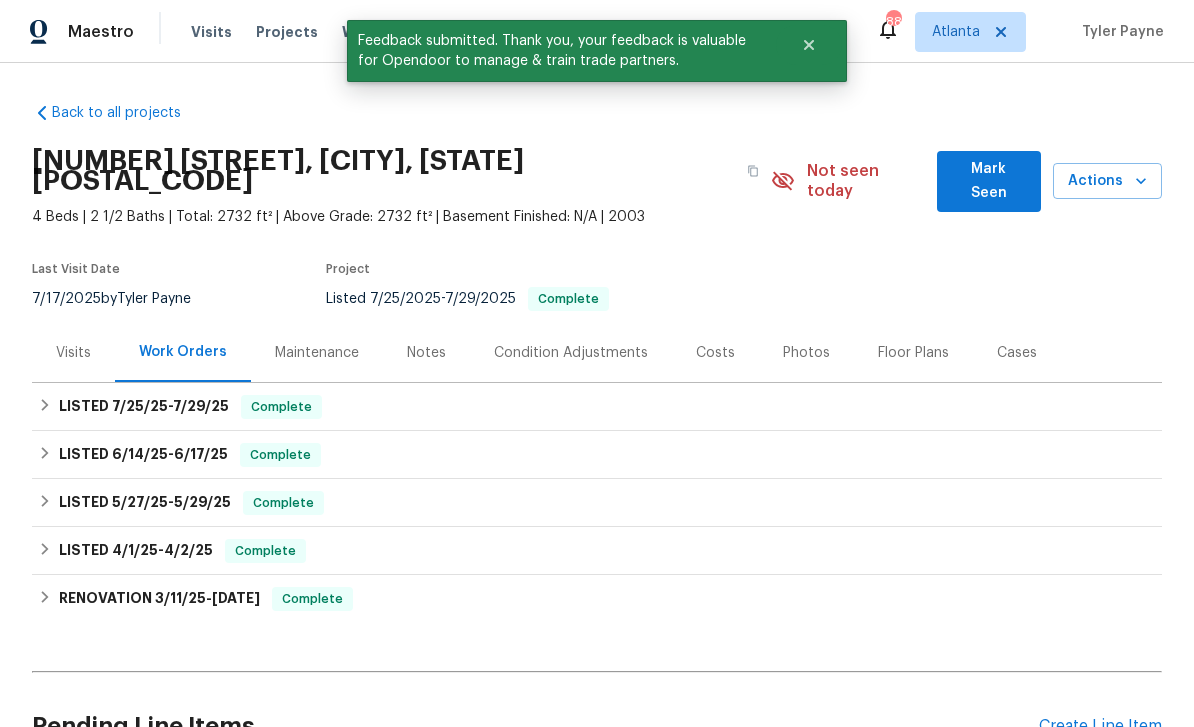 click on "Mark Seen" at bounding box center [989, 181] 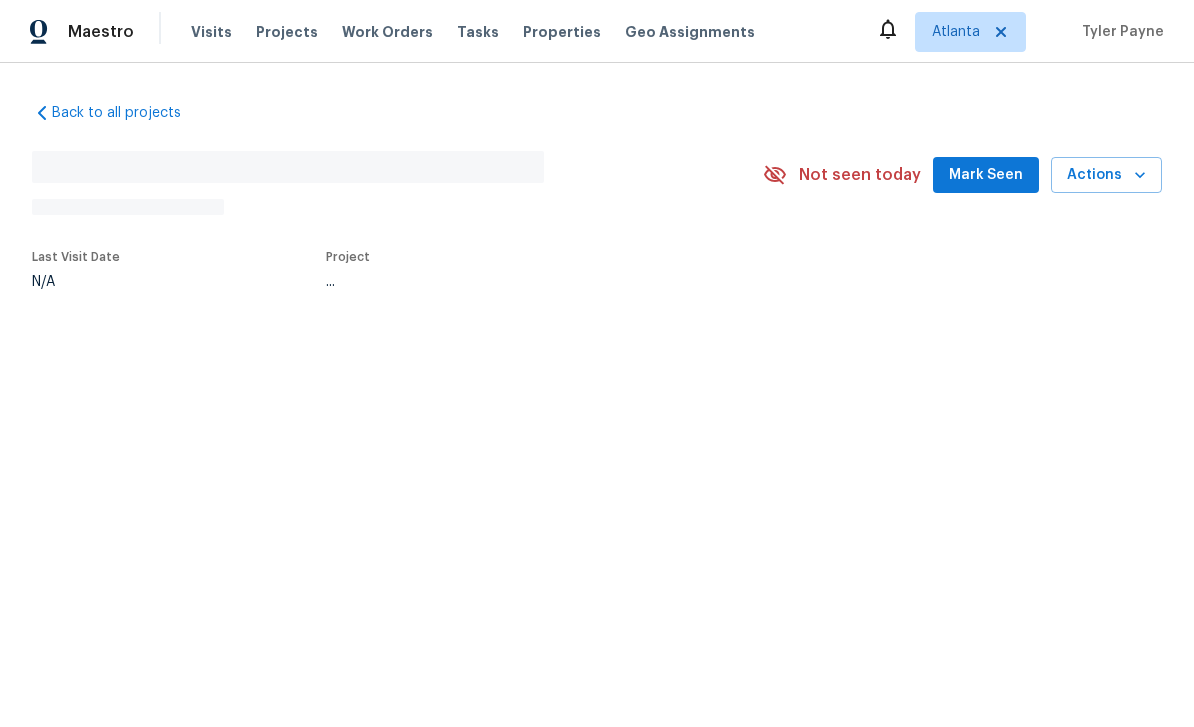scroll, scrollTop: 0, scrollLeft: 0, axis: both 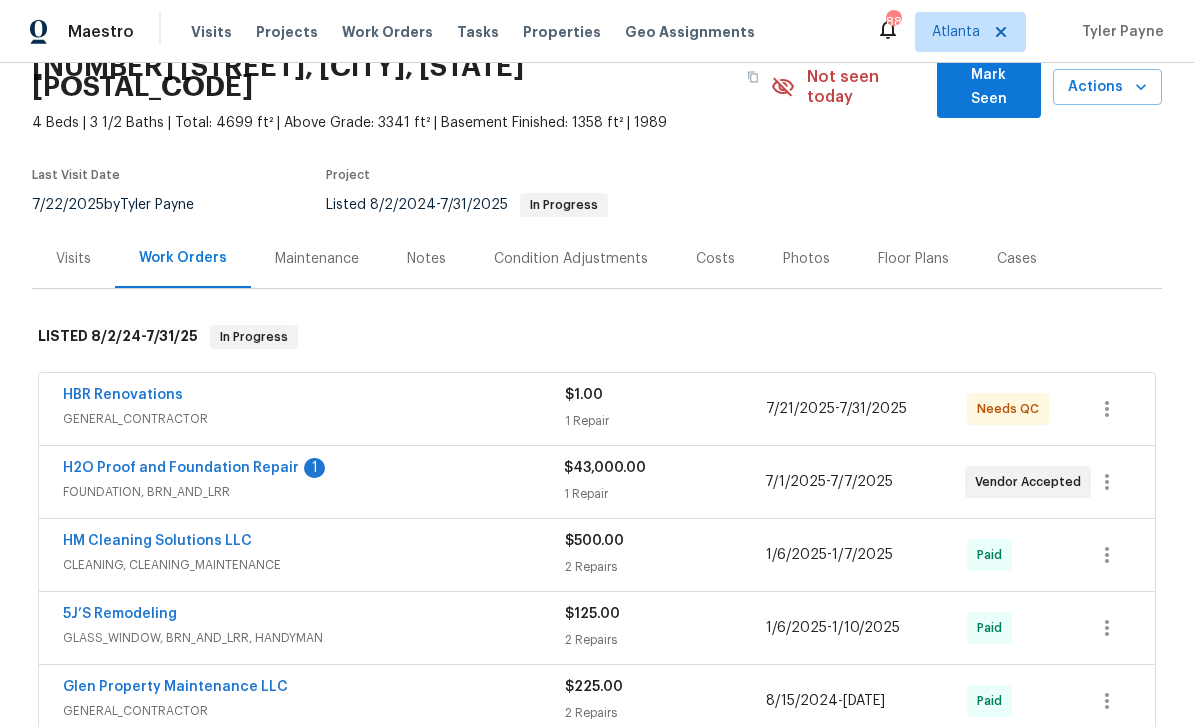click on "HBR Renovations" at bounding box center (123, 395) 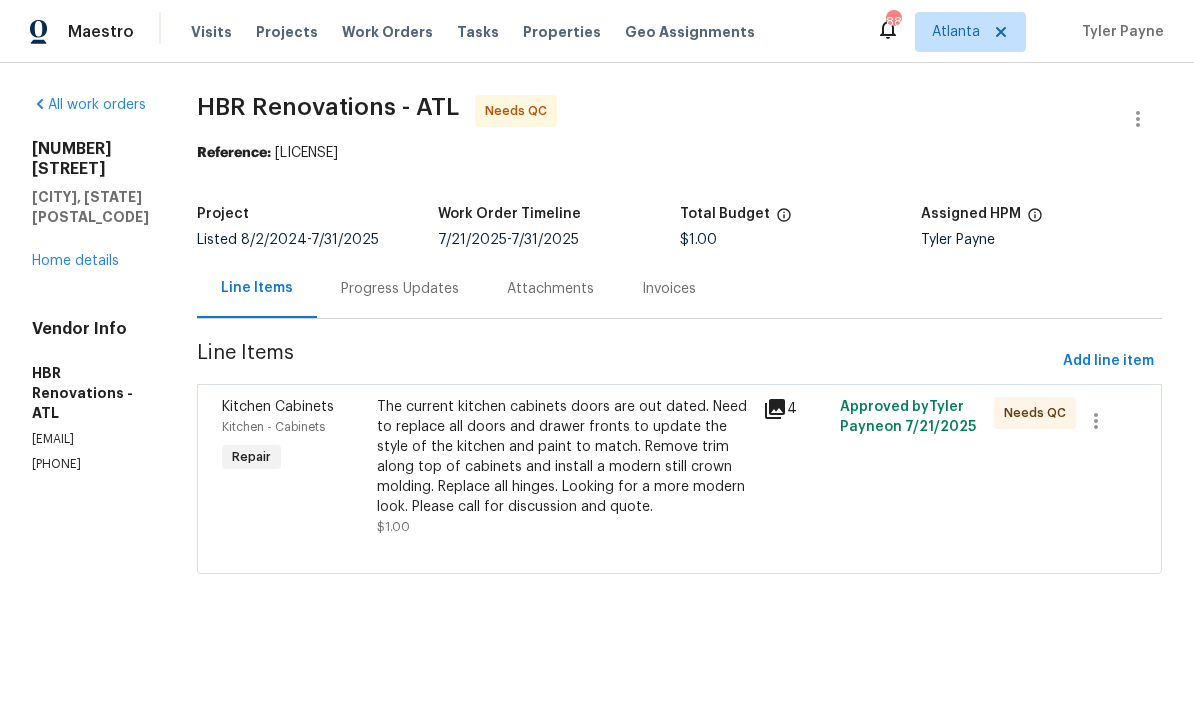 click on "Progress Updates" at bounding box center [400, 289] 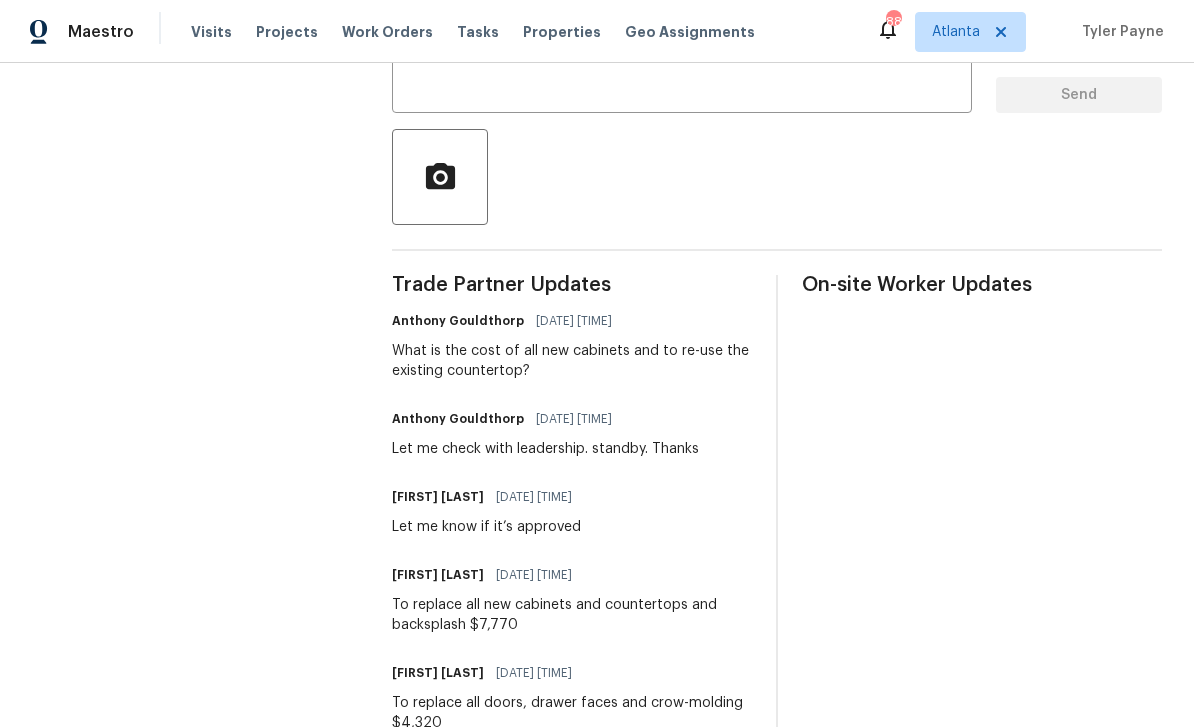 scroll, scrollTop: 403, scrollLeft: 0, axis: vertical 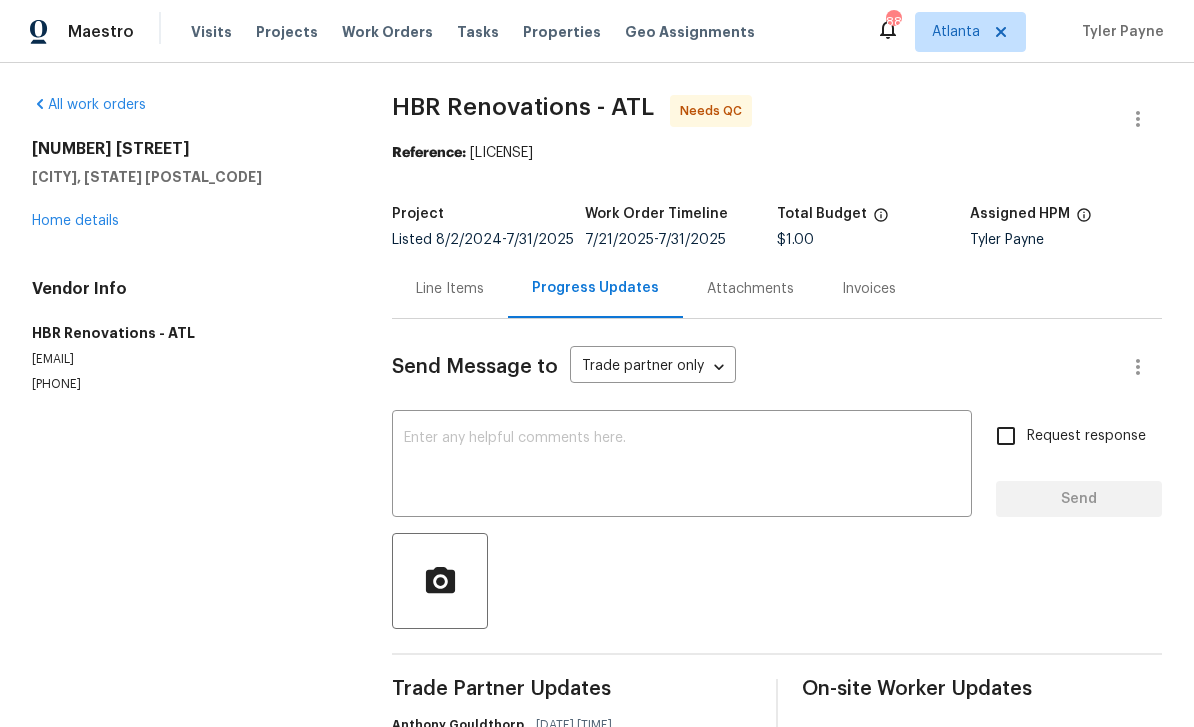 click on "Home details" at bounding box center (75, 221) 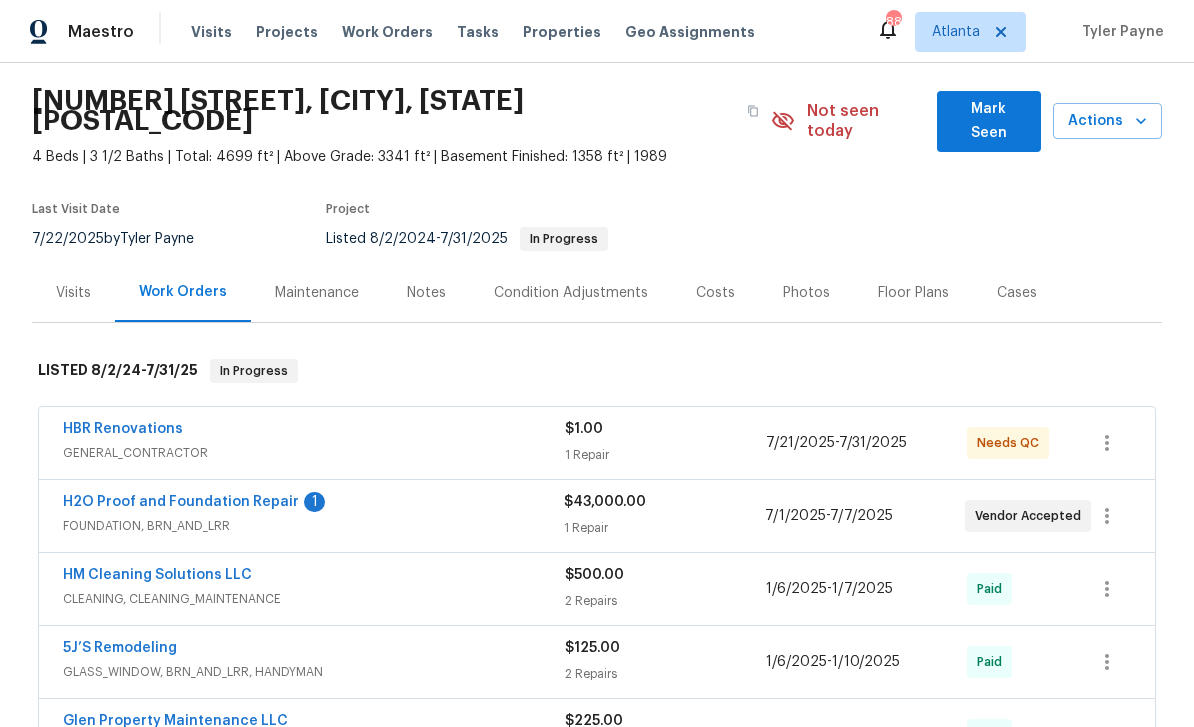 scroll, scrollTop: 63, scrollLeft: 0, axis: vertical 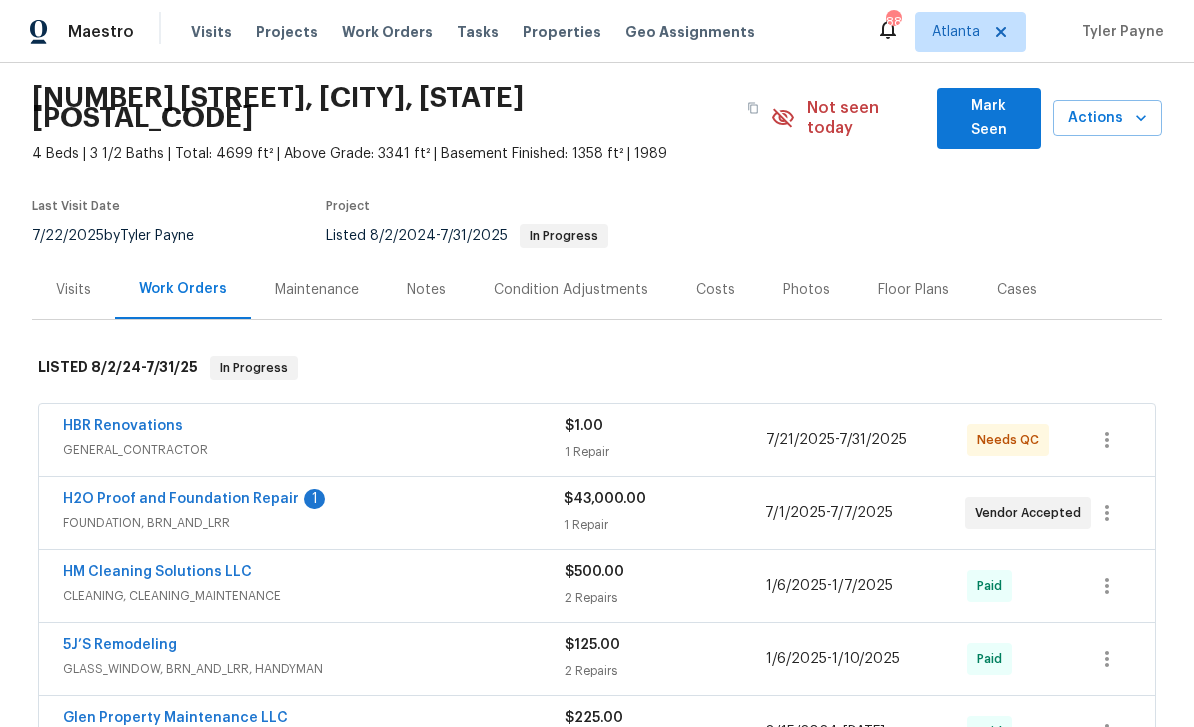 click on "H2O Proof and Foundation Repair" at bounding box center [181, 499] 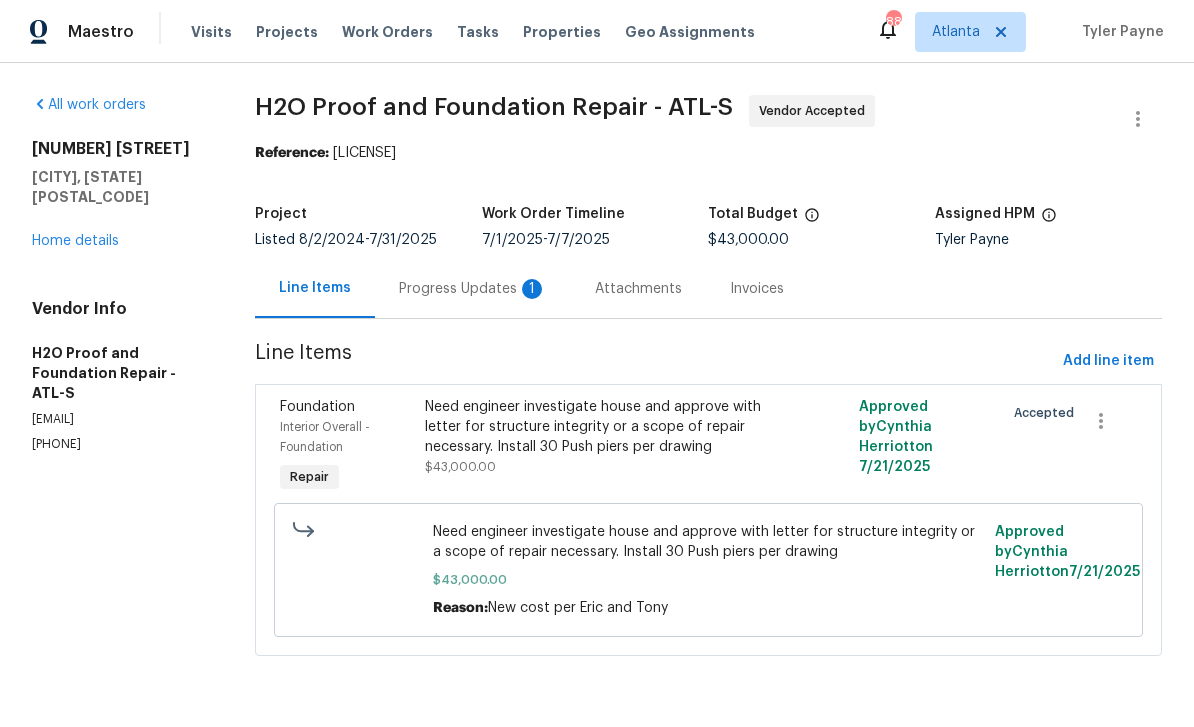 click on "Progress Updates 1" at bounding box center (473, 289) 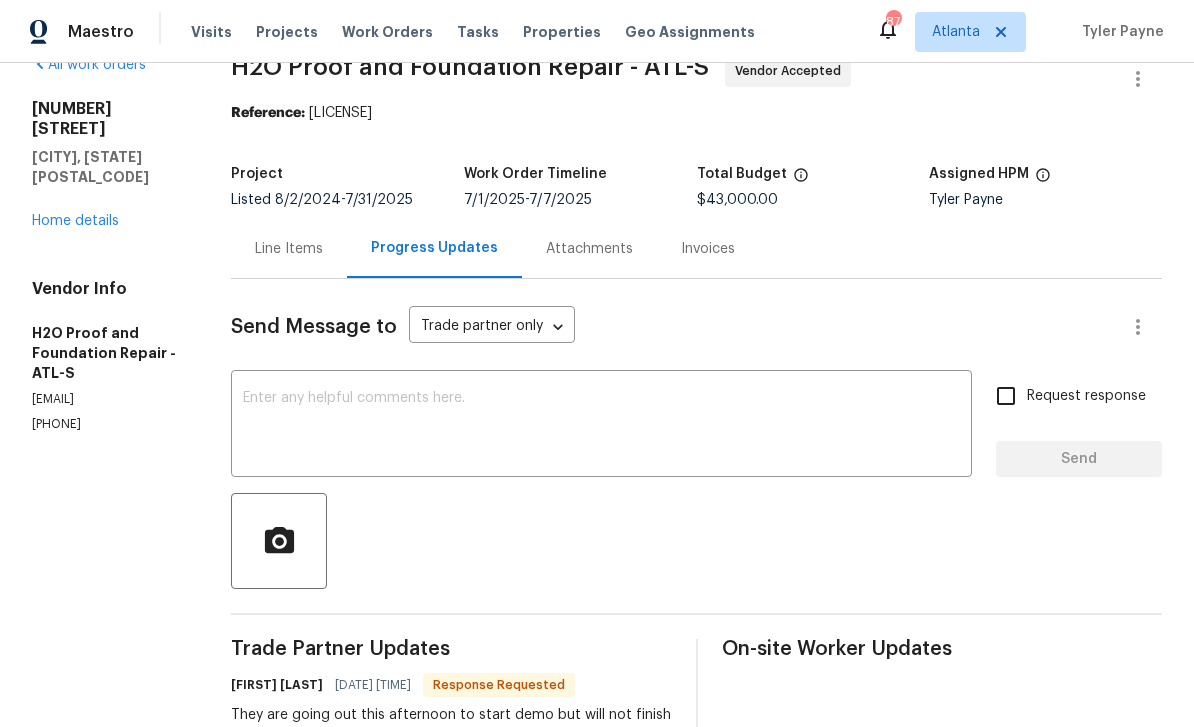 scroll, scrollTop: 24, scrollLeft: 0, axis: vertical 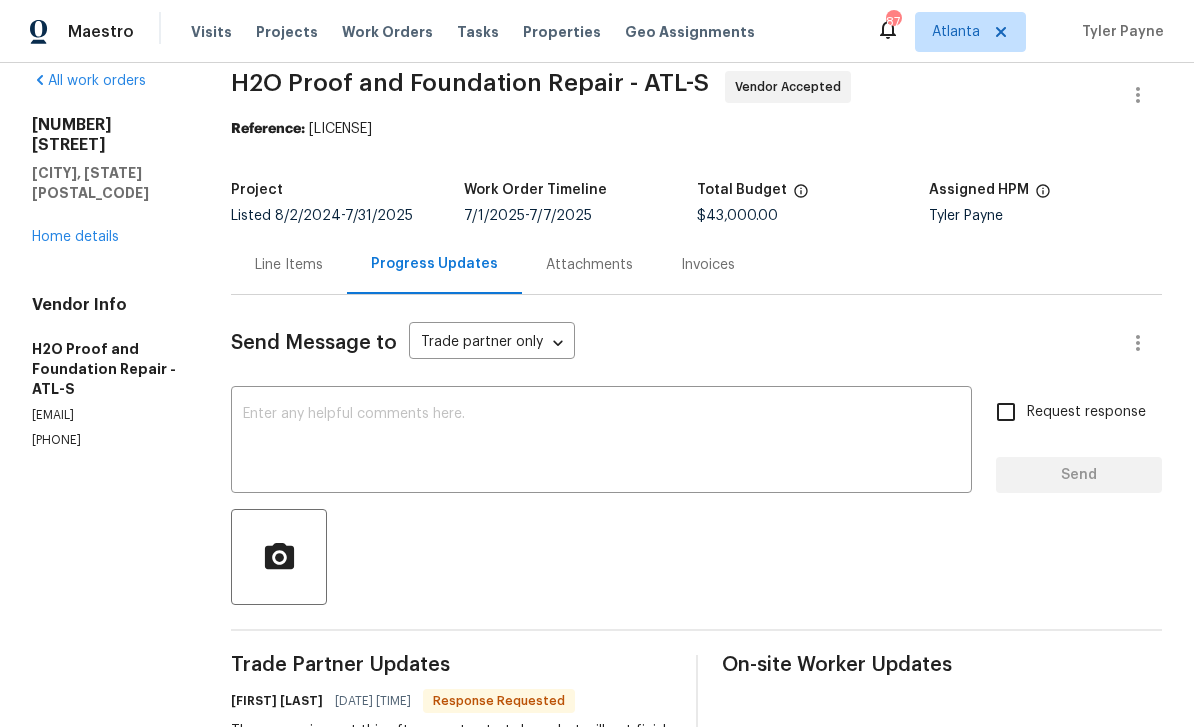 click on "Line Items" at bounding box center [289, 265] 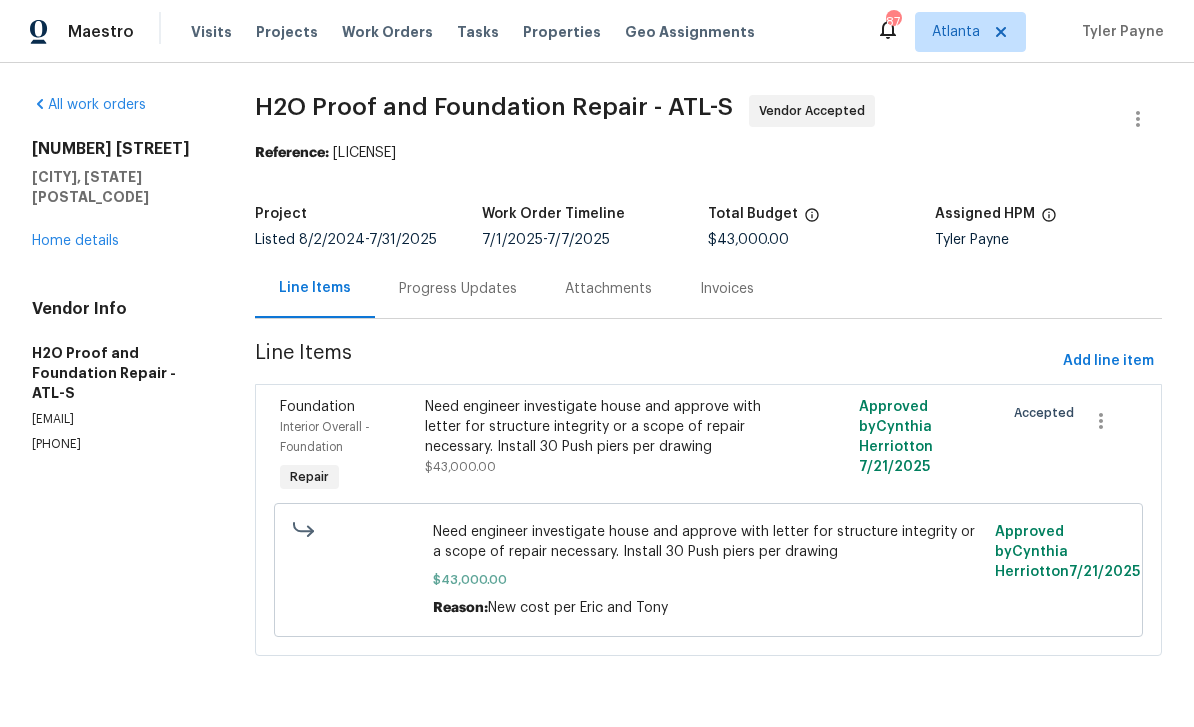 scroll, scrollTop: 0, scrollLeft: 0, axis: both 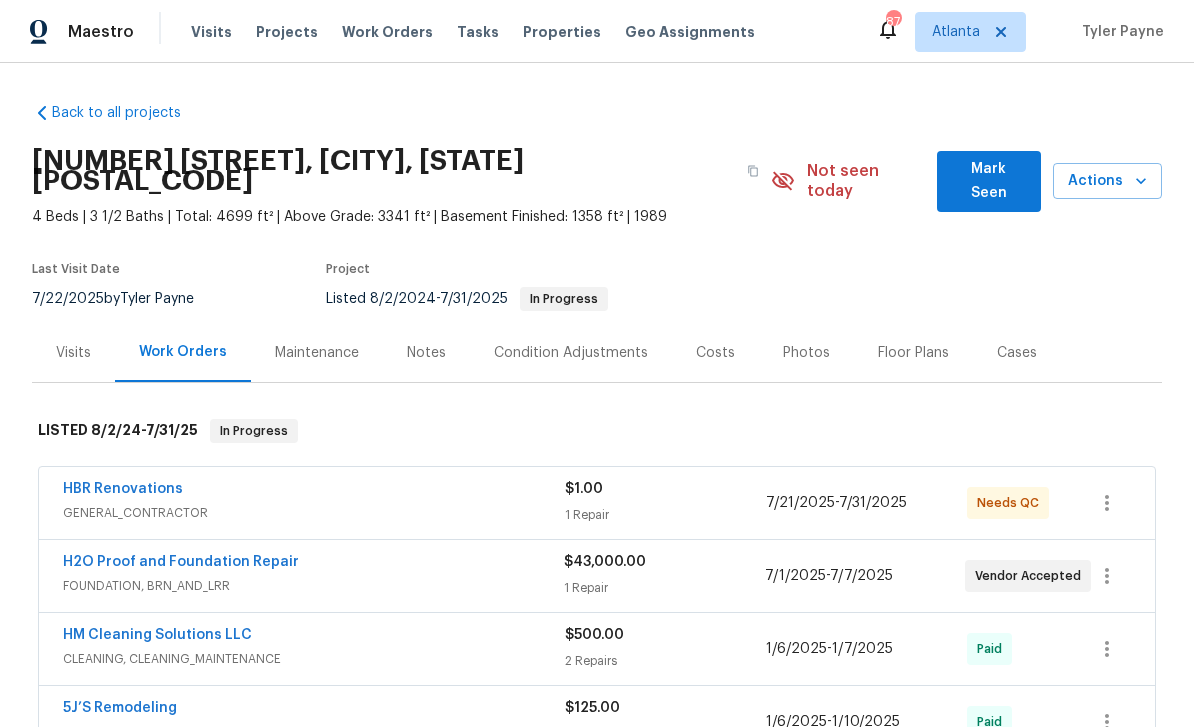 click on "Mark Seen" at bounding box center [989, 181] 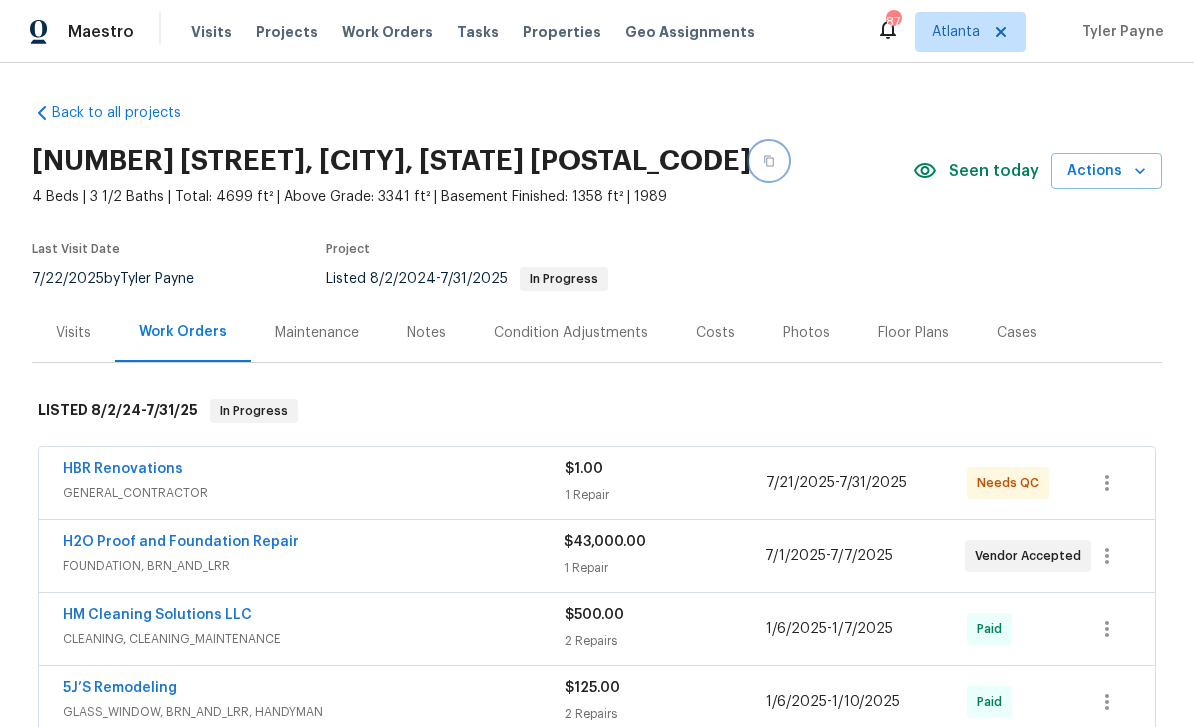 click 